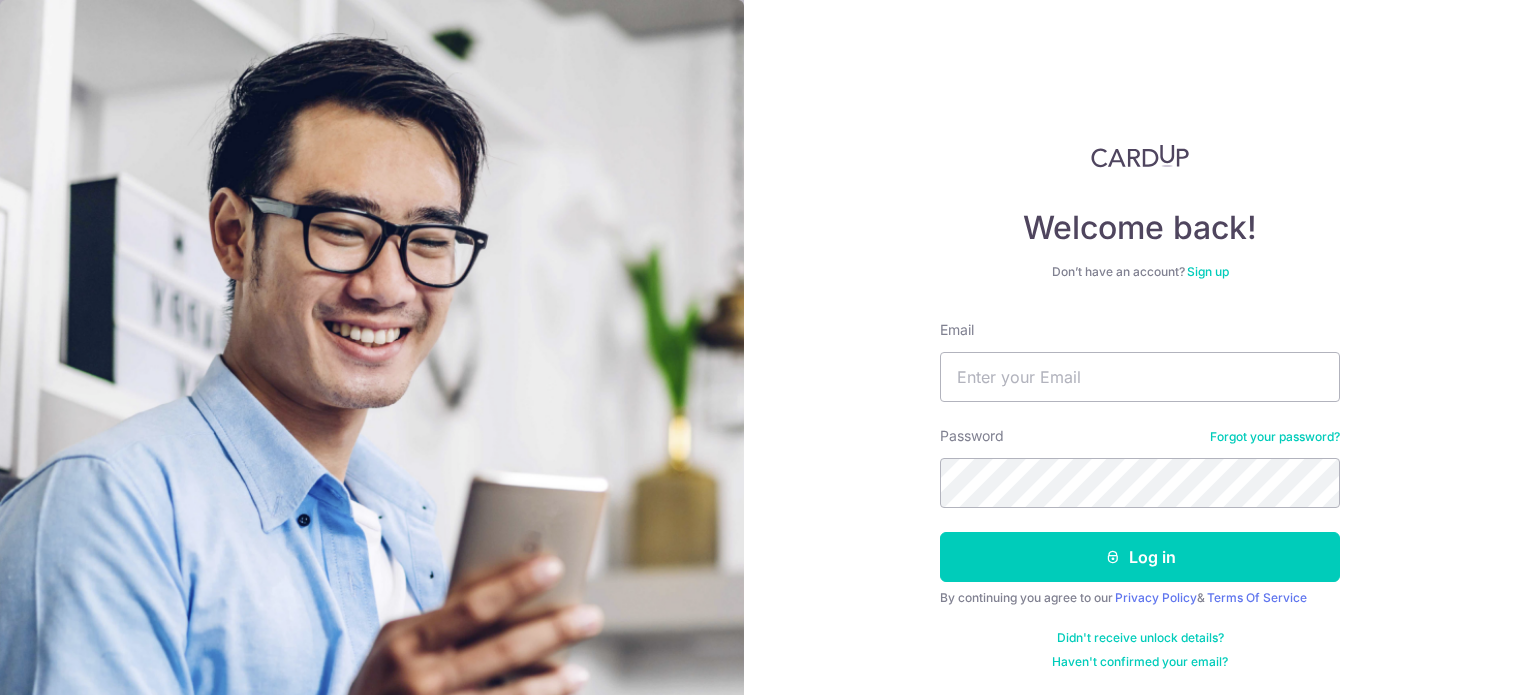 scroll, scrollTop: 0, scrollLeft: 0, axis: both 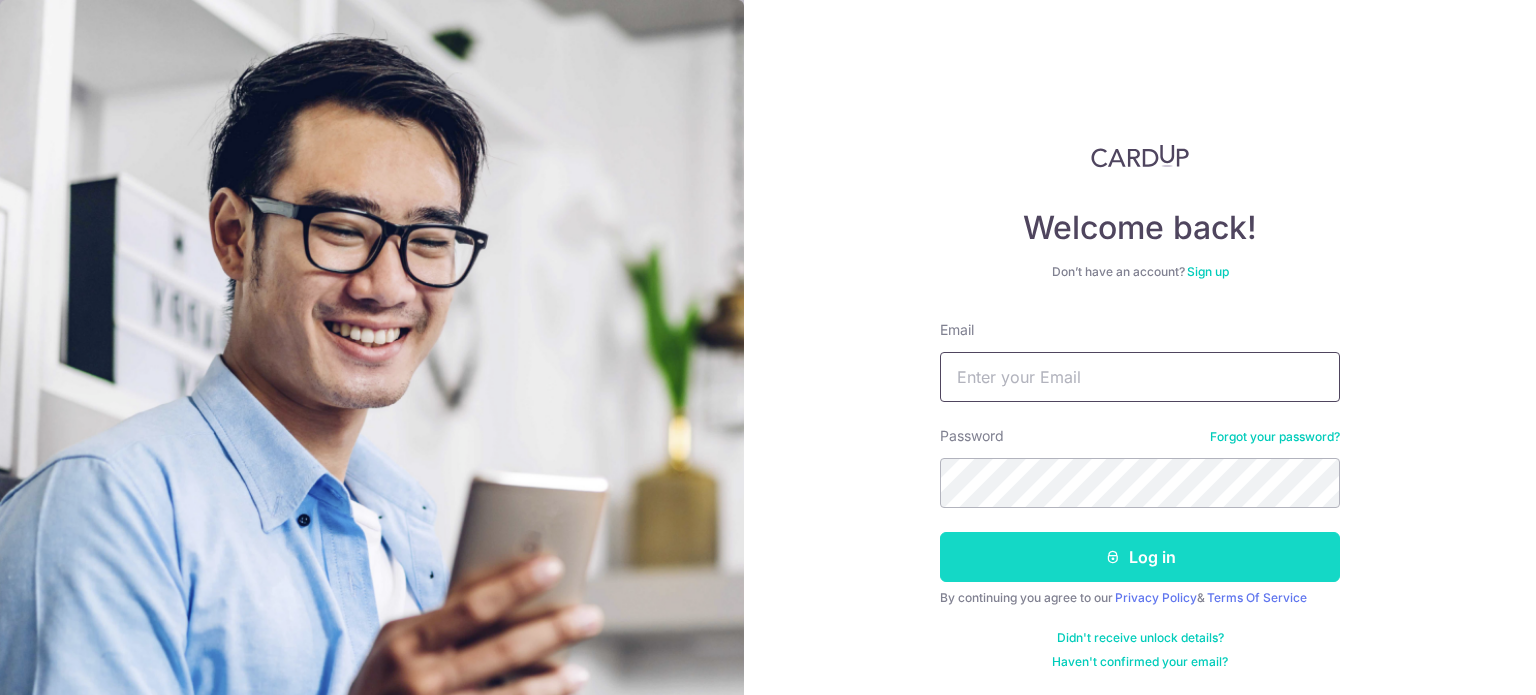 type on "cvhtsl@gmail.com" 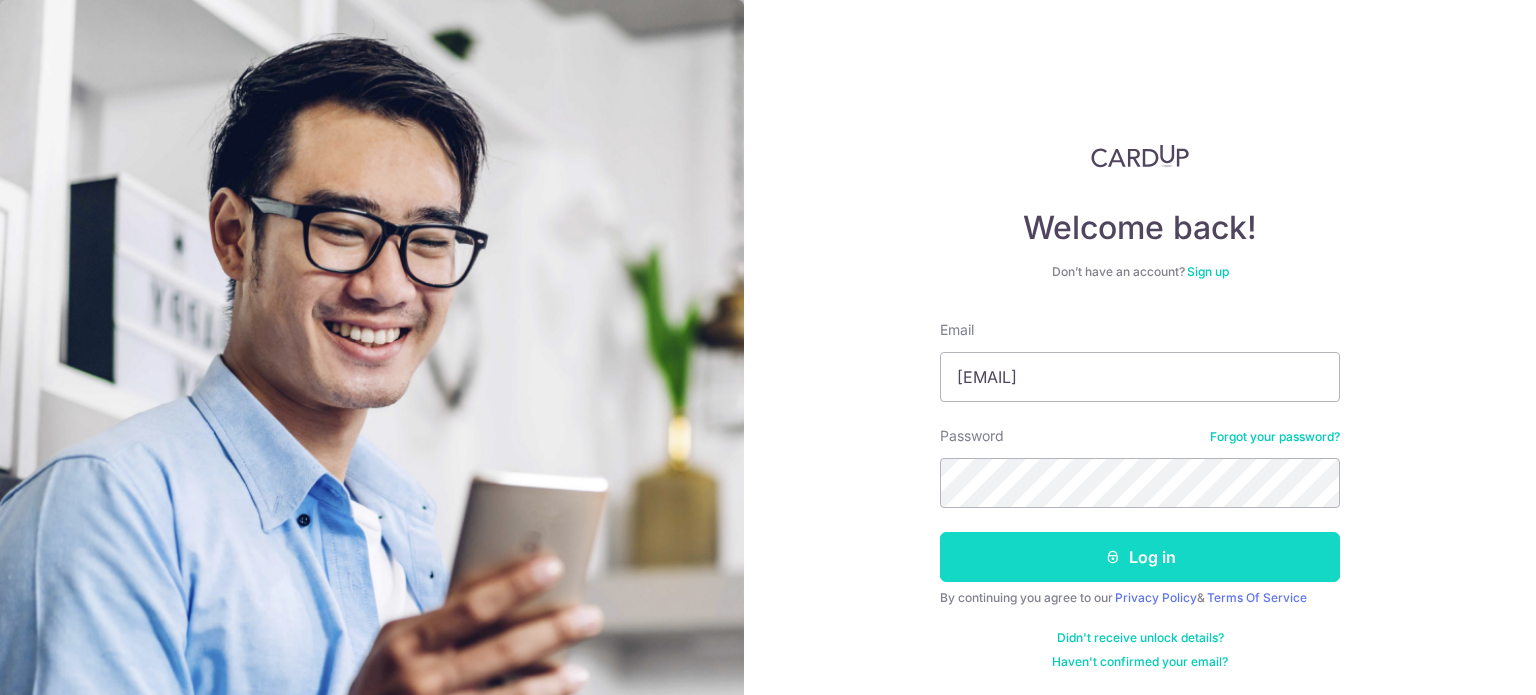 click on "Log in" at bounding box center (1140, 557) 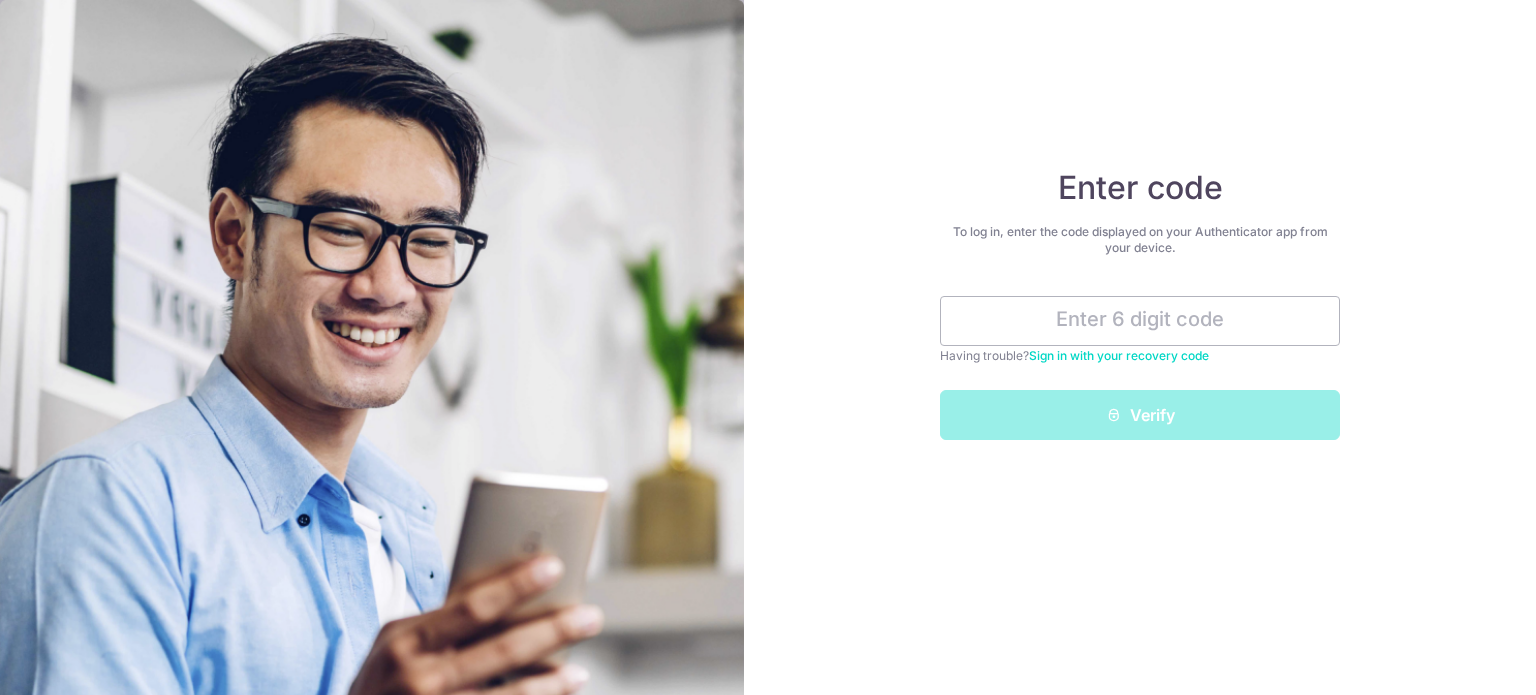 scroll, scrollTop: 0, scrollLeft: 0, axis: both 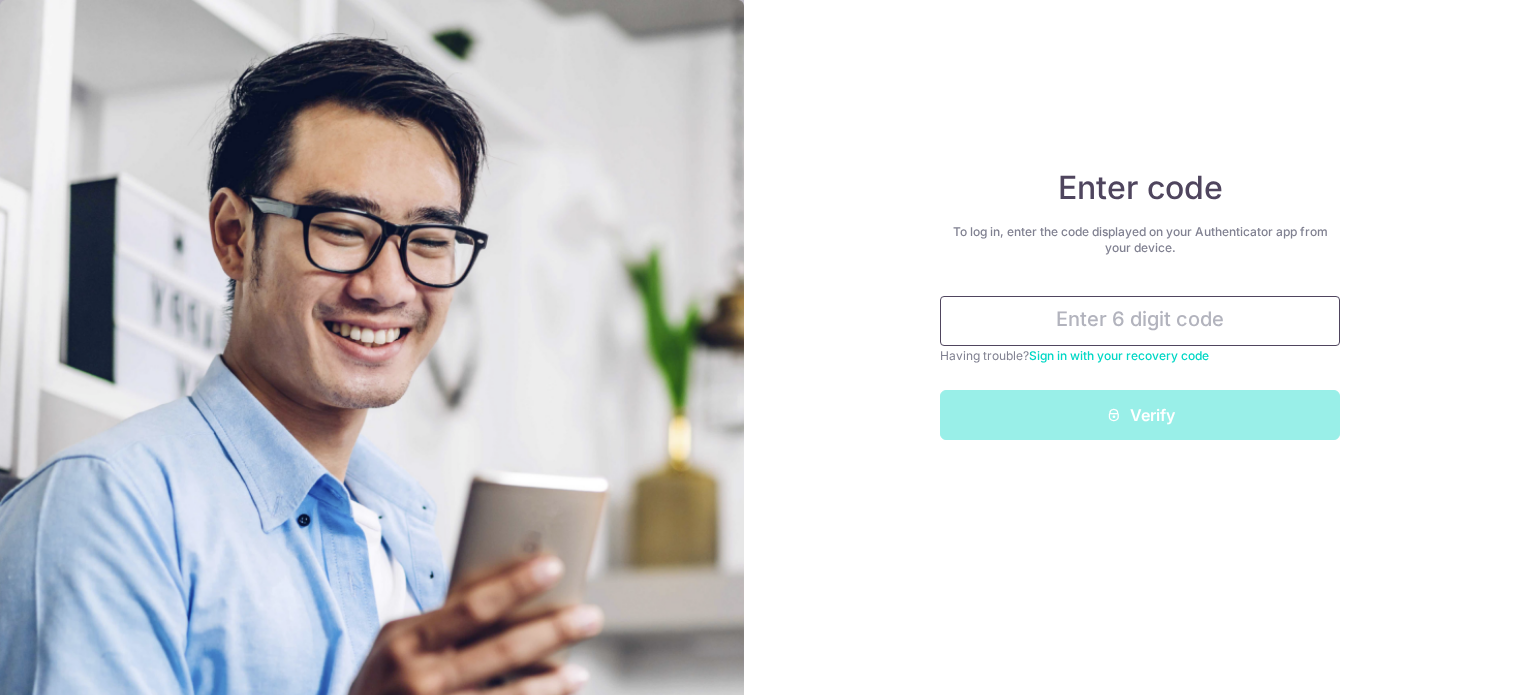 click at bounding box center [1140, 321] 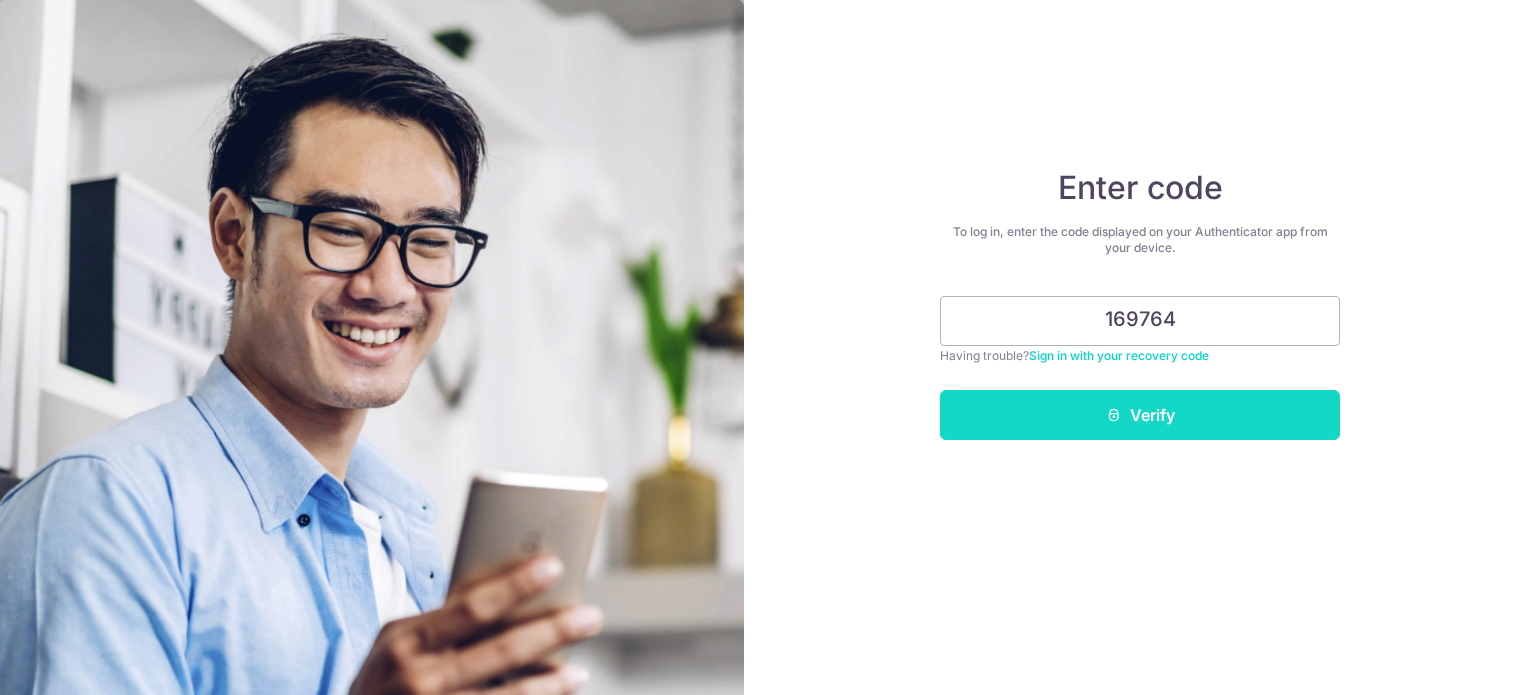 type on "169764" 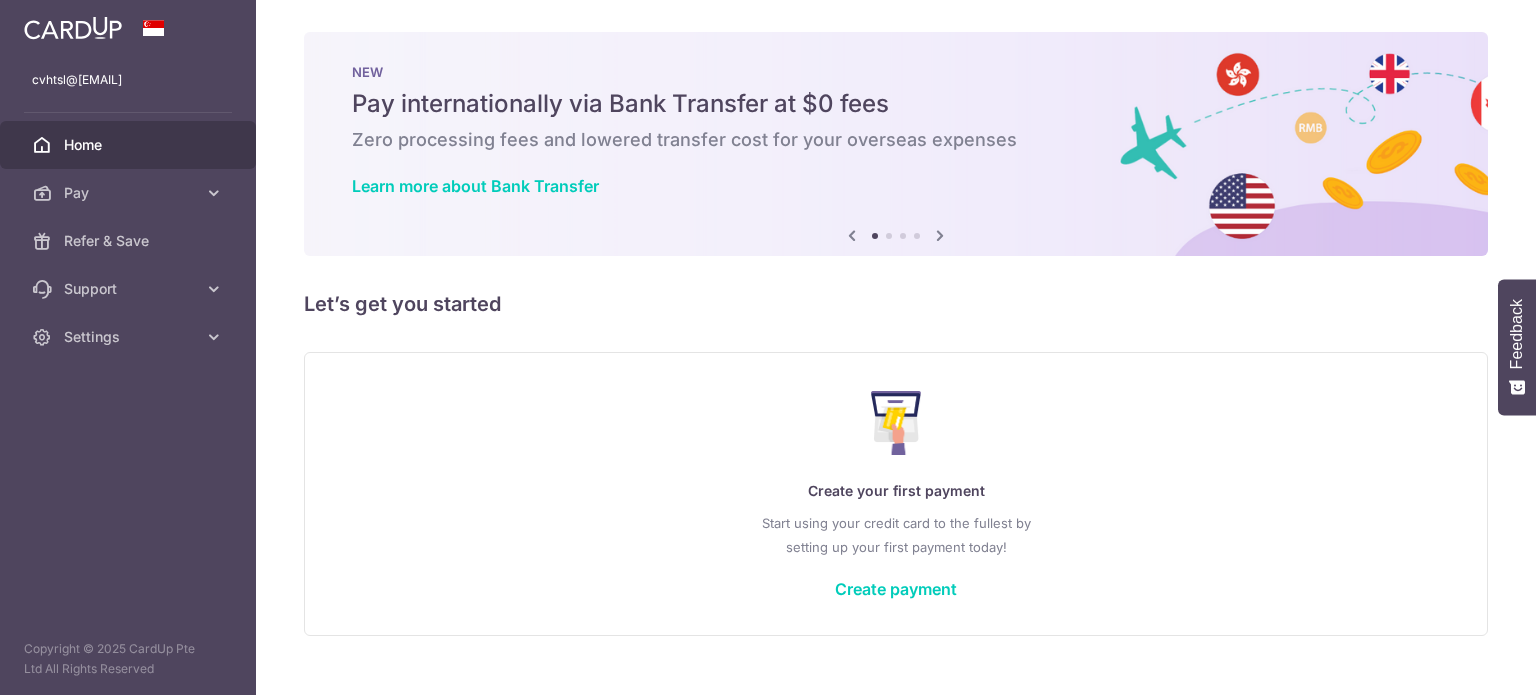scroll, scrollTop: 0, scrollLeft: 0, axis: both 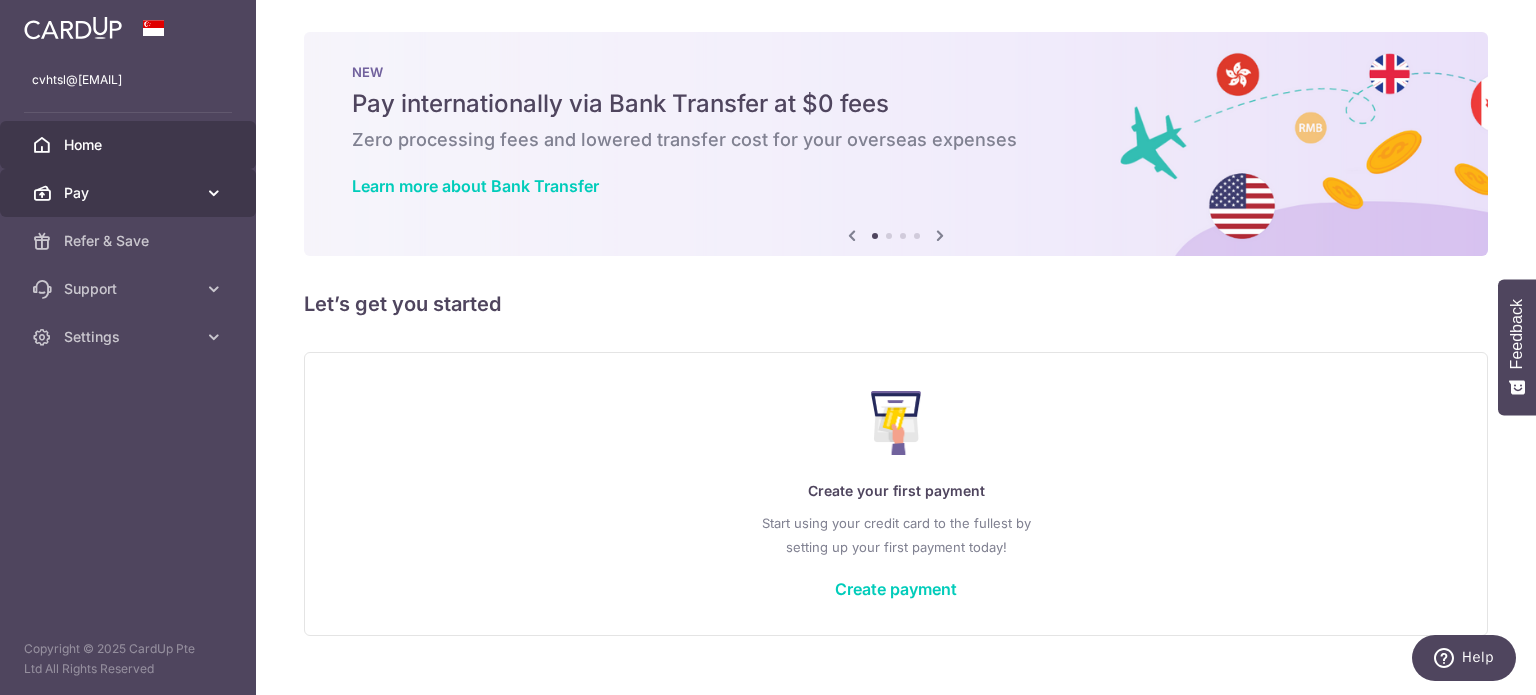 click at bounding box center (214, 193) 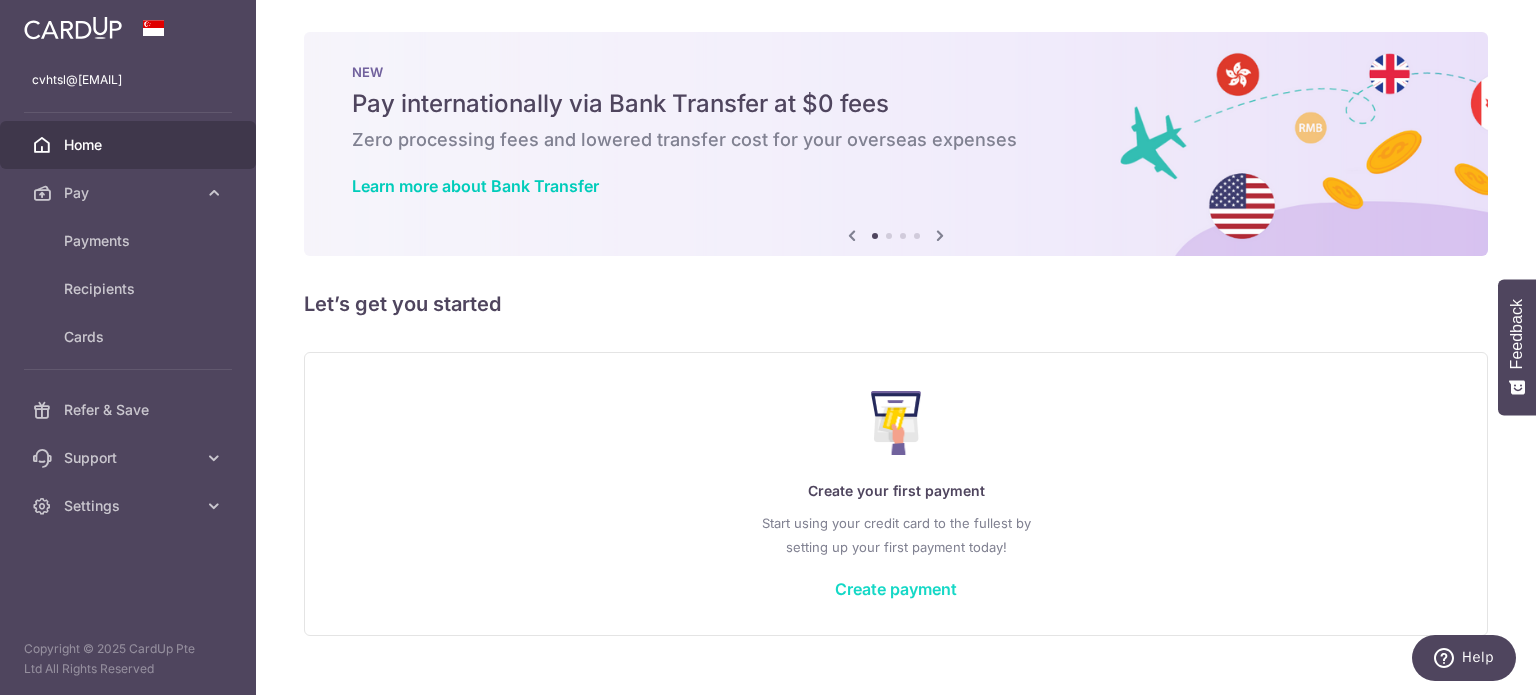 click on "Create payment" at bounding box center [896, 589] 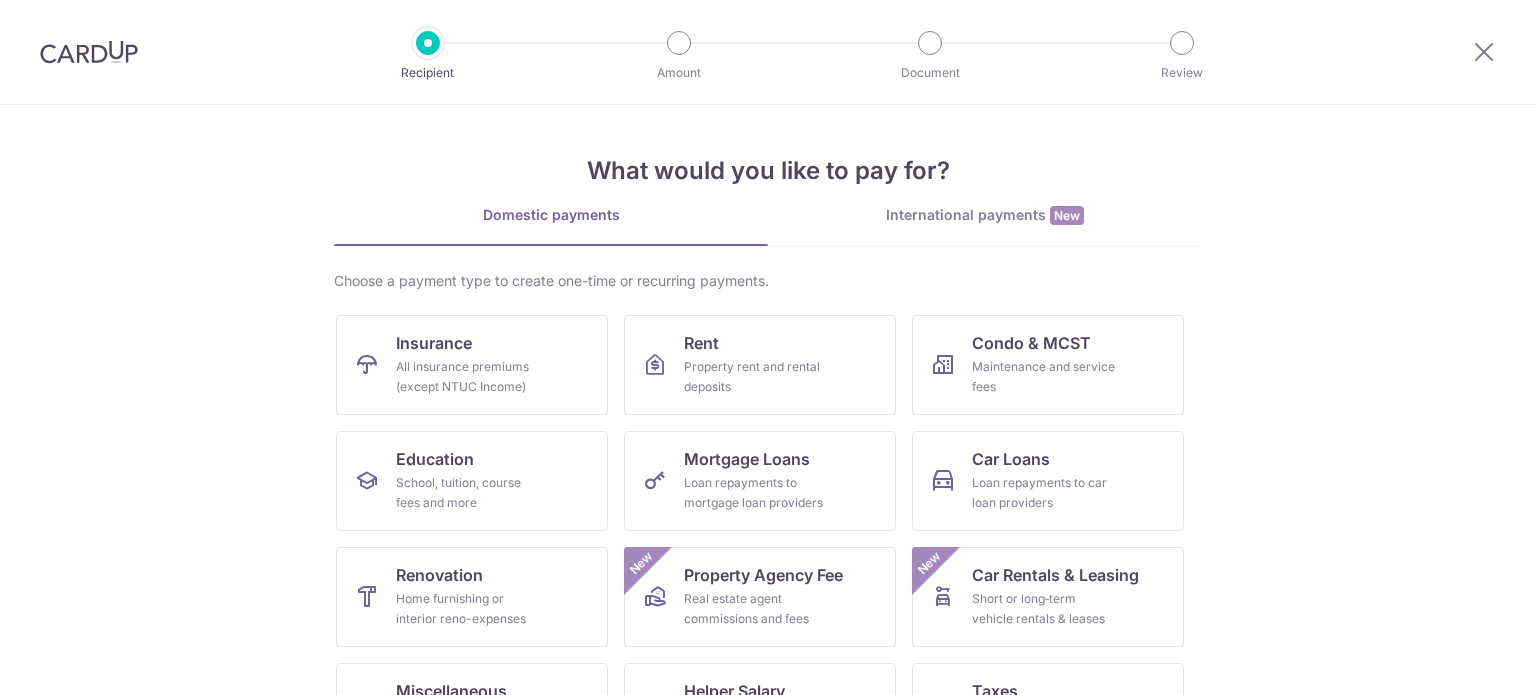 scroll, scrollTop: 0, scrollLeft: 0, axis: both 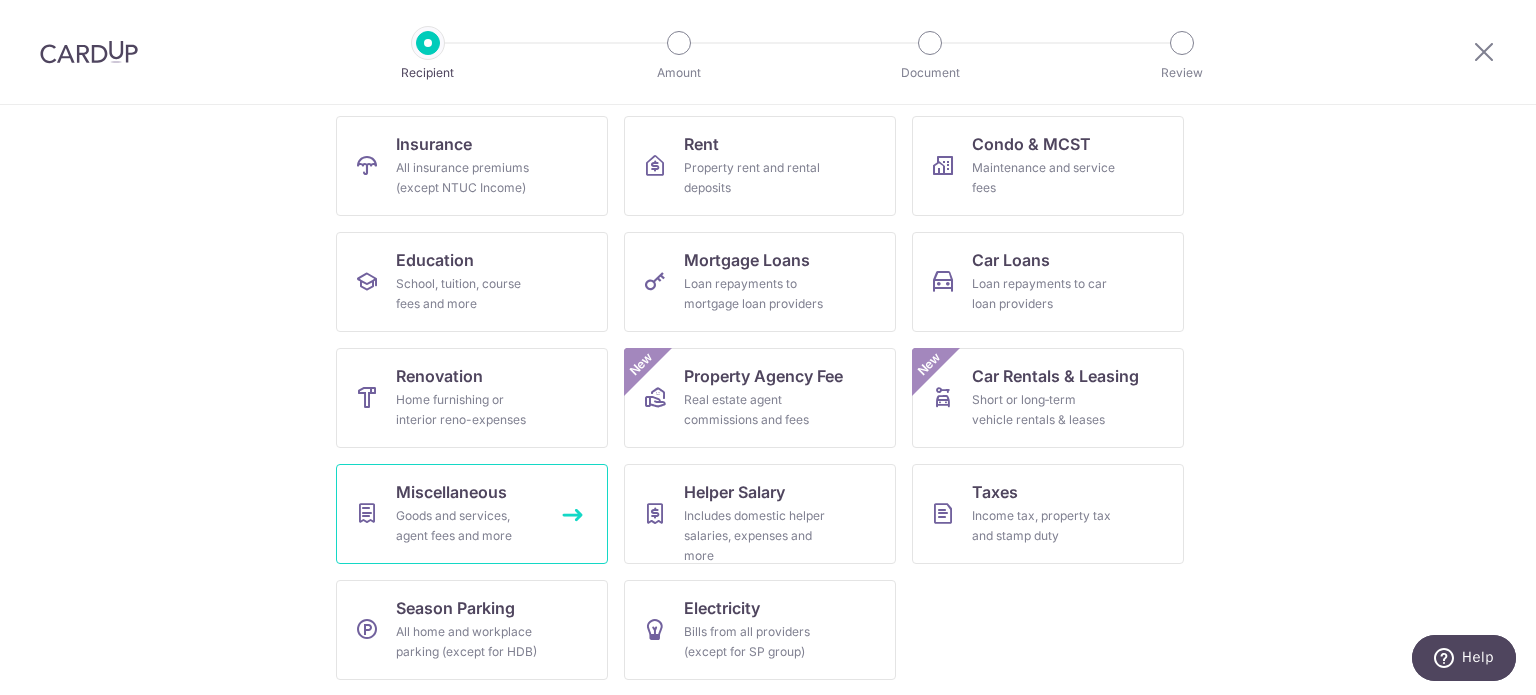 click on "Goods and services, agent fees and more" at bounding box center (468, 526) 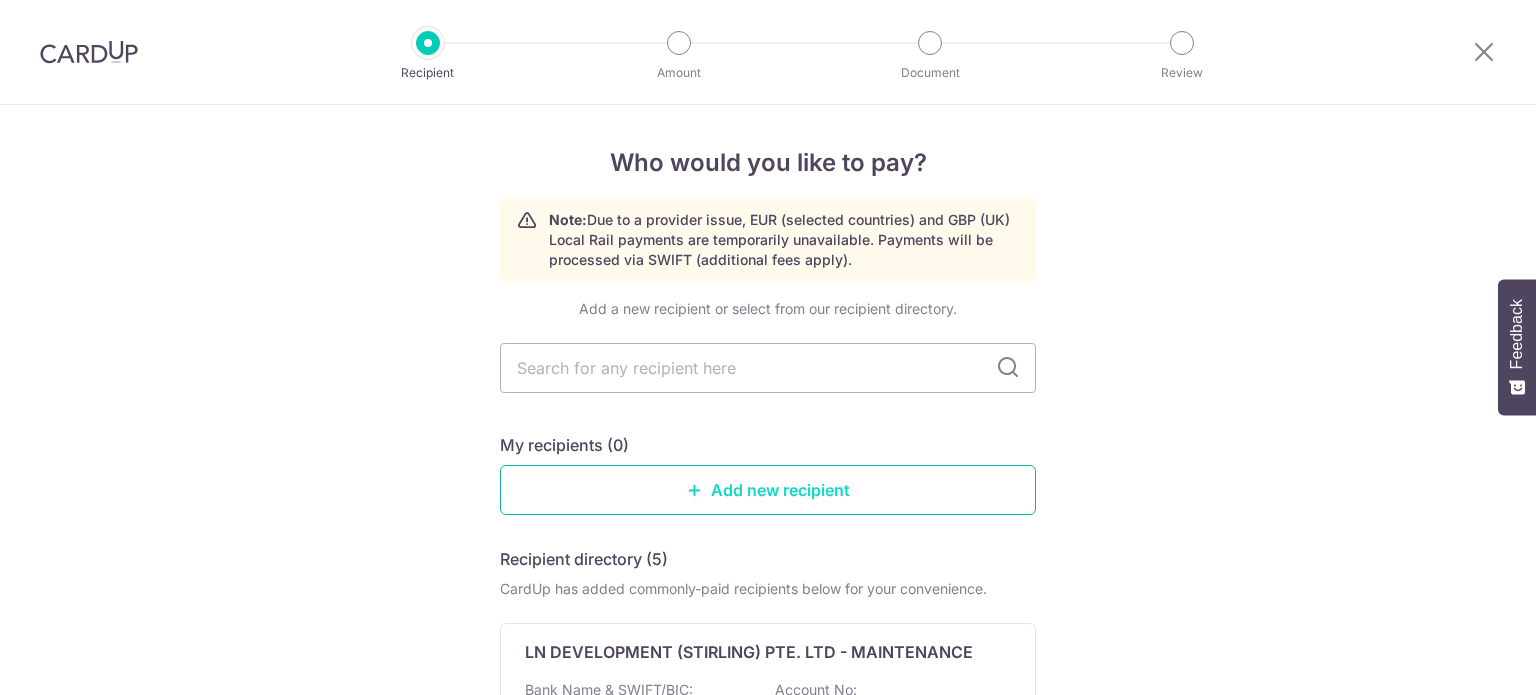 scroll, scrollTop: 0, scrollLeft: 0, axis: both 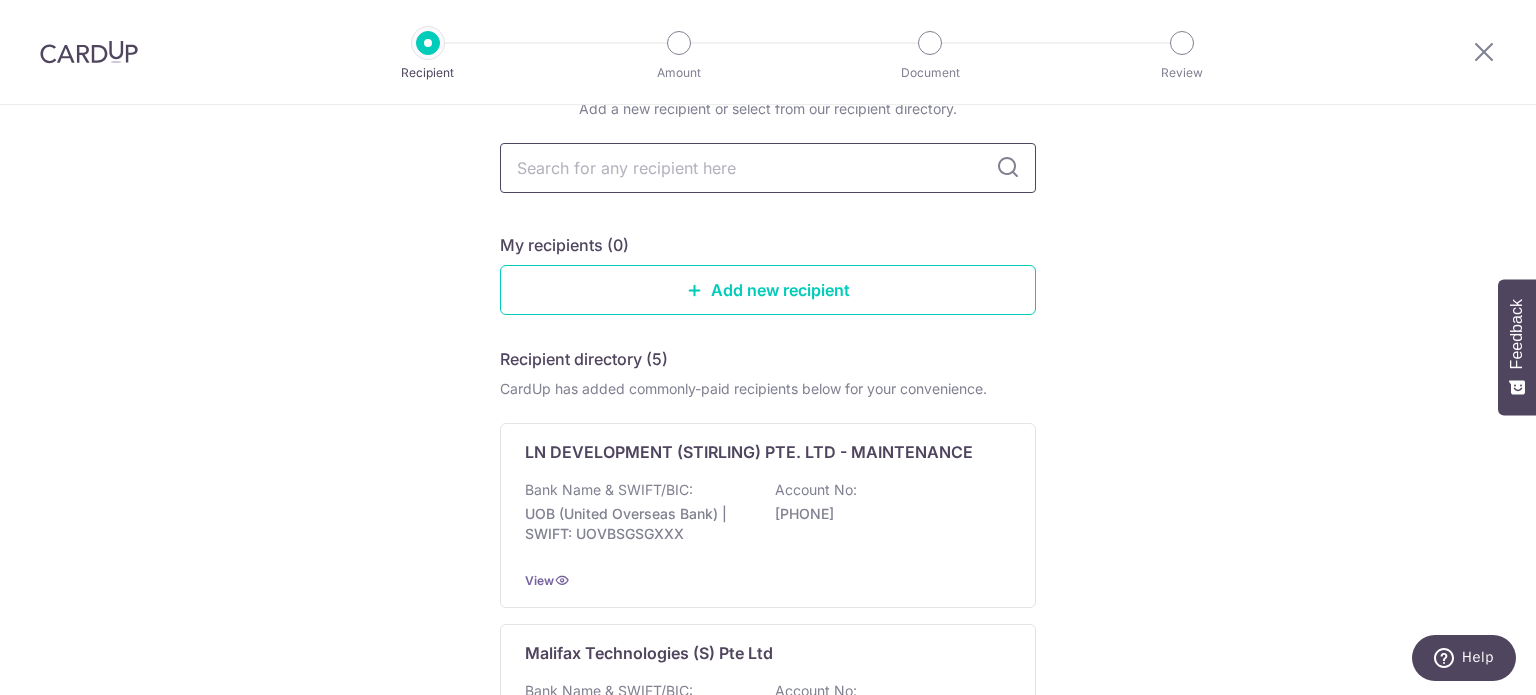 click at bounding box center (768, 168) 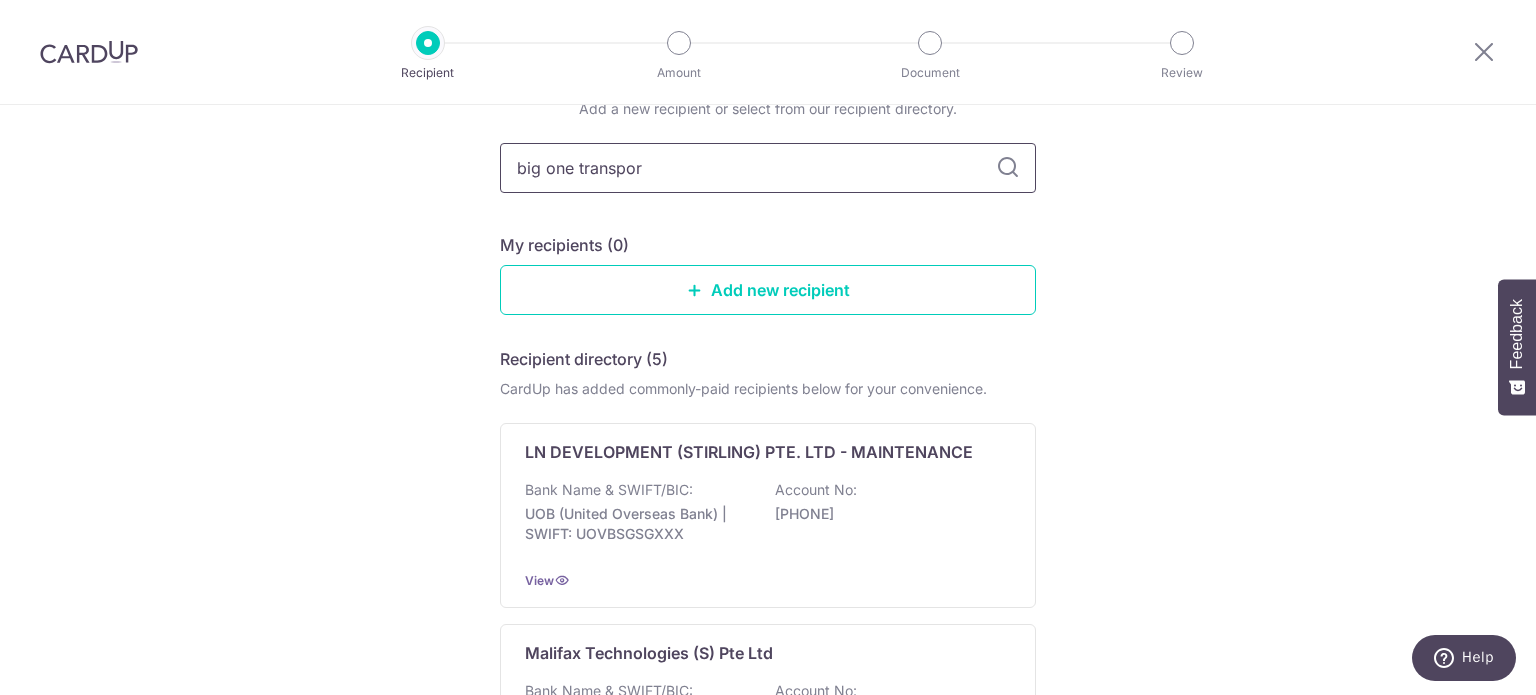 type on "big one transport" 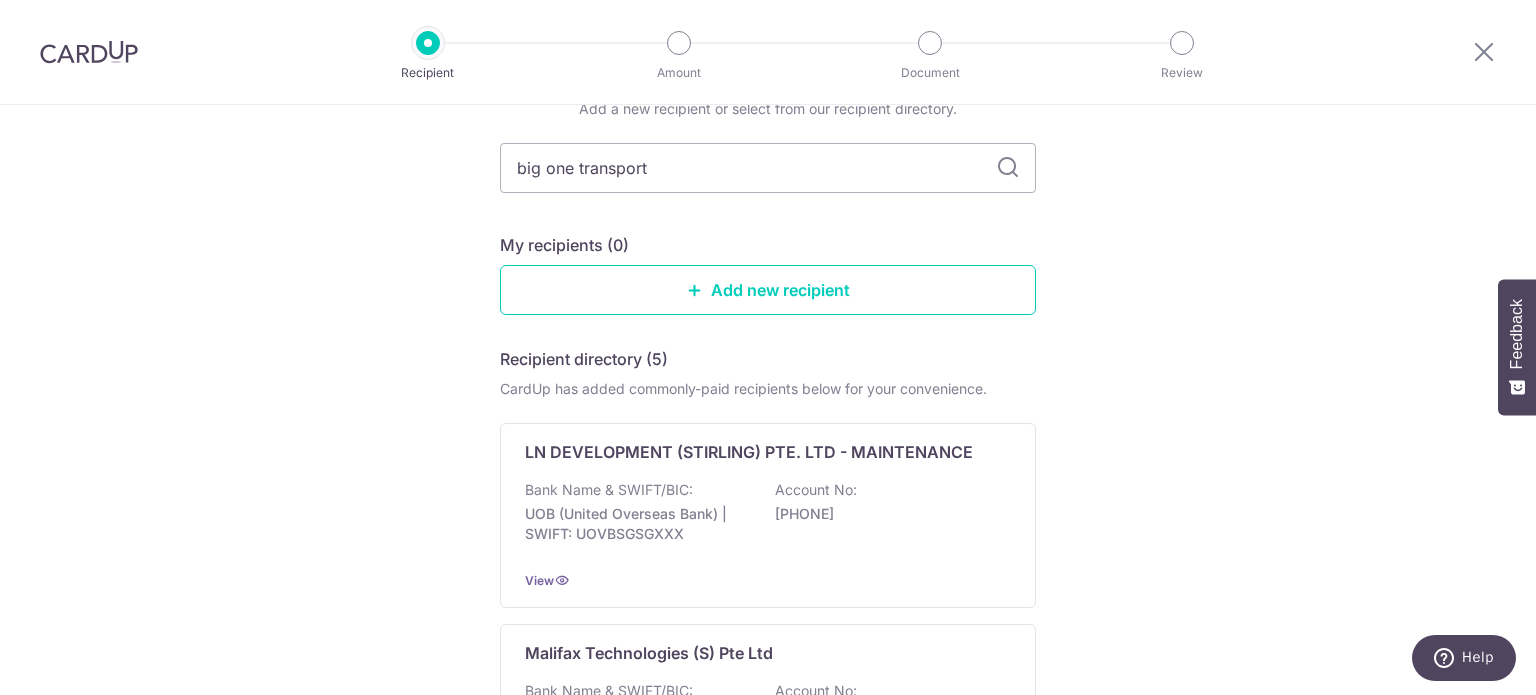 scroll, scrollTop: 0, scrollLeft: 0, axis: both 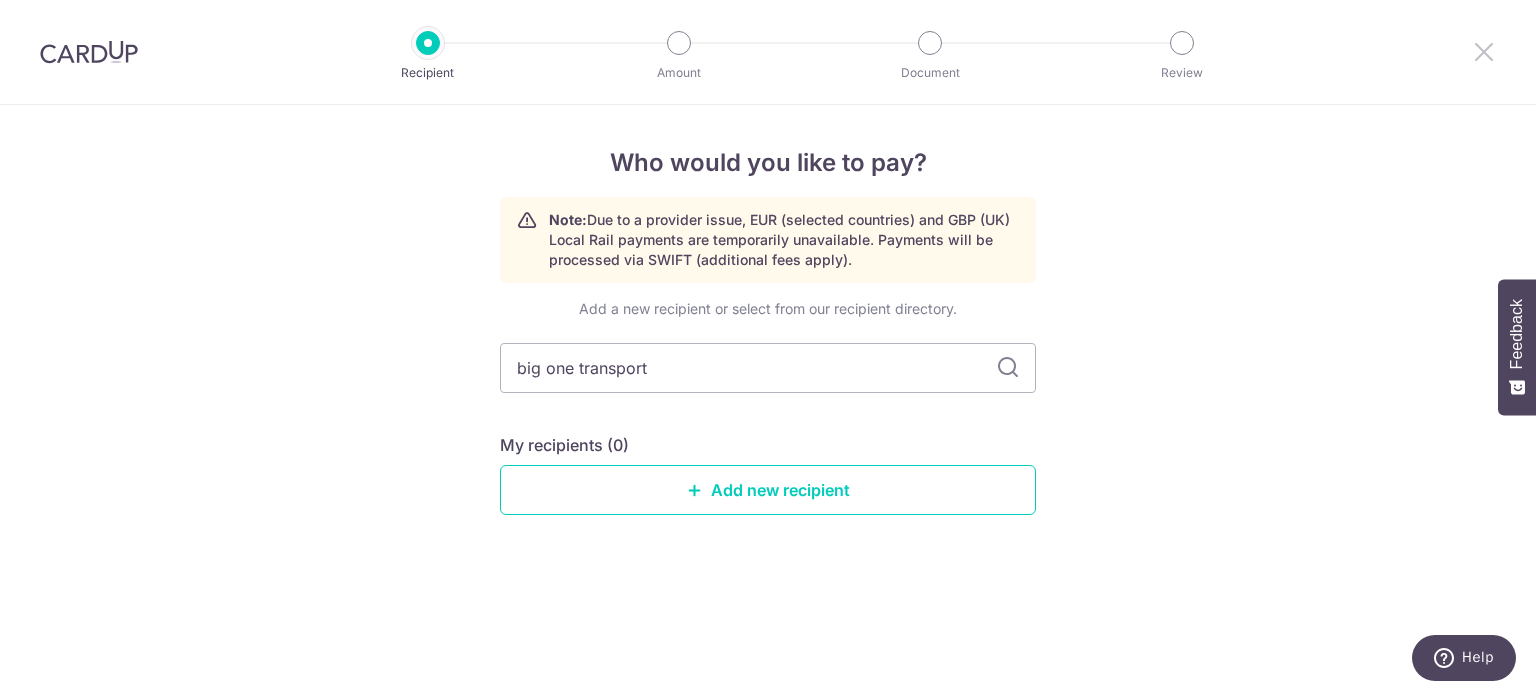click at bounding box center [1484, 51] 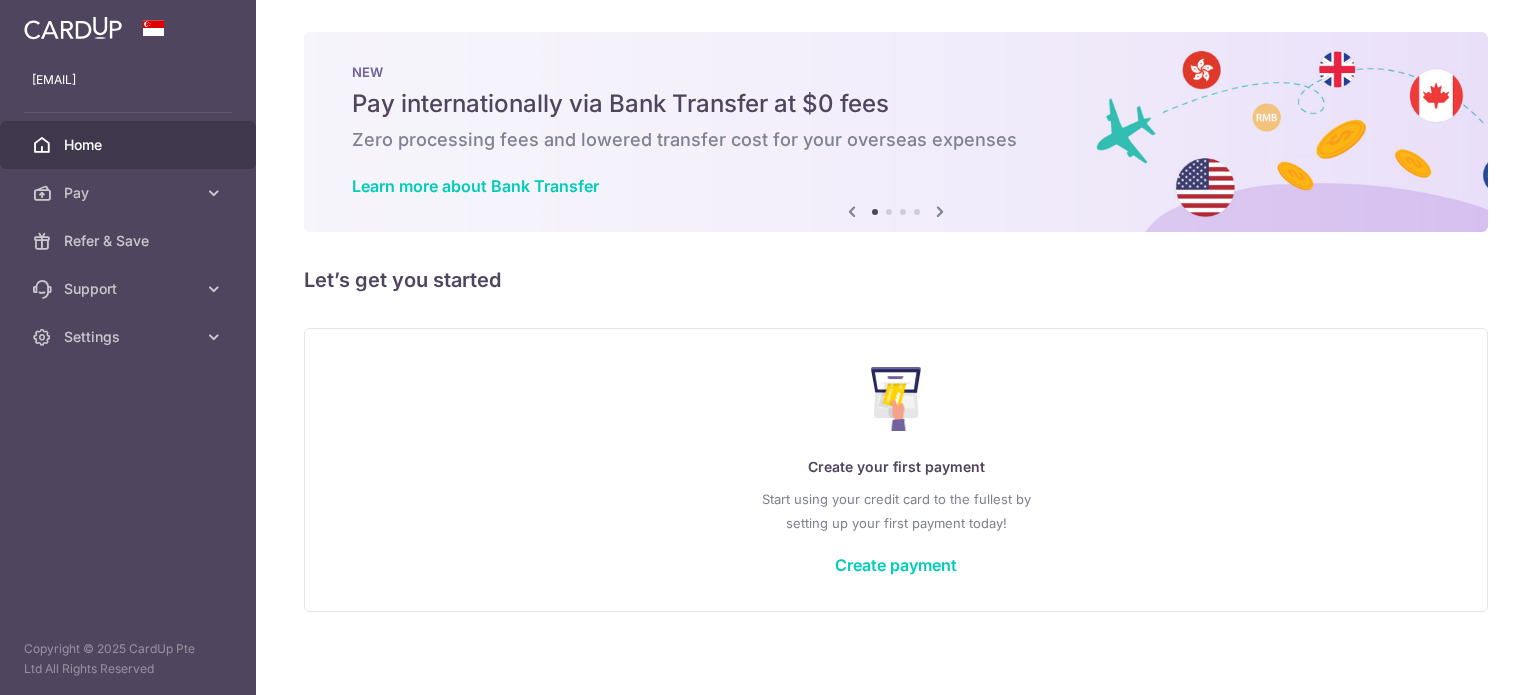 scroll, scrollTop: 0, scrollLeft: 0, axis: both 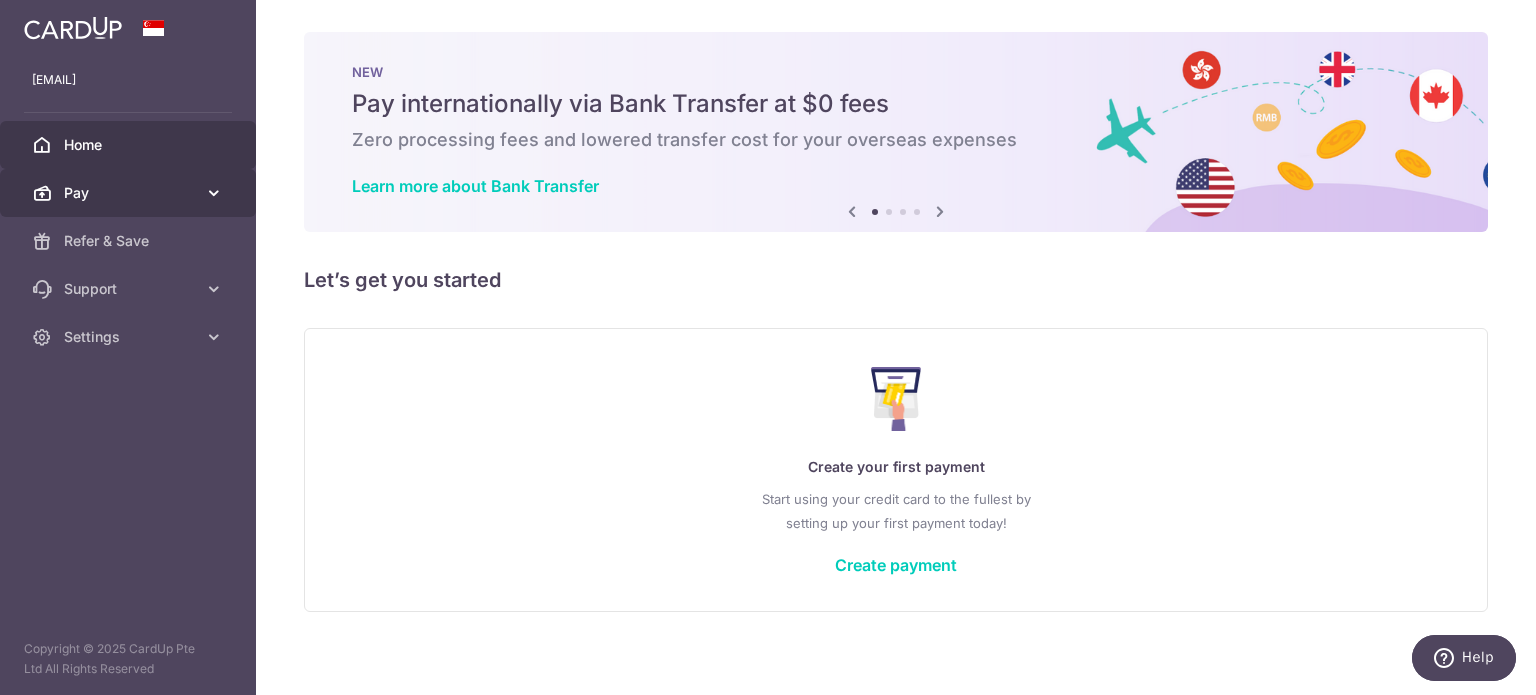 click on "Pay" at bounding box center (130, 193) 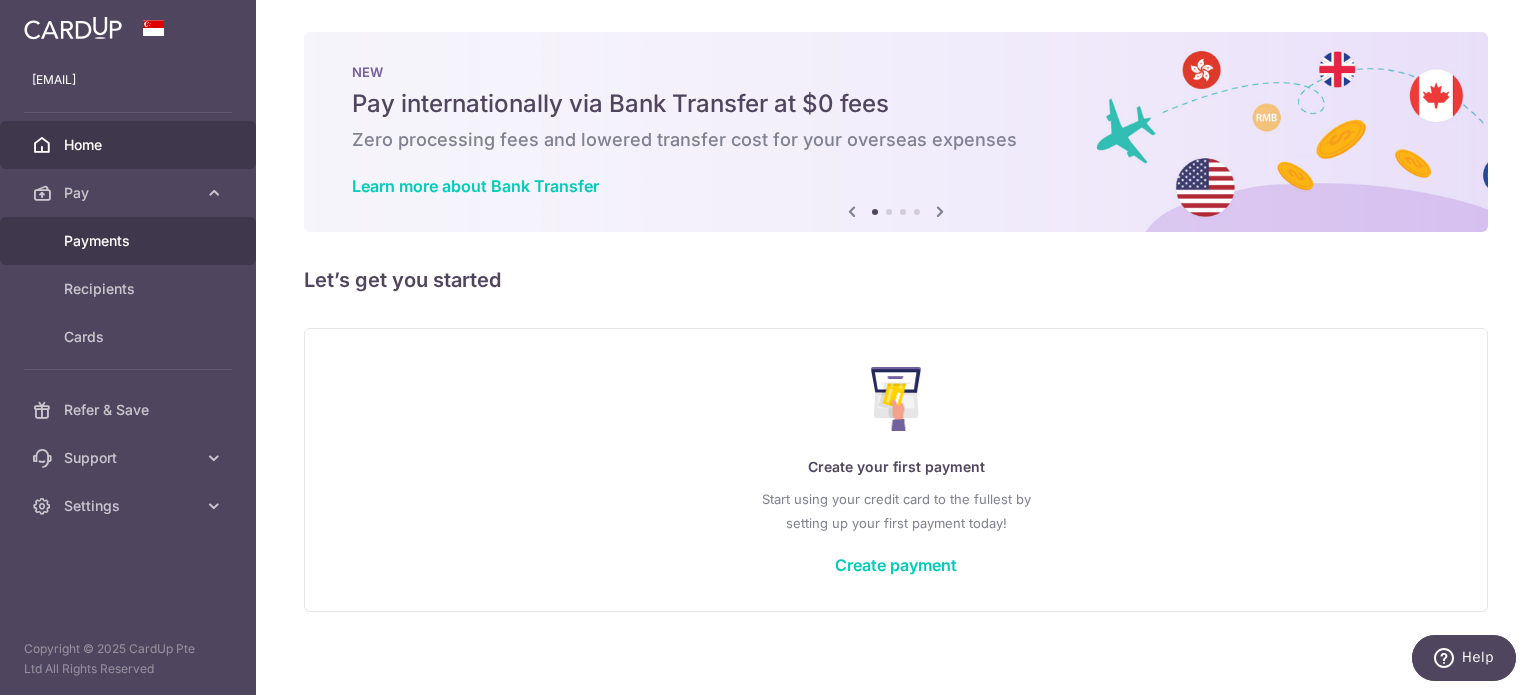 click on "Payments" at bounding box center (130, 241) 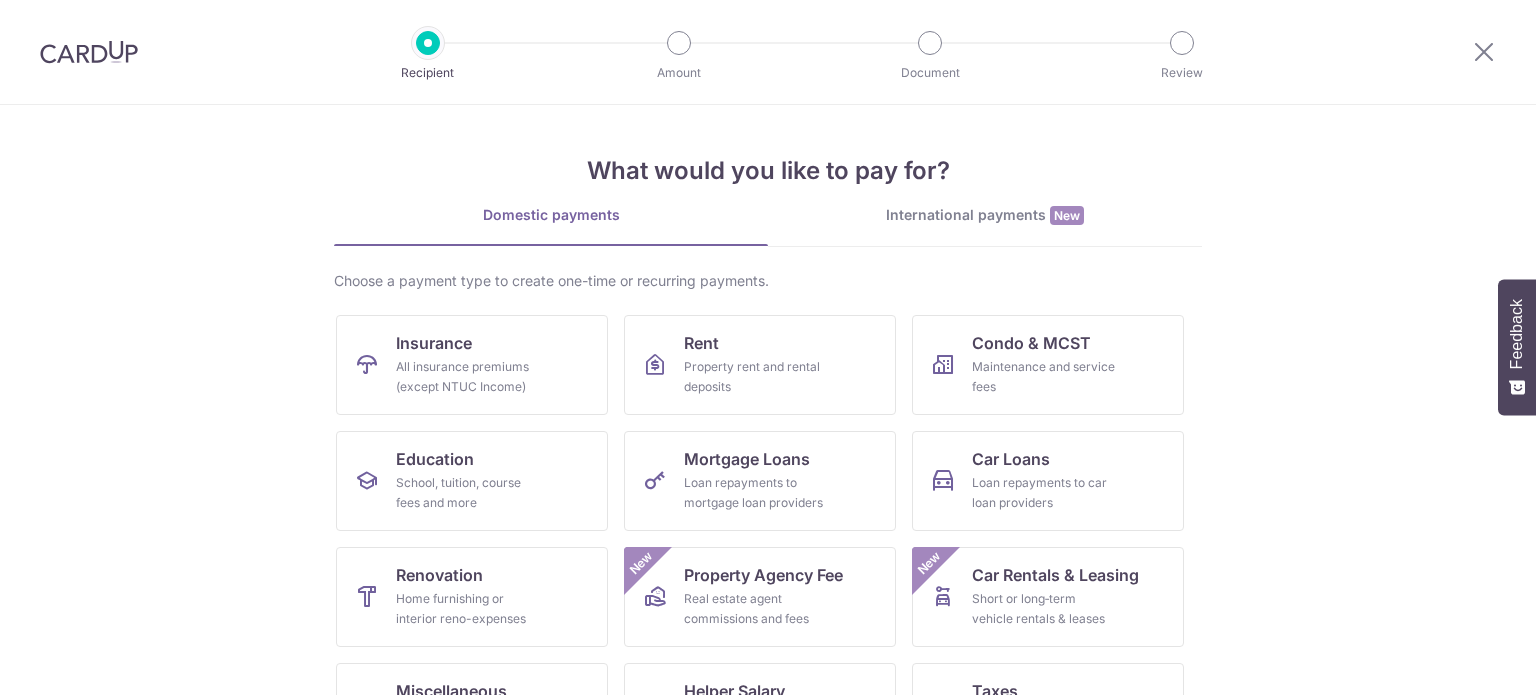 scroll, scrollTop: 0, scrollLeft: 0, axis: both 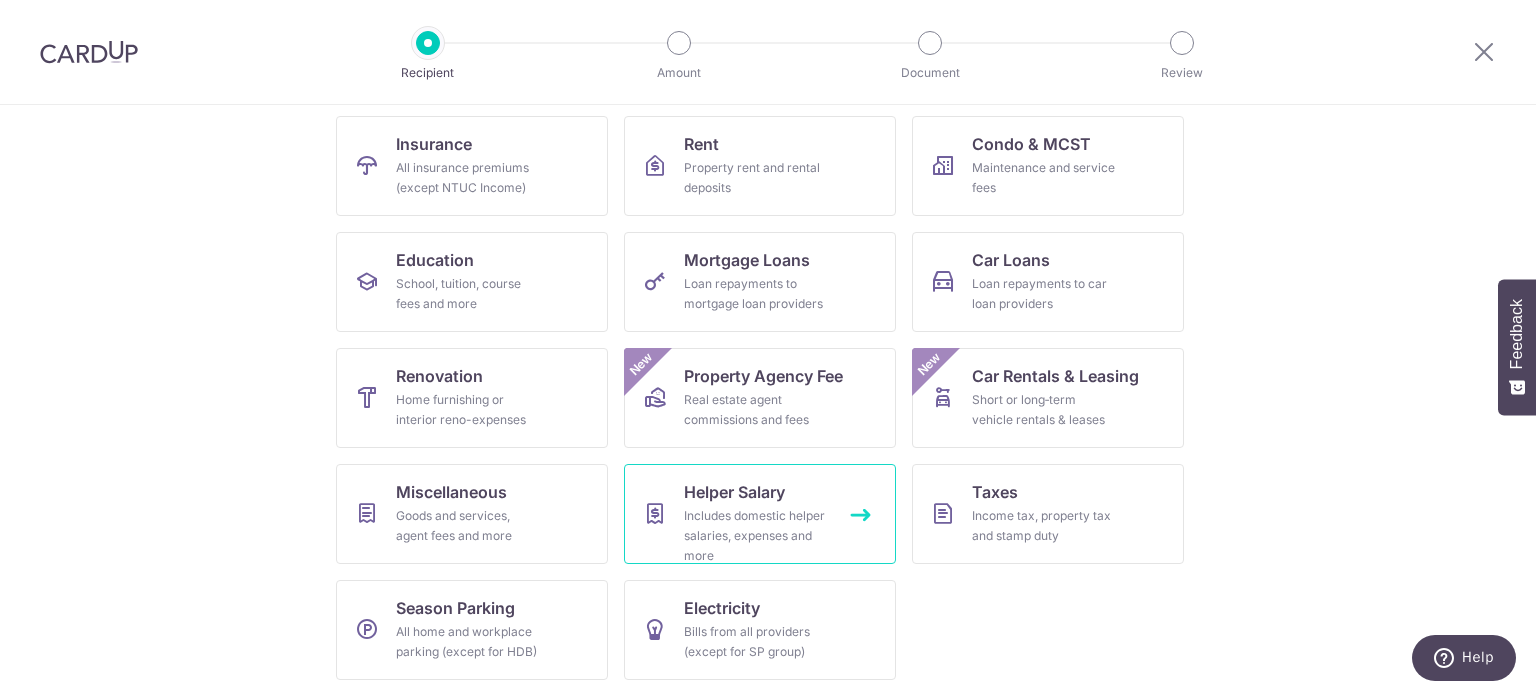 click on "Includes domestic helper salaries, expenses and more" at bounding box center (756, 536) 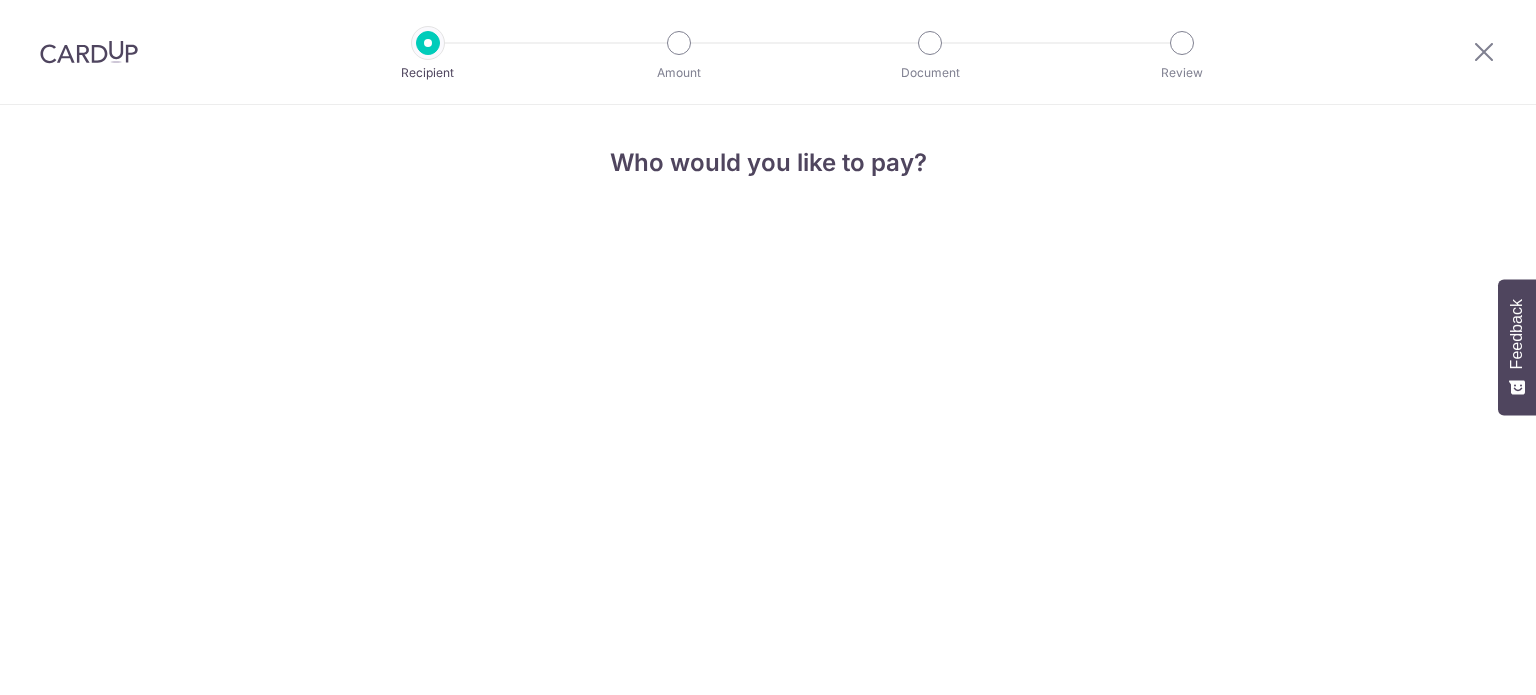 scroll, scrollTop: 0, scrollLeft: 0, axis: both 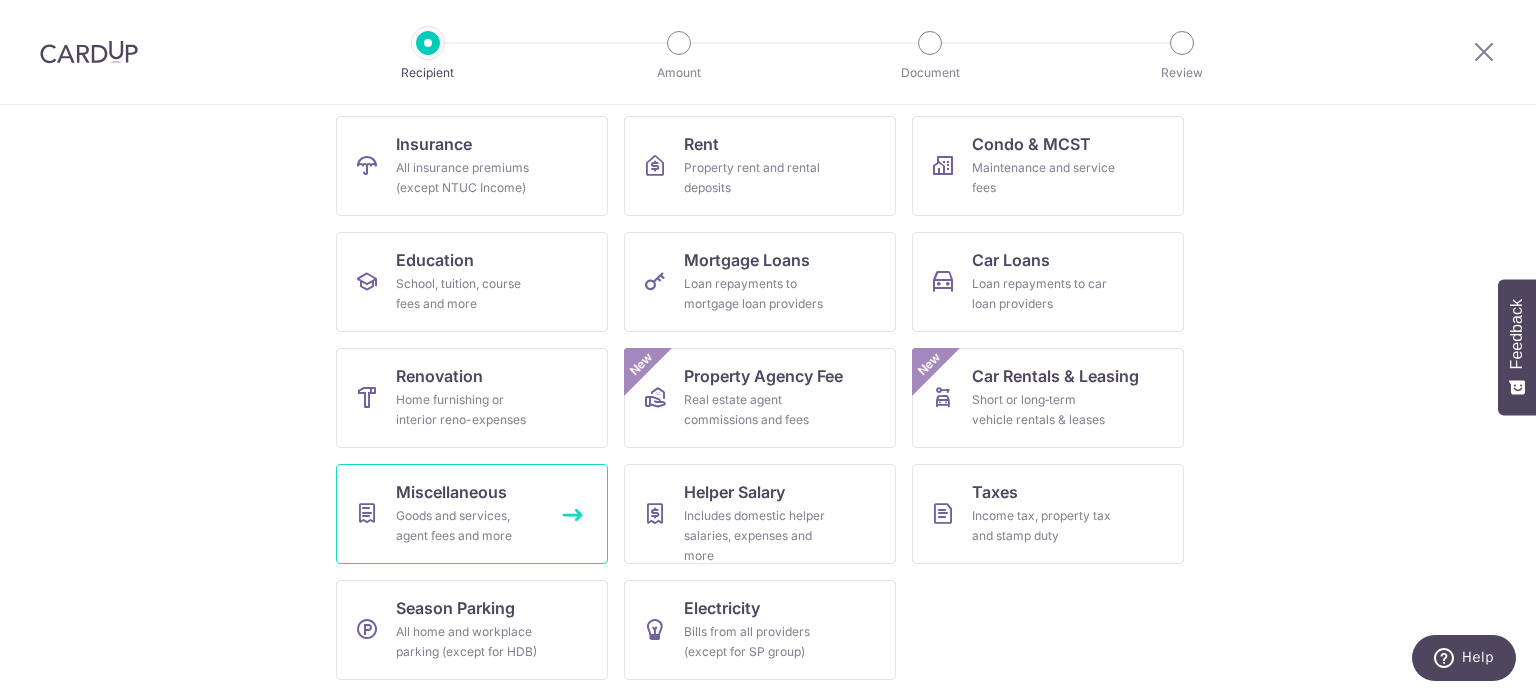 click on "Miscellaneous" at bounding box center [451, 492] 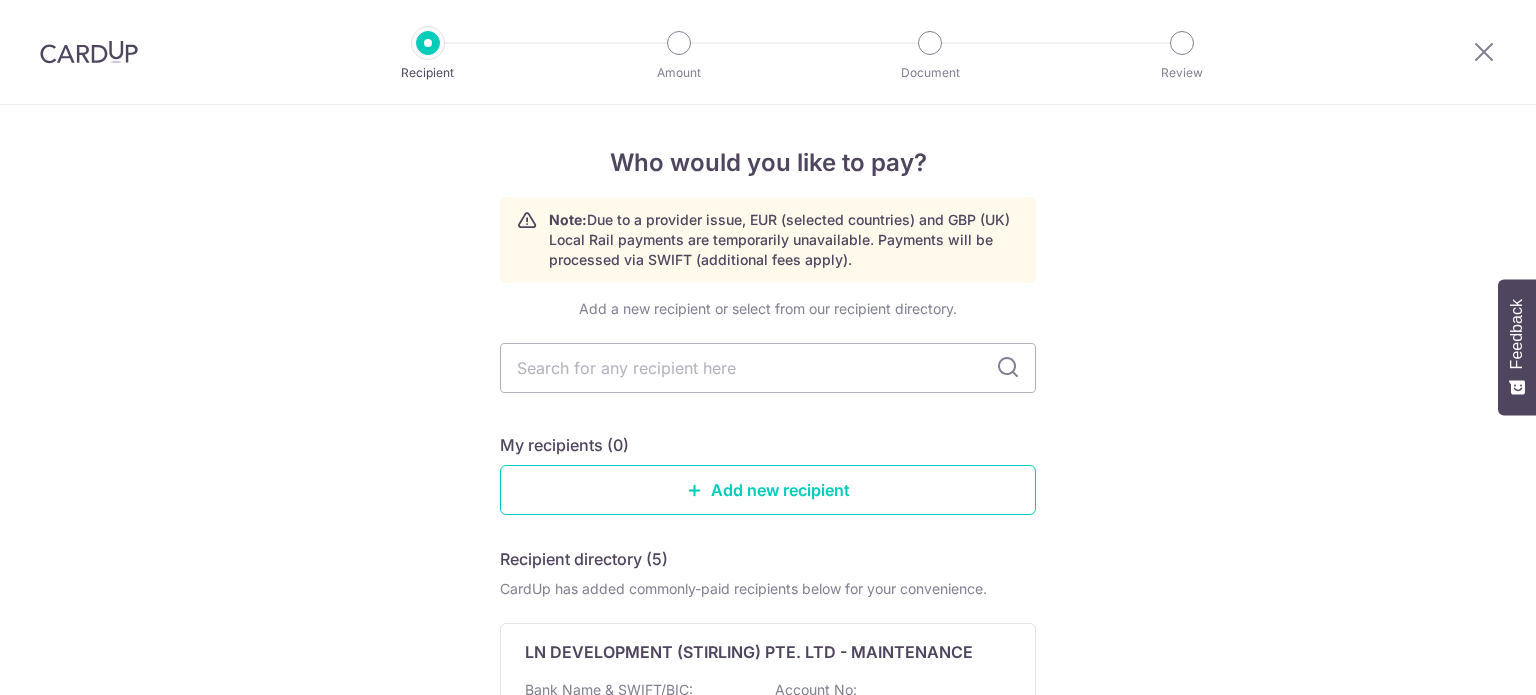 scroll, scrollTop: 0, scrollLeft: 0, axis: both 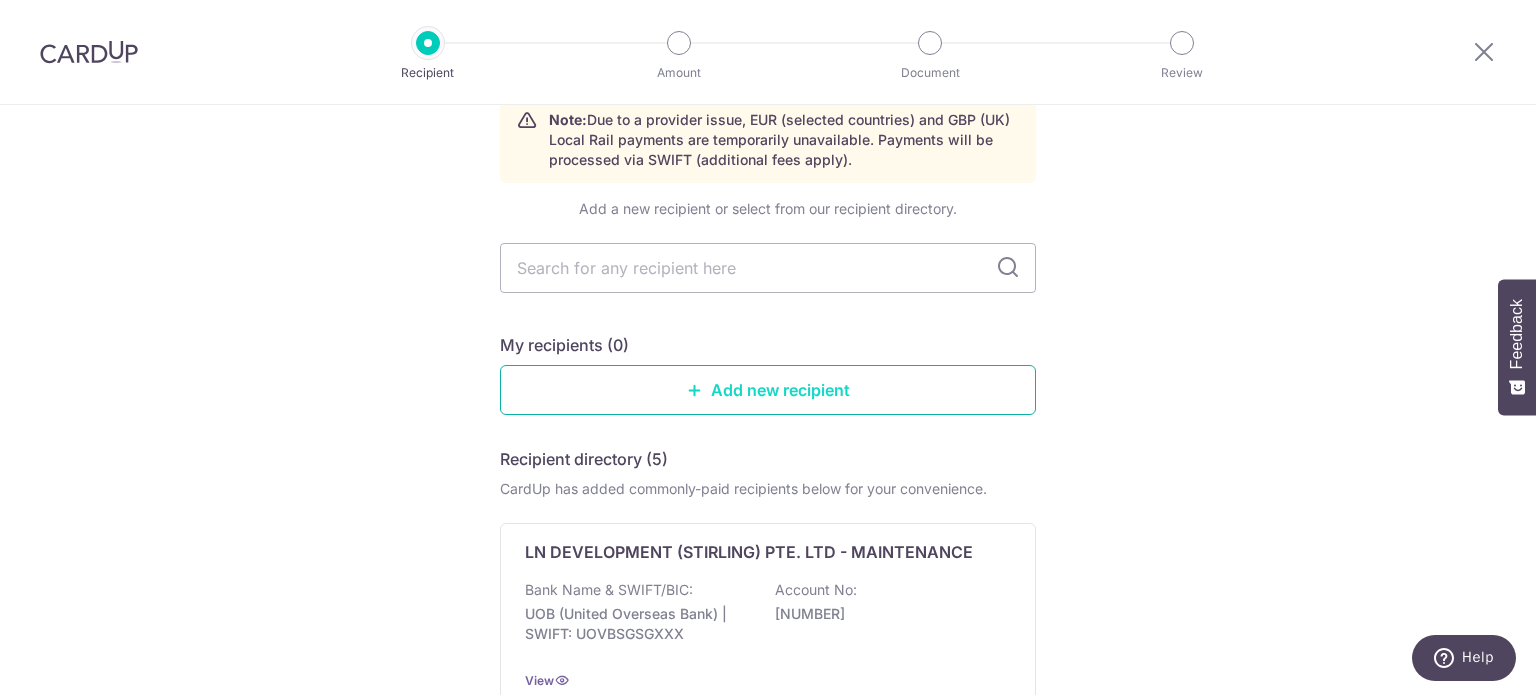 click on "Add new recipient" at bounding box center (768, 390) 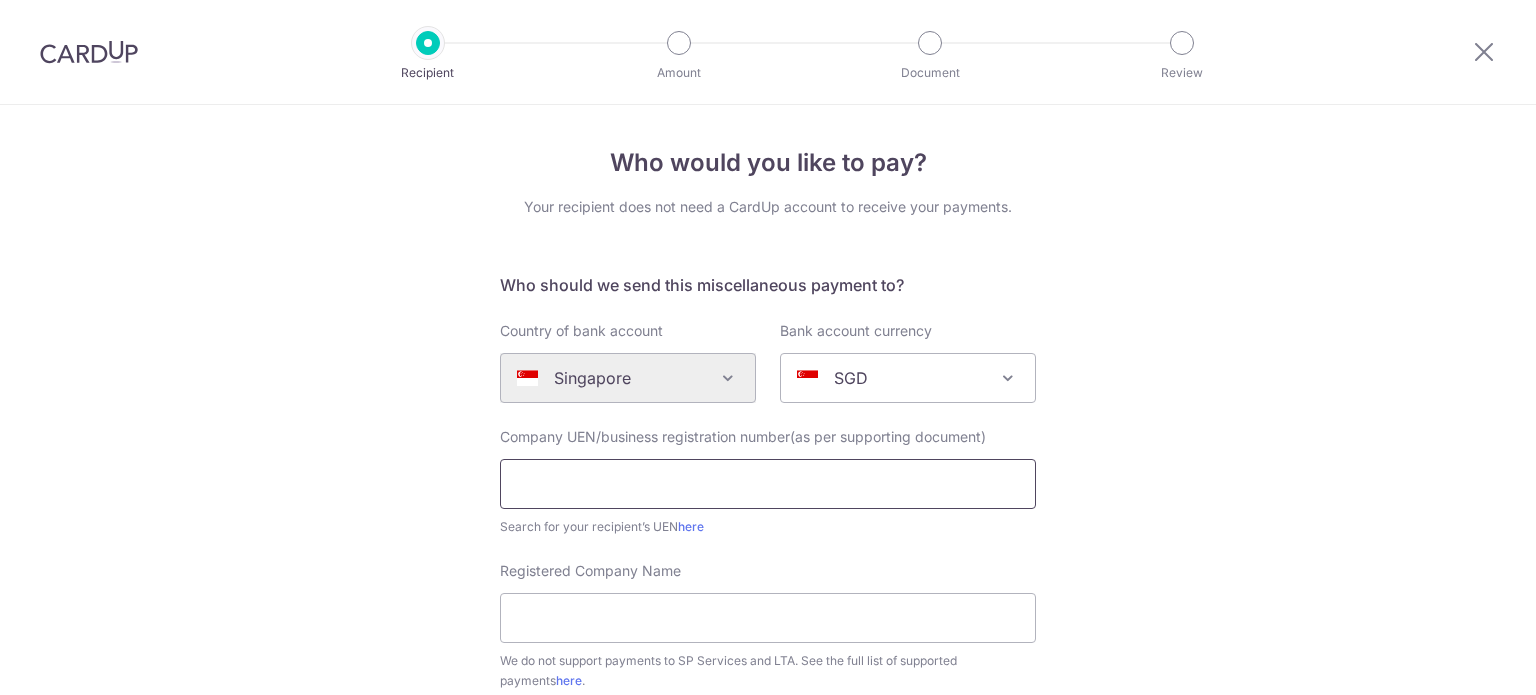 scroll, scrollTop: 0, scrollLeft: 0, axis: both 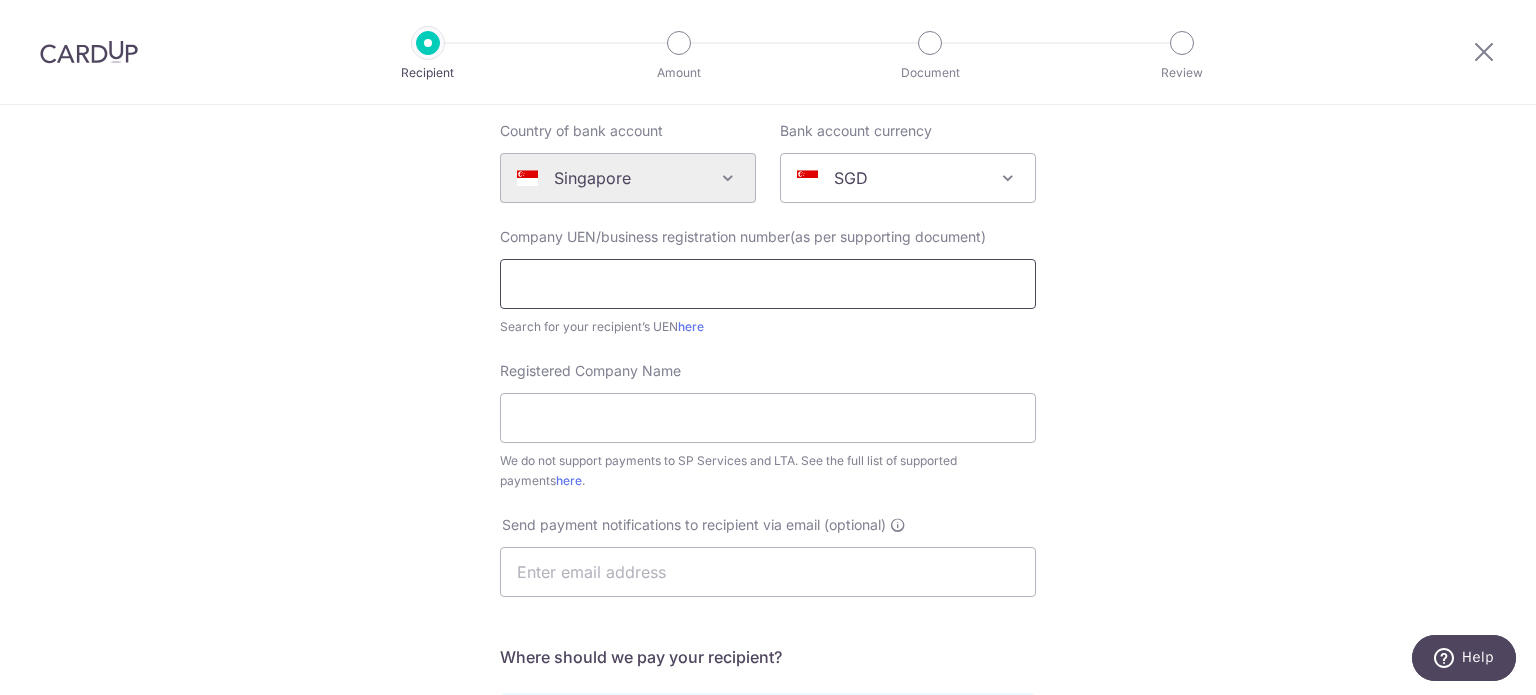 click at bounding box center [768, 284] 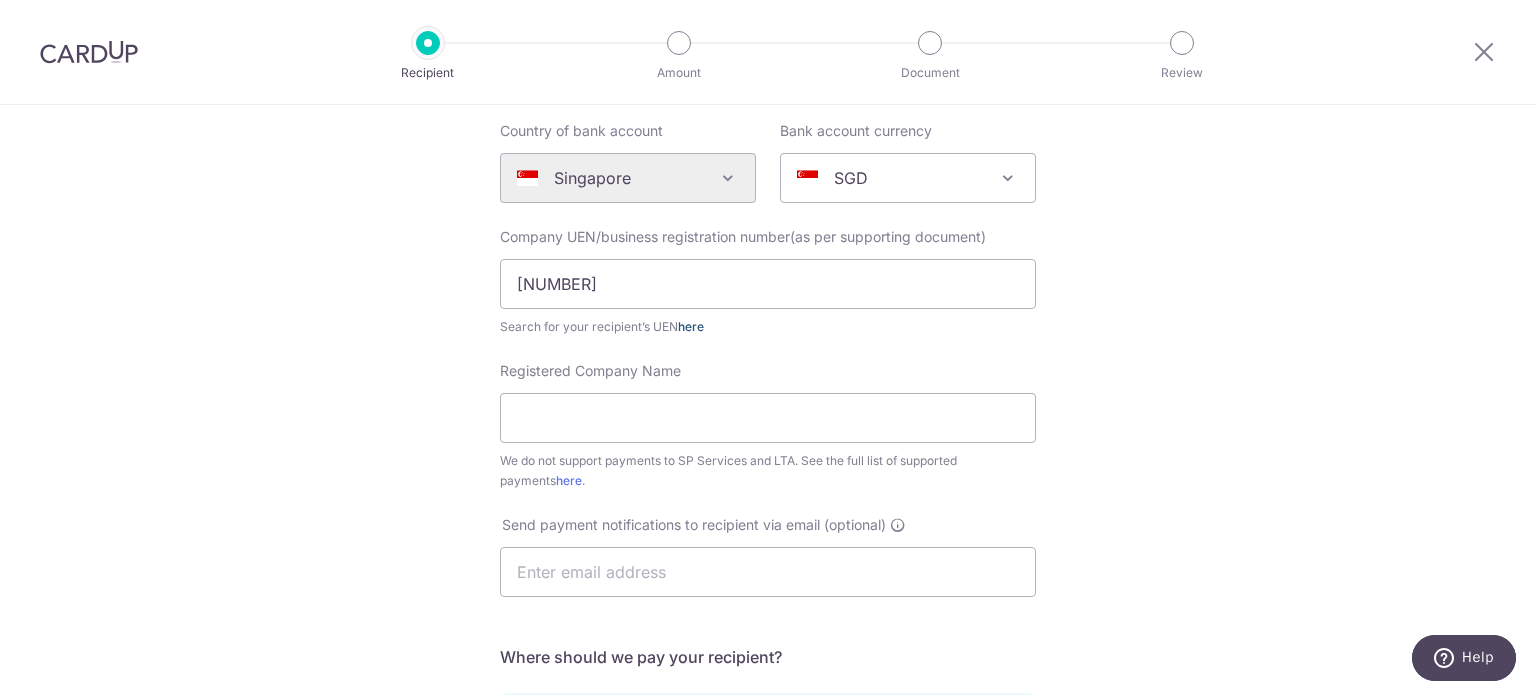 click on "here" at bounding box center [691, 326] 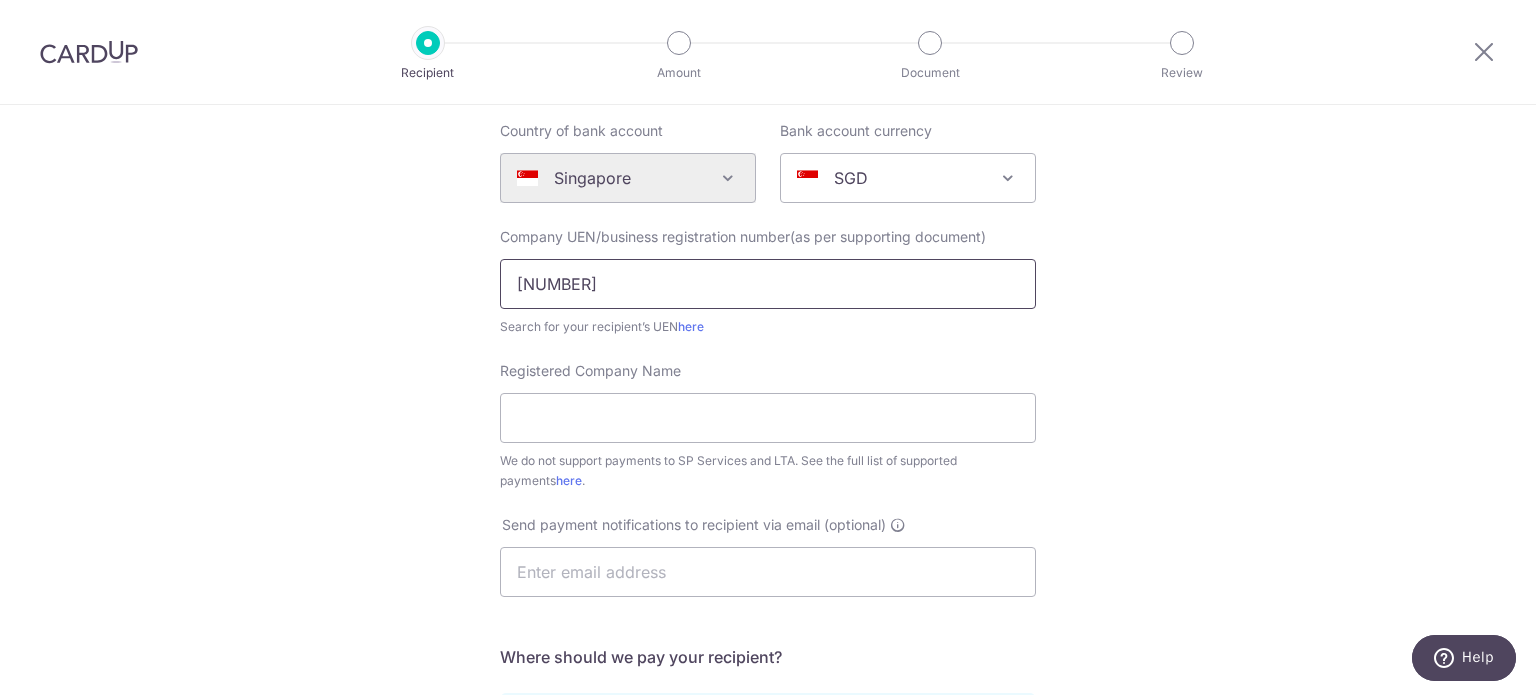 click on "[NUMBER]" at bounding box center (768, 284) 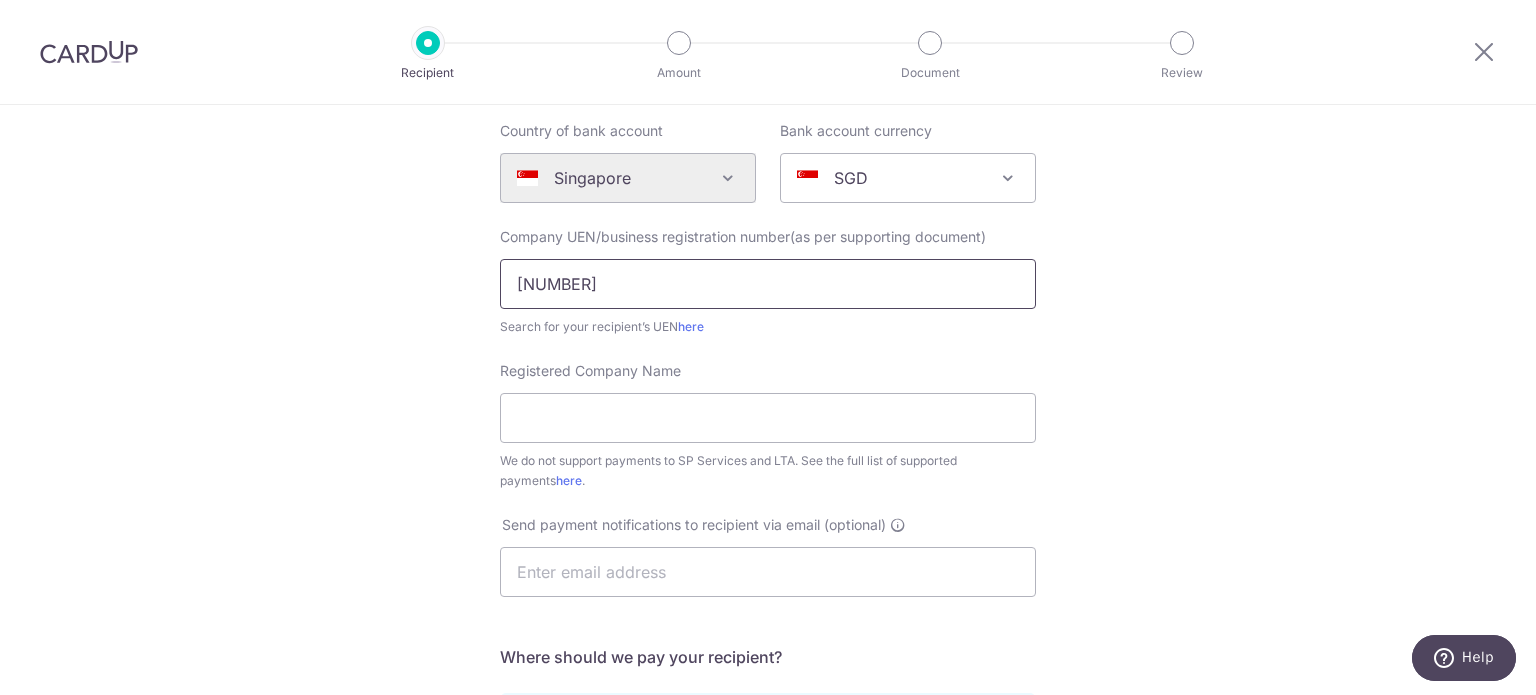 click on "[NUMBER]" at bounding box center (768, 284) 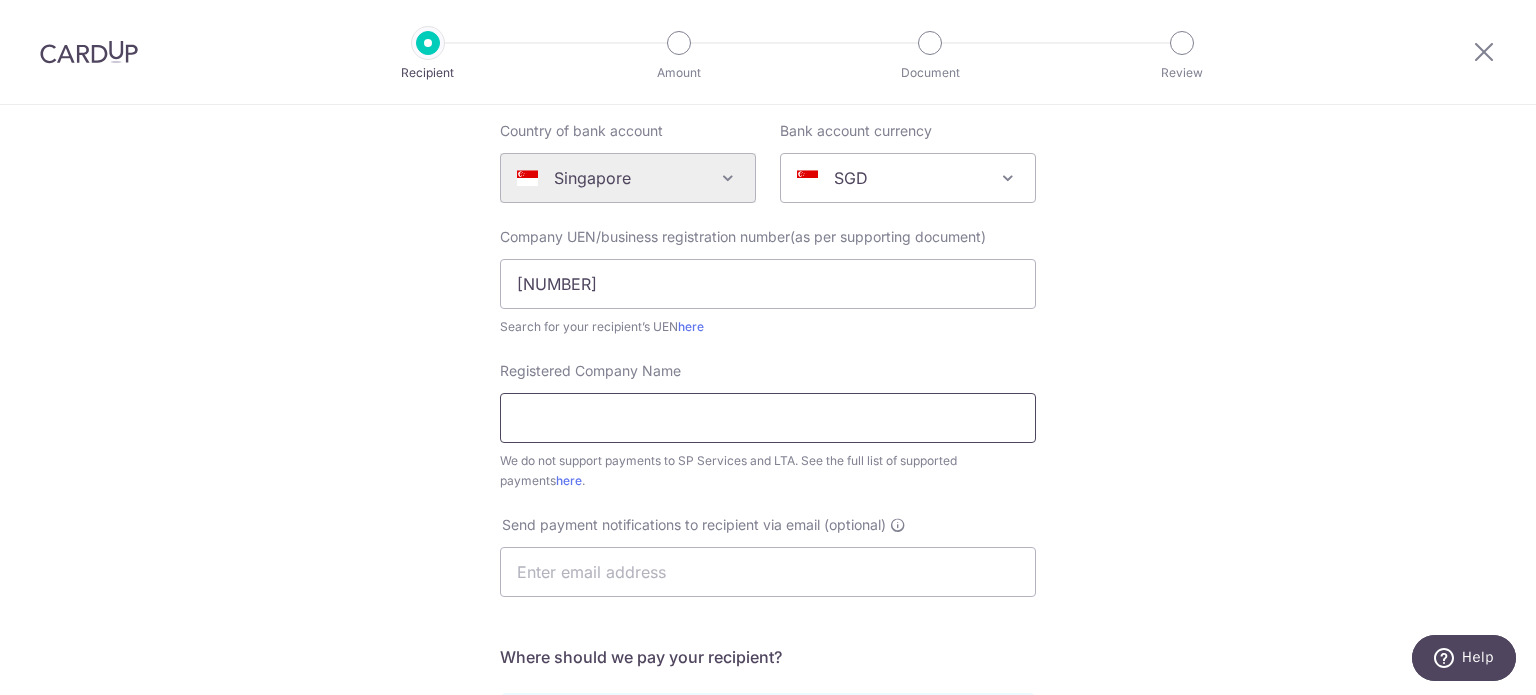 click on "Registered Company Name" at bounding box center [768, 418] 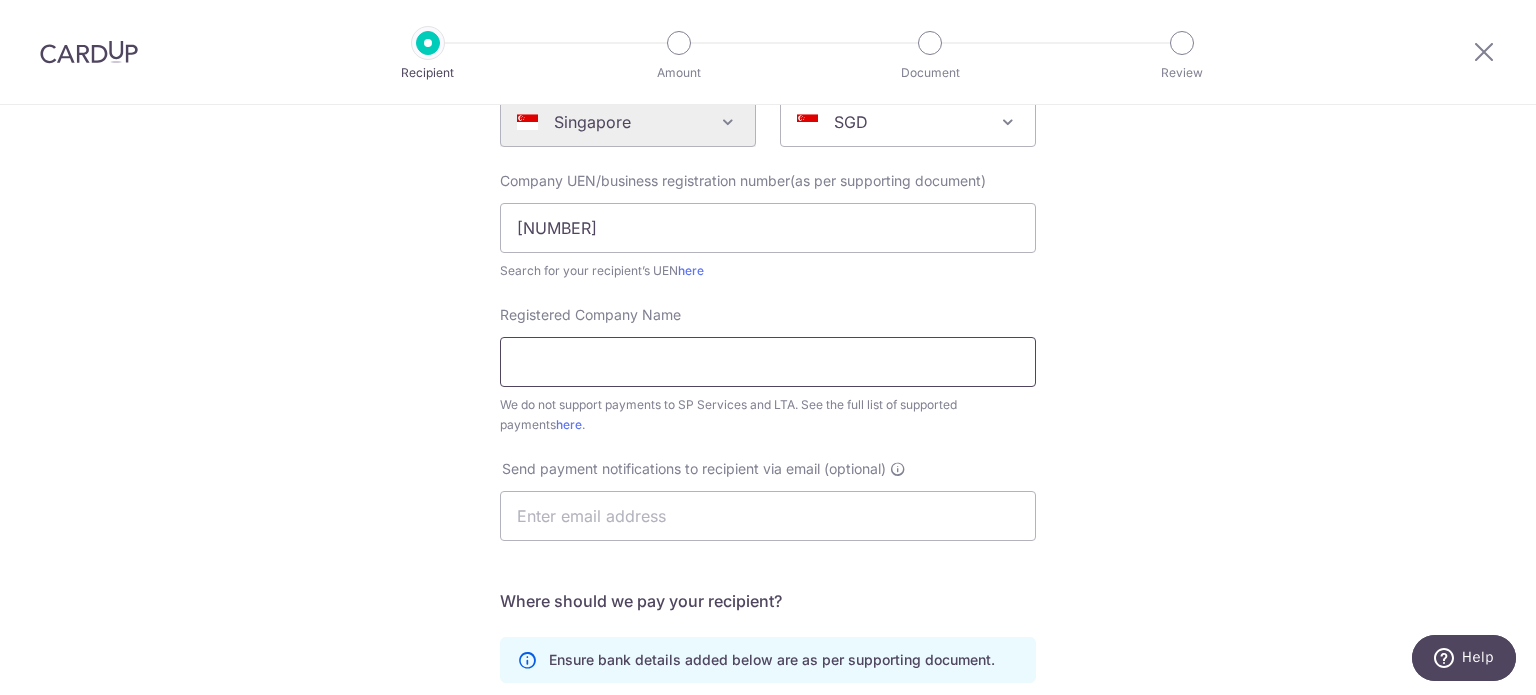 scroll, scrollTop: 248, scrollLeft: 0, axis: vertical 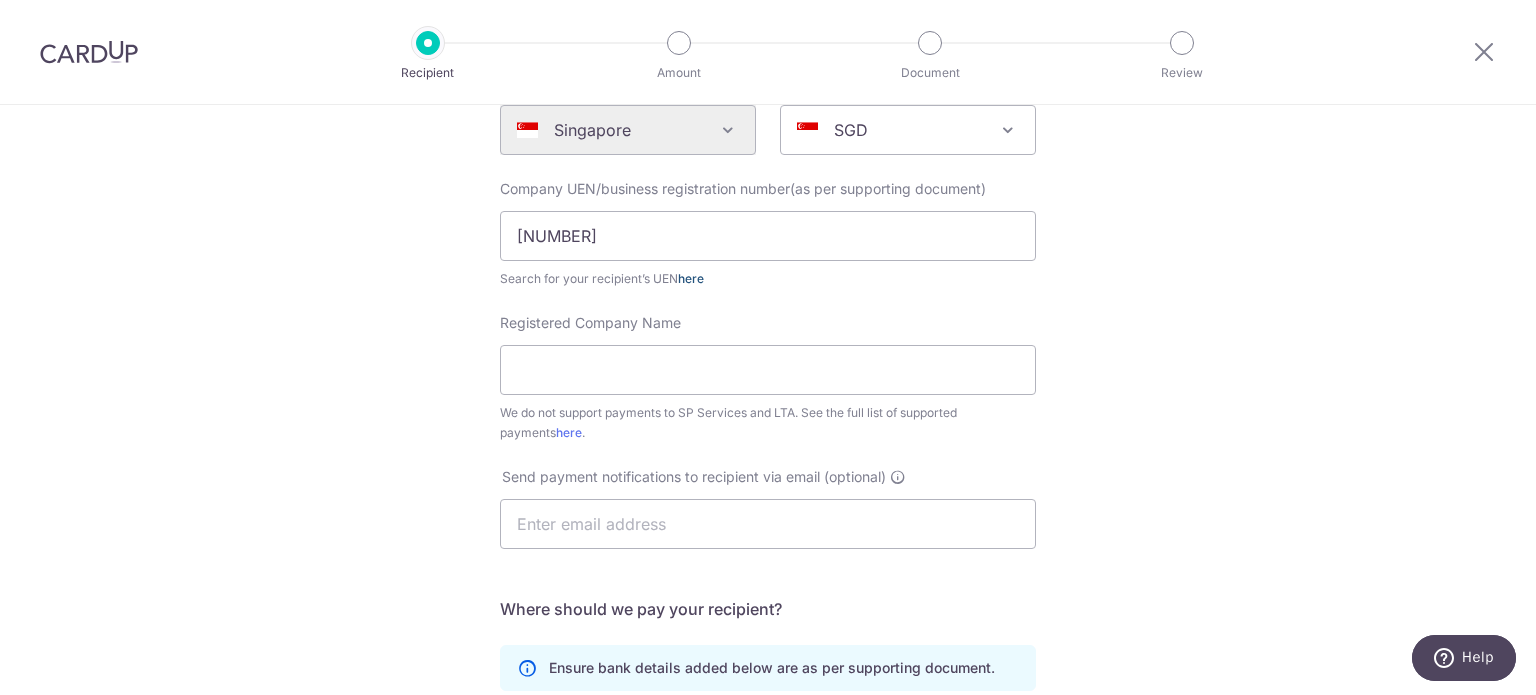 click on "here" at bounding box center (691, 278) 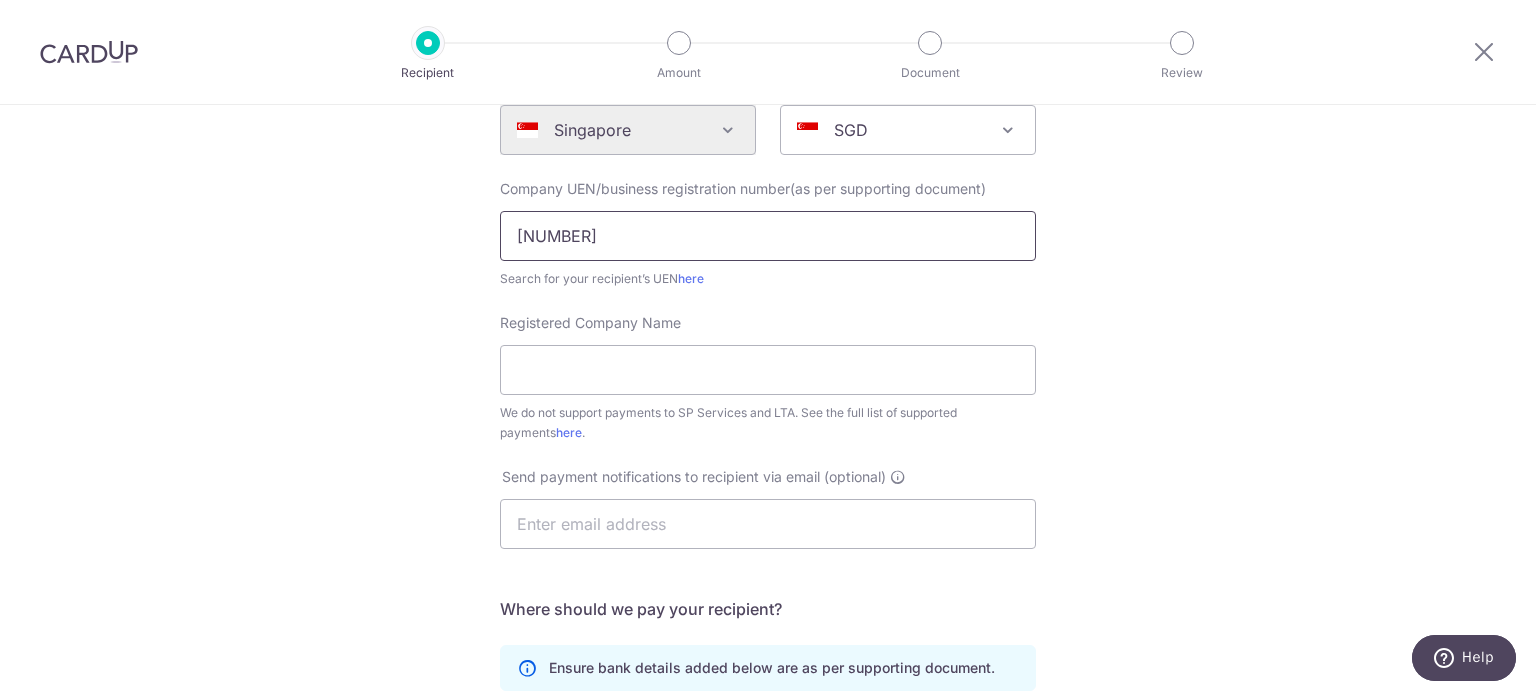 drag, startPoint x: 660, startPoint y: 239, endPoint x: 277, endPoint y: 234, distance: 383.03262 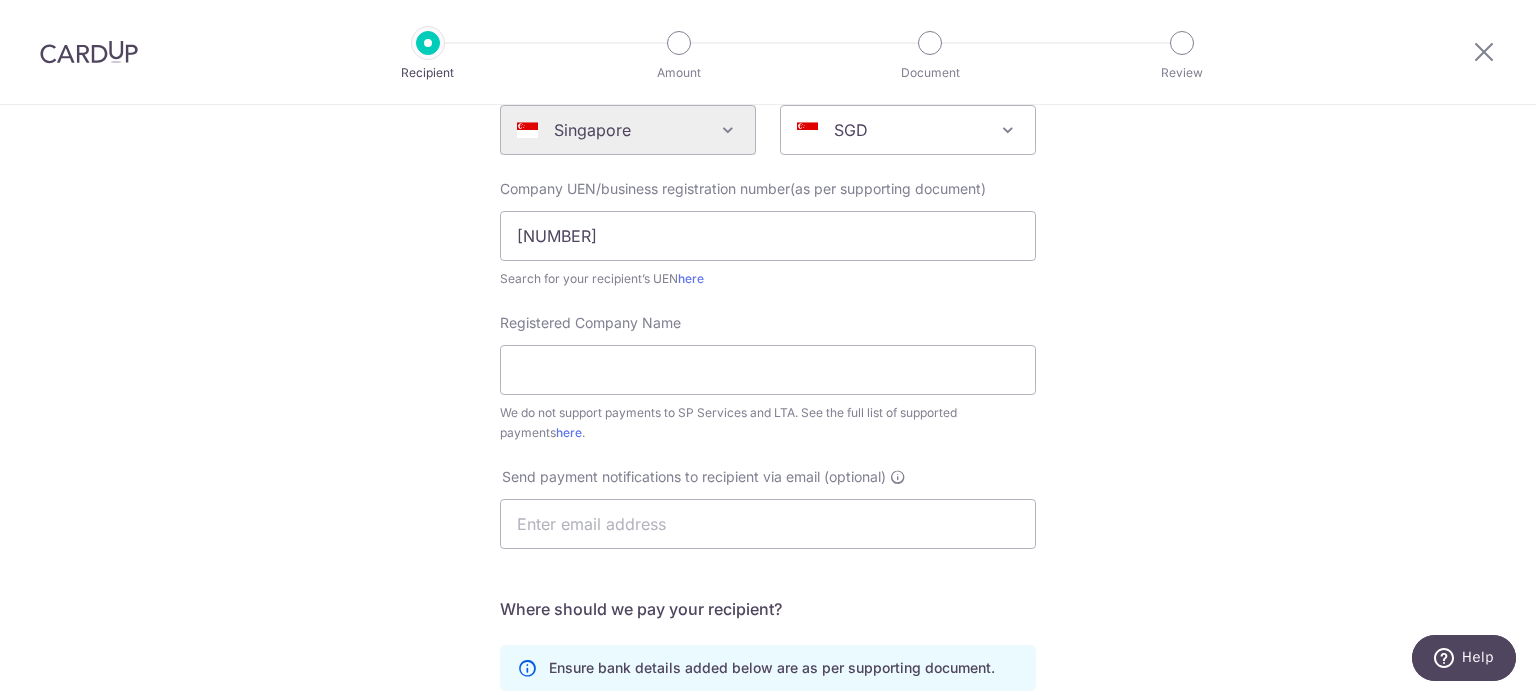 click on "Company UEN/business registration number(as per supporting document)
[NUMBER]
Search for your recipient’s UEN  here" at bounding box center (768, 234) 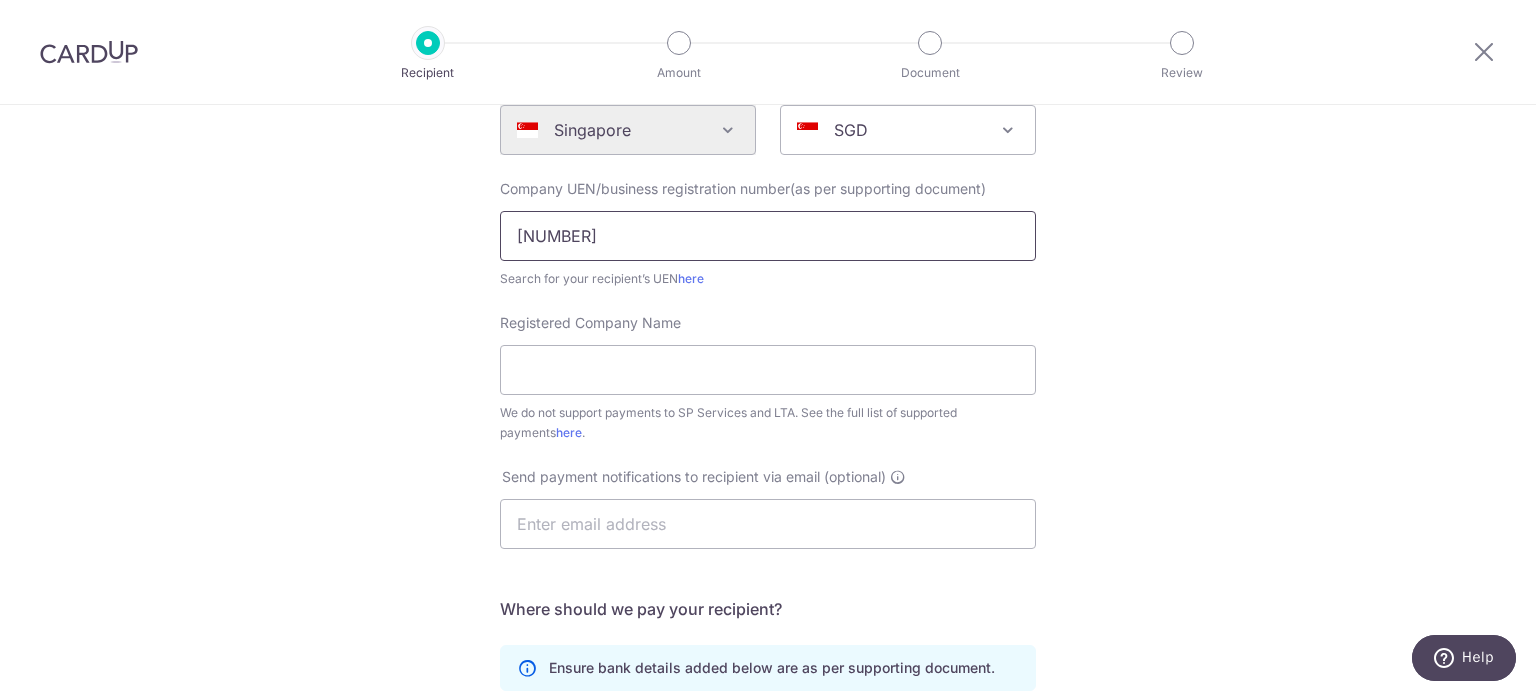 click on "[NUMBER]" at bounding box center (768, 236) 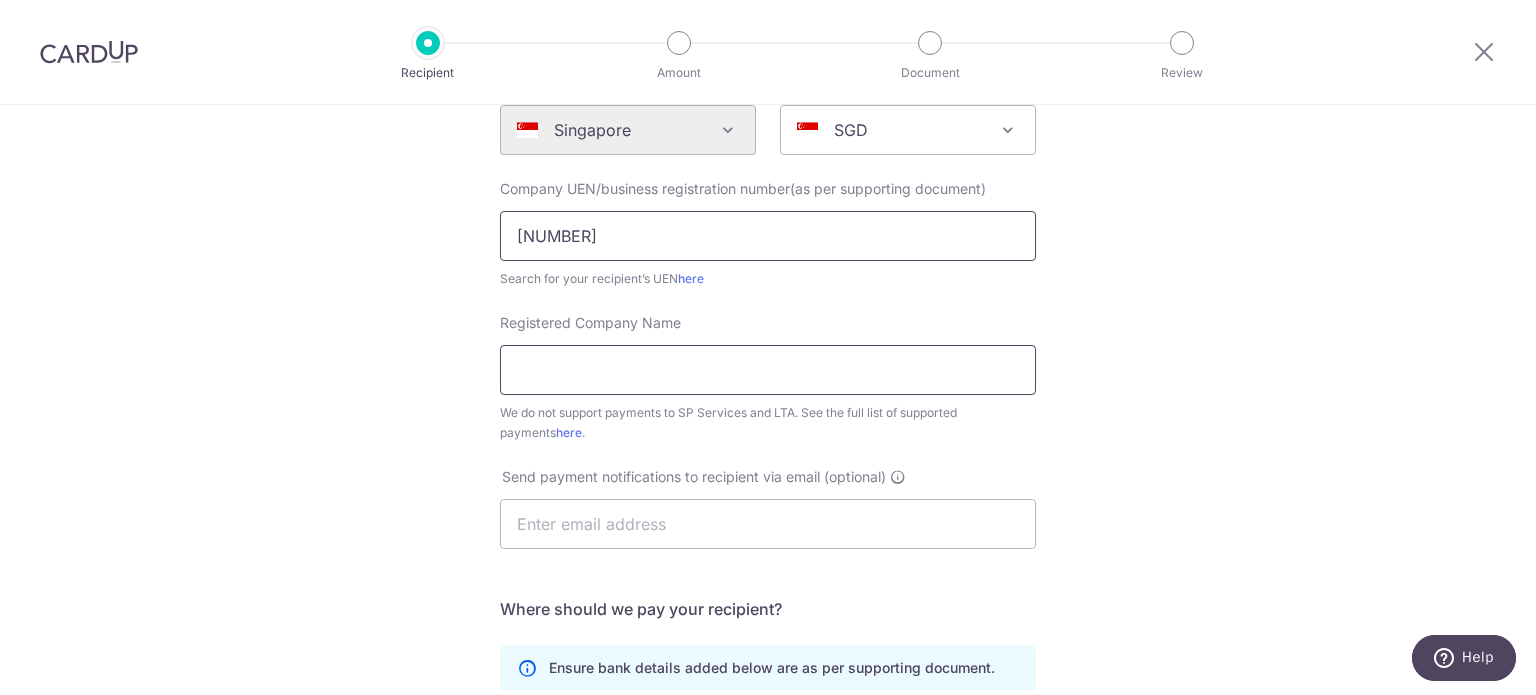 type on "[NUMBER]" 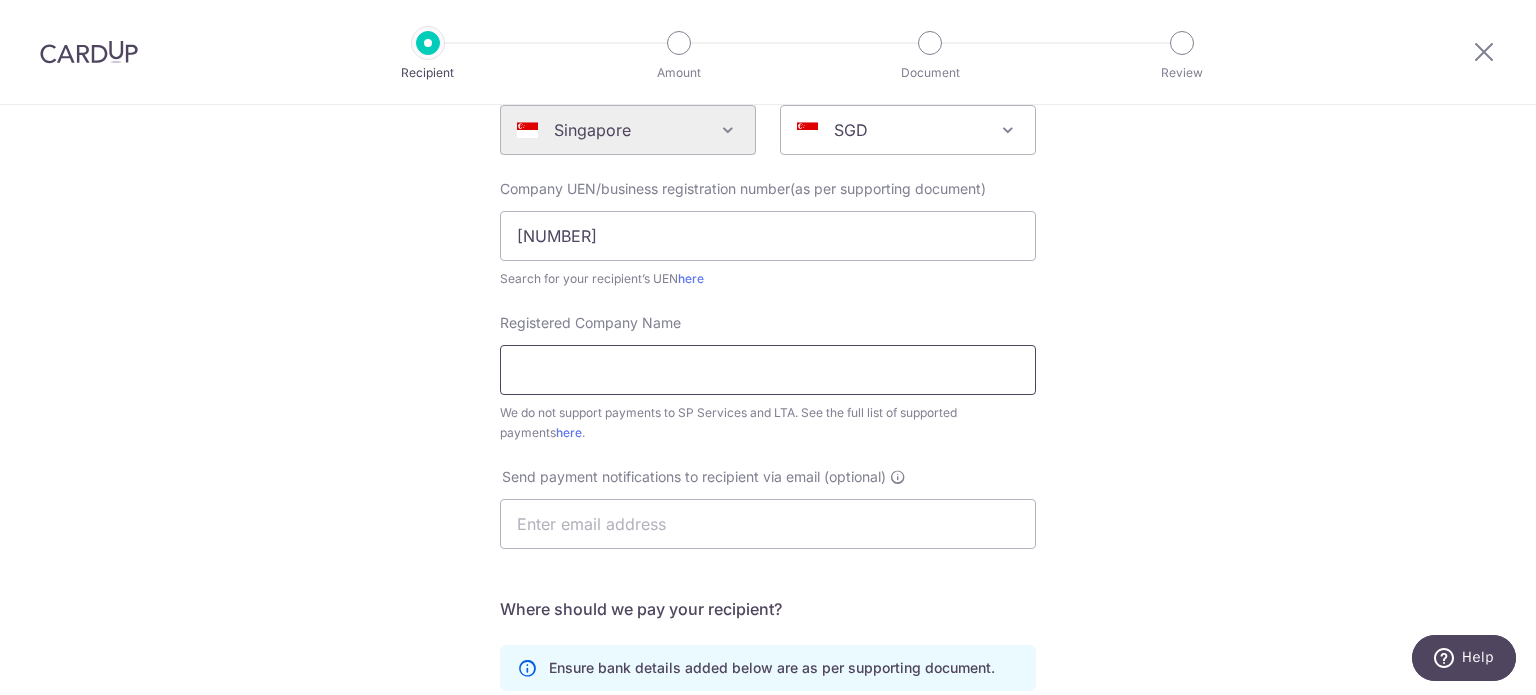 click on "Registered Company Name" at bounding box center [768, 370] 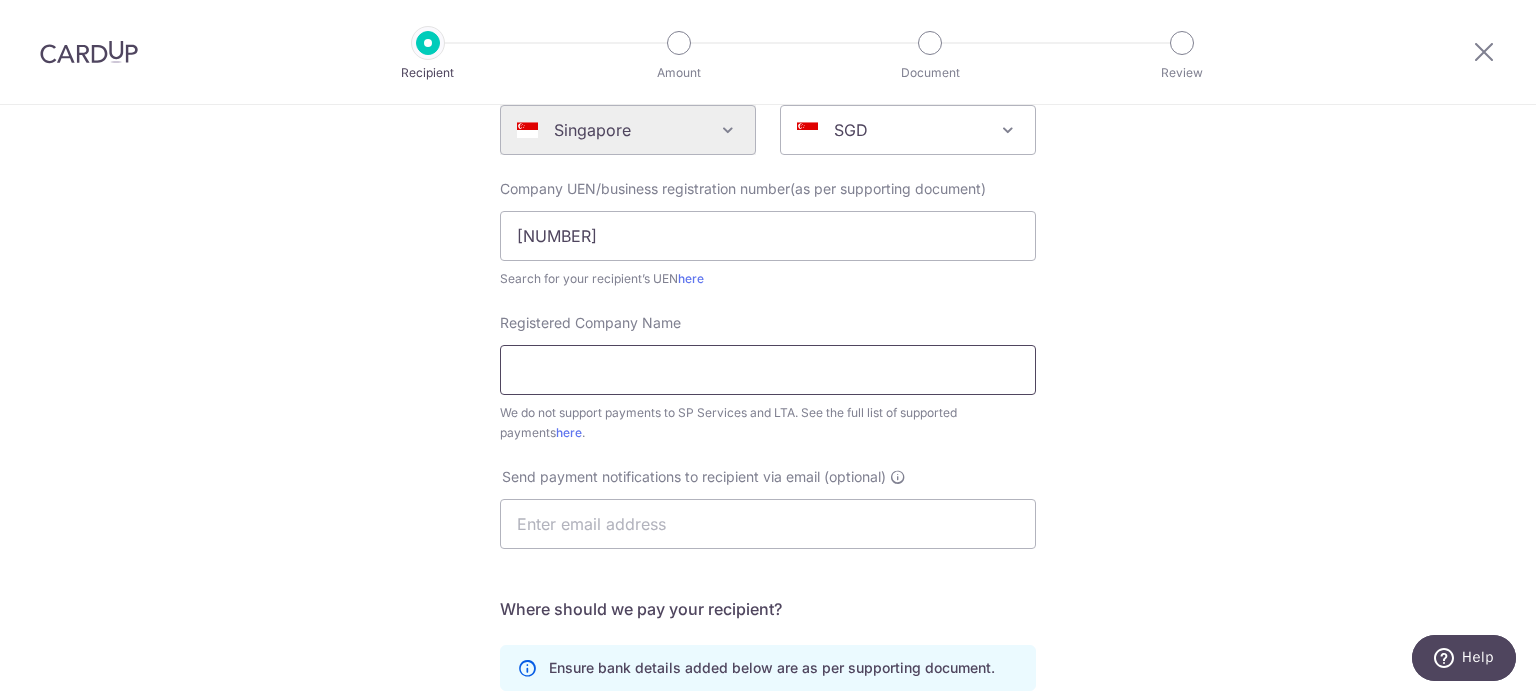 paste on "BIG ONE TRANSPORT SERVICE" 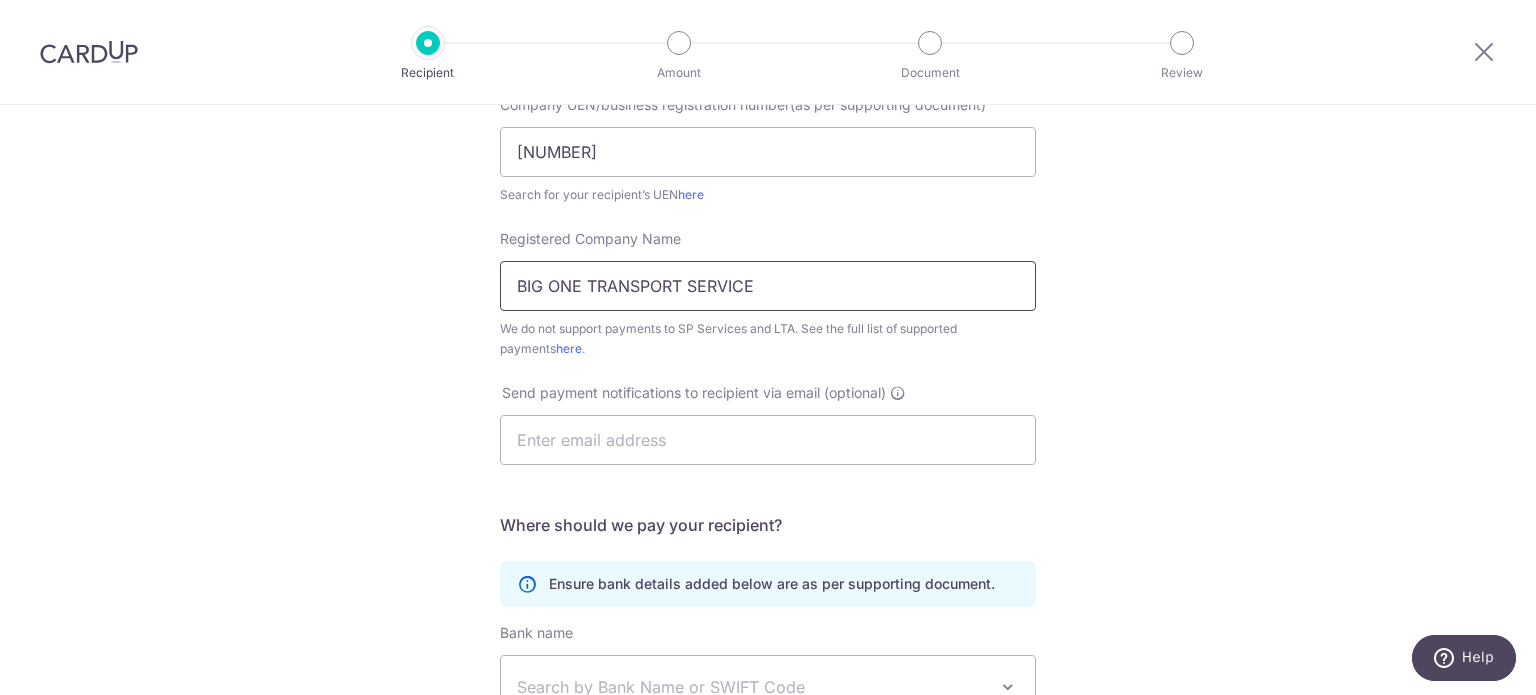 scroll, scrollTop: 348, scrollLeft: 0, axis: vertical 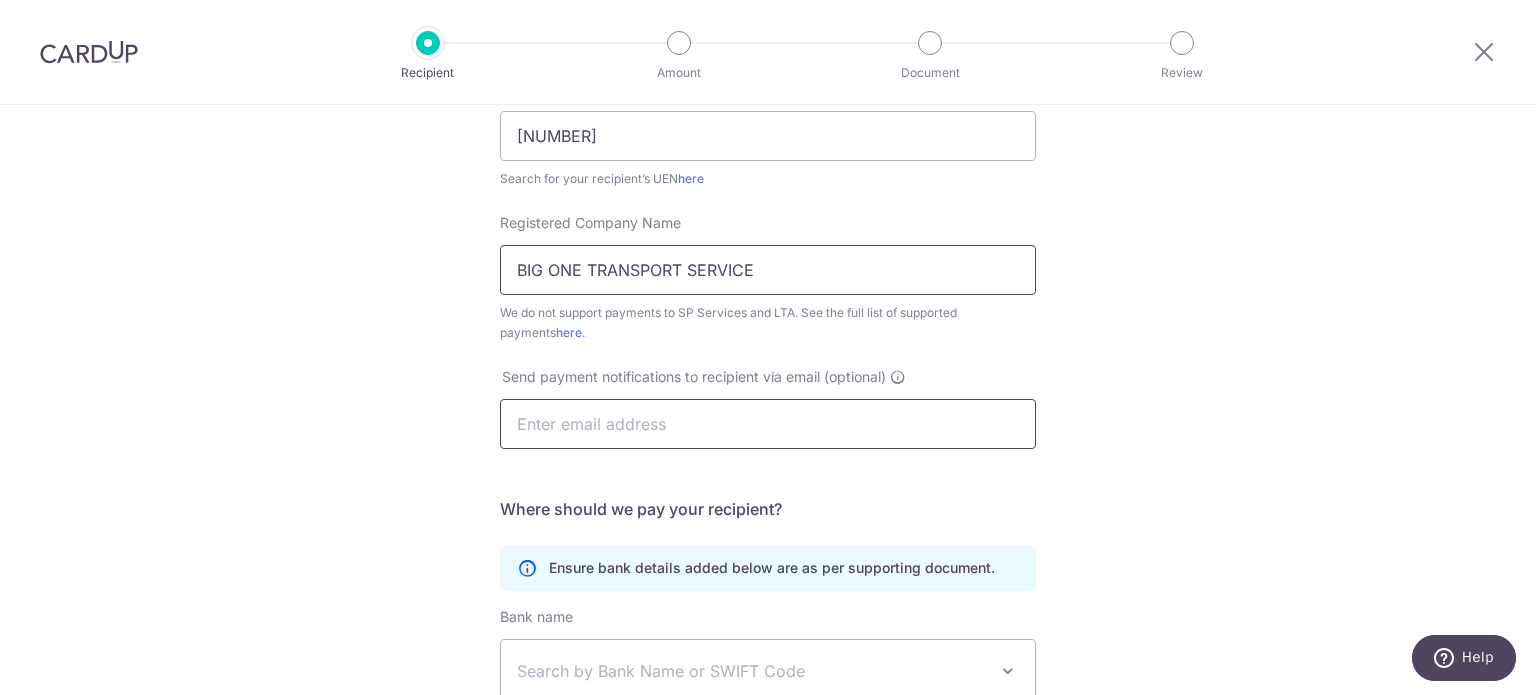 type on "BIG ONE TRANSPORT SERVICE" 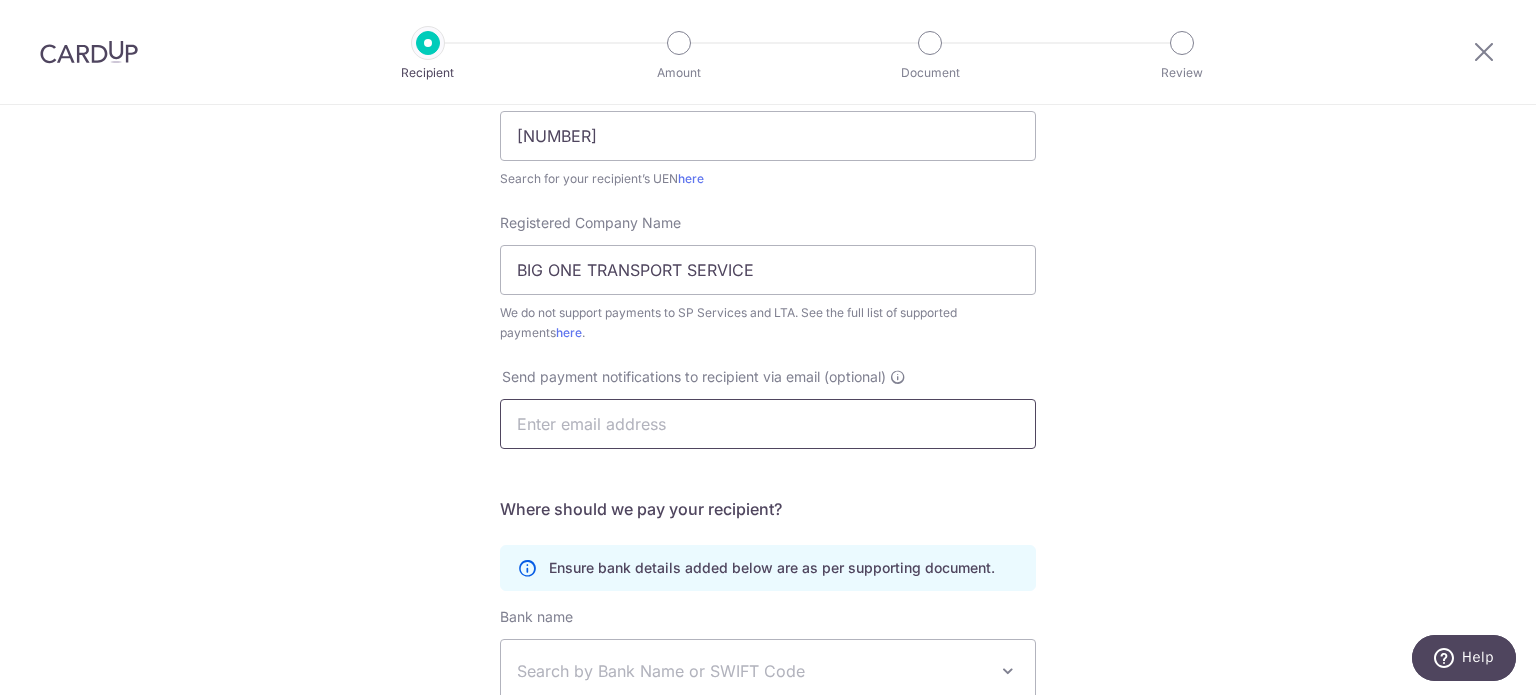 click at bounding box center [768, 424] 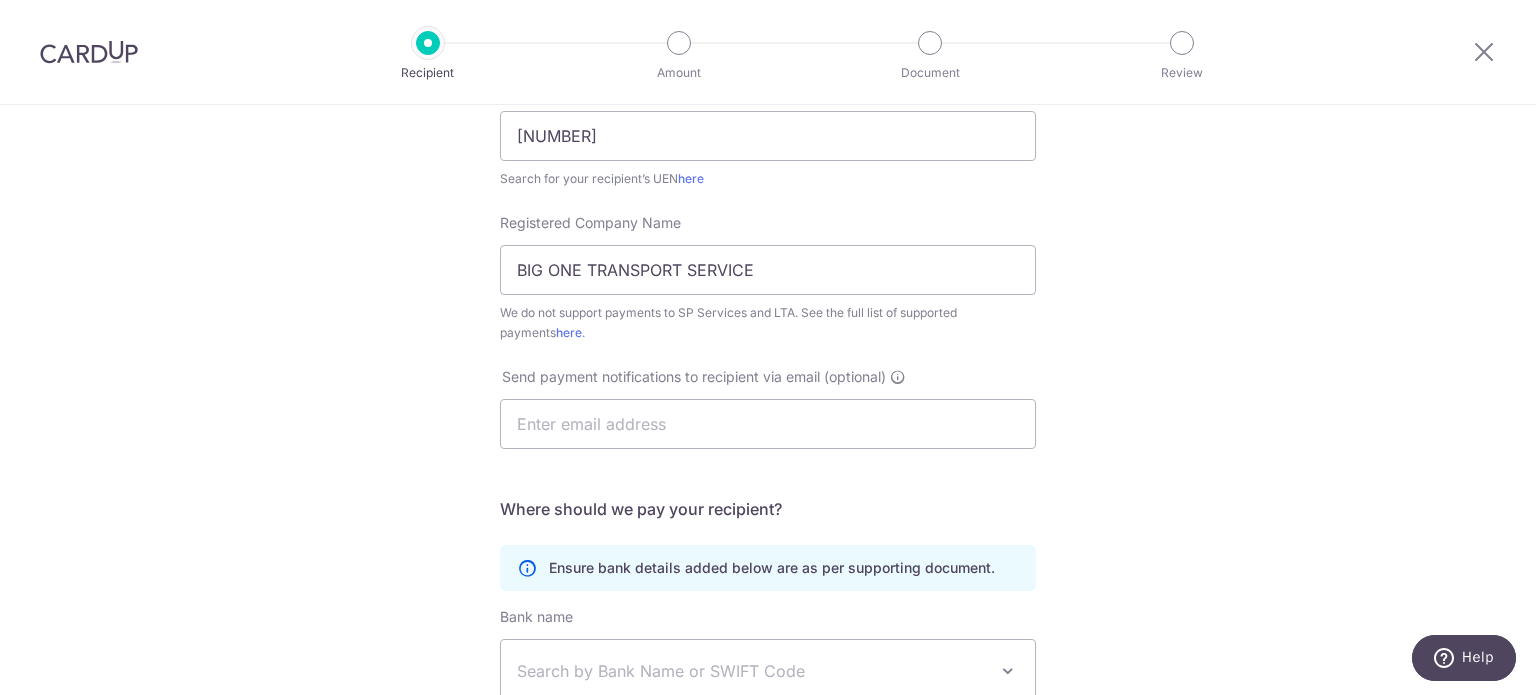 click on "Who would you like to pay?
Your recipient does not need a CardUp account to receive your payments.
Who should we send this miscellaneous payment to?
Country of bank account
Algeria
Andorra
Angola
Anguilla
Argentina
Armenia
Aruba
Australia
Austria
Azerbaijan
Bahrain
Bangladesh
Belgium
Bolivia
Bosnia and Herzegovina
Brazil
British Virgin Islands
Bulgaria
Canada
Chile
China
Colombia
Costa Rica
Croatia
Cyprus
Czech Republic
Denmark
Dominica
Dominican Republic
East Timor
Ecuador
Egypt
Estonia
Faroe Islands
Fiji
Finland
France
French Guiana
French Polynesia
French Southern Territories
Georgia
Germany
Greece
Greenland
Grenada
Guernsey
Guyana
Honduras
Hong Kong
Hungary
Iceland
India
Indonesia
Ireland
Isle of Man
Israel
Italy
Japan
Jersey
Kazakhstan
Kosovo
Kuwait
Kyrgyzstan" at bounding box center (768, 377) 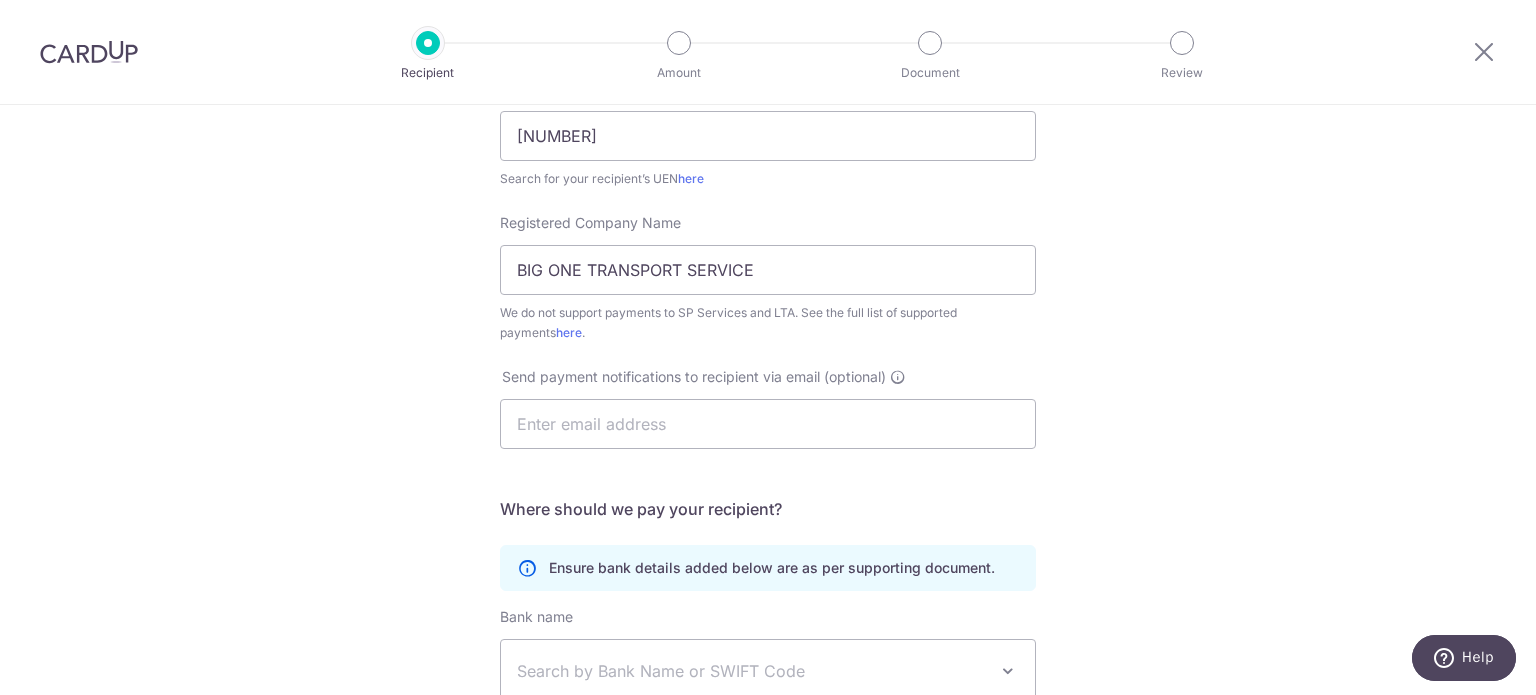 click on "Who would you like to pay?
Your recipient does not need a CardUp account to receive your payments.
Who should we send this miscellaneous payment to?
Country of bank account
Algeria
Andorra
Angola
Anguilla
Argentina
Armenia
Aruba
Australia
Austria
Azerbaijan
Bahrain
Bangladesh
Belgium
Bolivia
Bosnia and Herzegovina
Brazil
British Virgin Islands
Bulgaria
Canada
Chile
China
Colombia
Costa Rica
Croatia
Cyprus
Czech Republic
Denmark
Dominica
Dominican Republic
East Timor
Ecuador
Egypt
Estonia
Faroe Islands
Fiji
Finland
France
French Guiana
French Polynesia
French Southern Territories
Georgia
Germany
Greece
Greenland
Grenada
Guernsey
Guyana
Honduras
Hong Kong
Hungary
Iceland
India
Indonesia
Ireland
Isle of Man
Israel
Italy
Japan
Jersey
Kazakhstan
Kosovo
Kuwait
Kyrgyzstan" at bounding box center [768, 377] 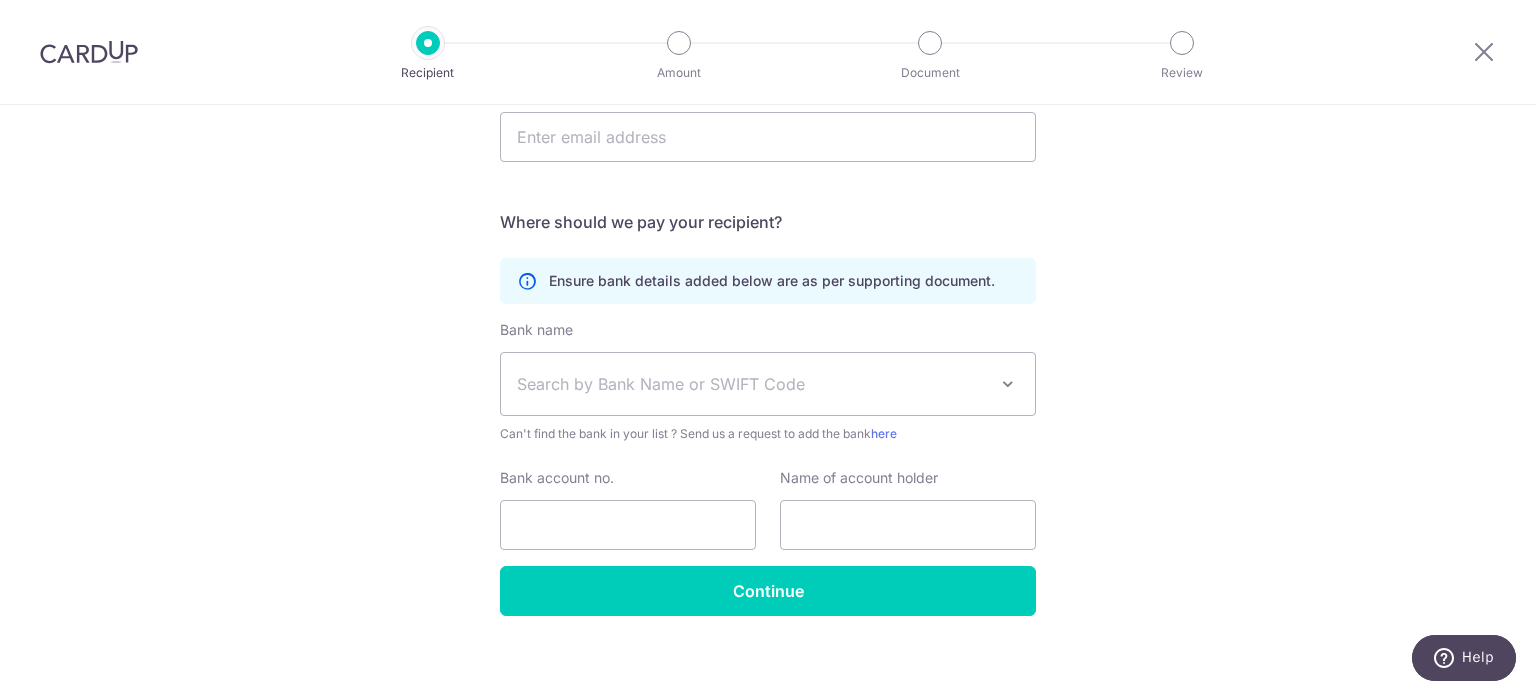 scroll, scrollTop: 648, scrollLeft: 0, axis: vertical 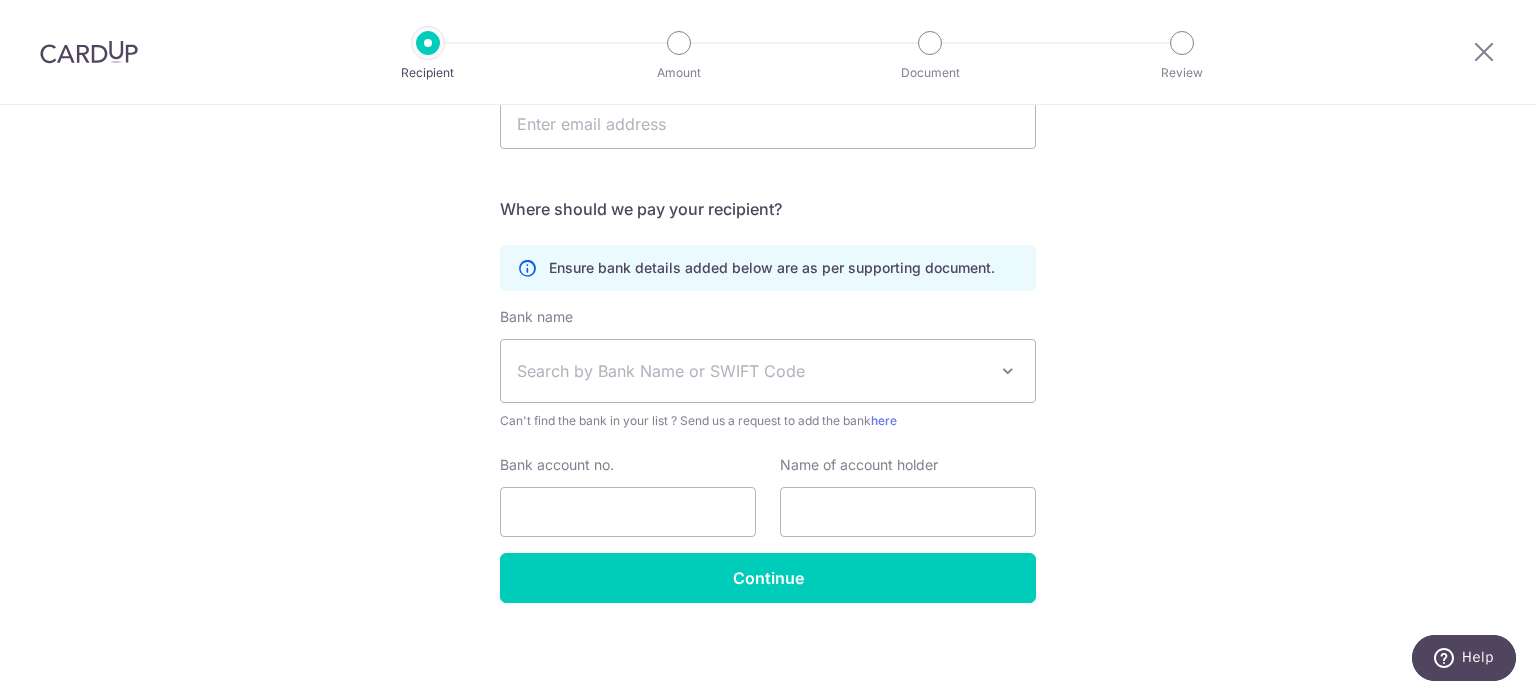 click on "Ensure bank details added below are as per supporting document." at bounding box center (772, 268) 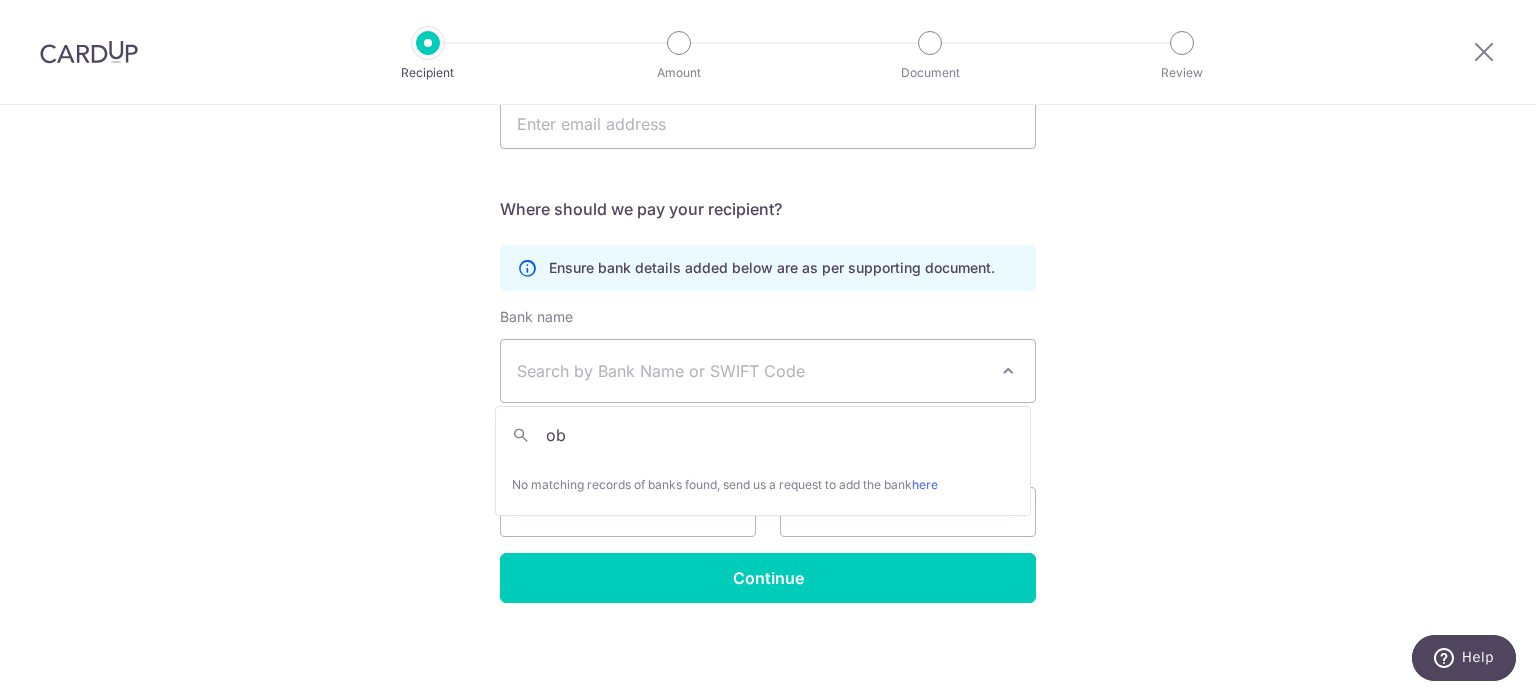 type on "o" 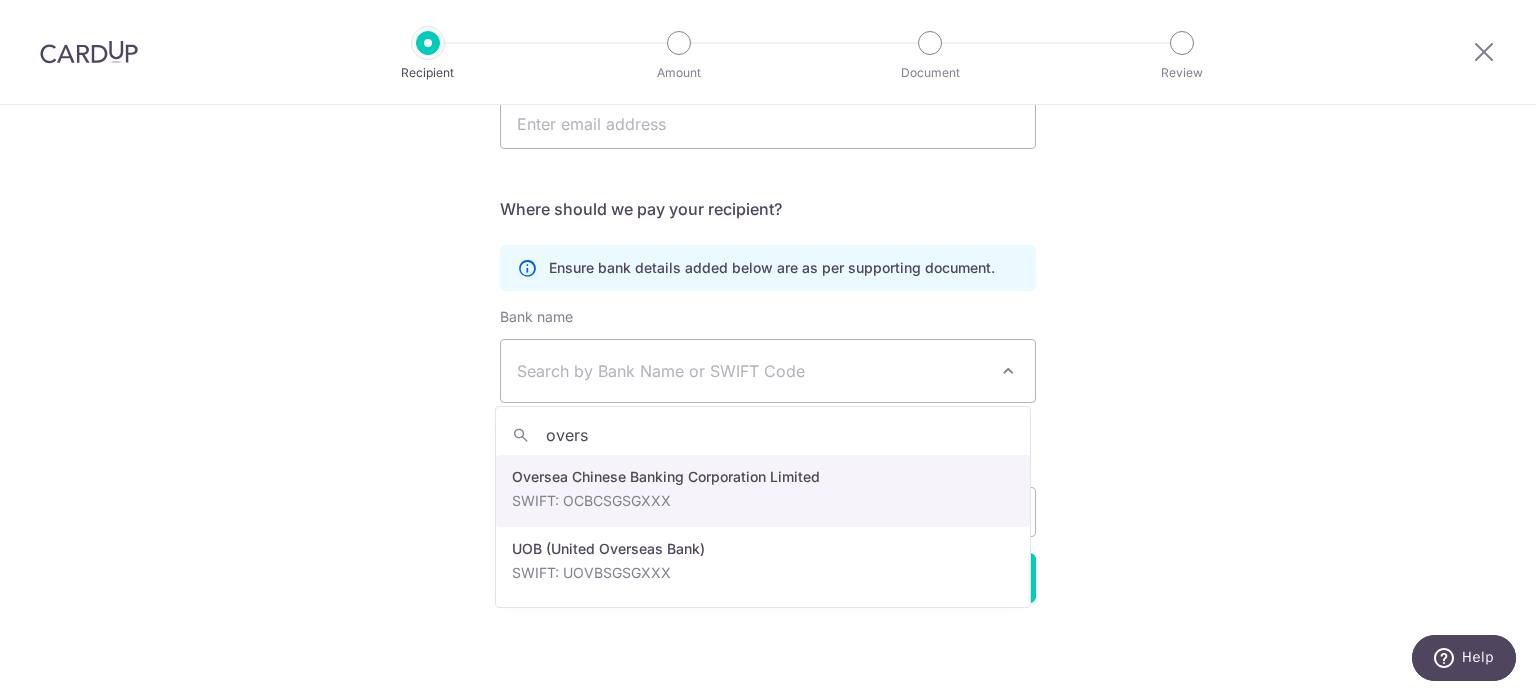 type on "overs" 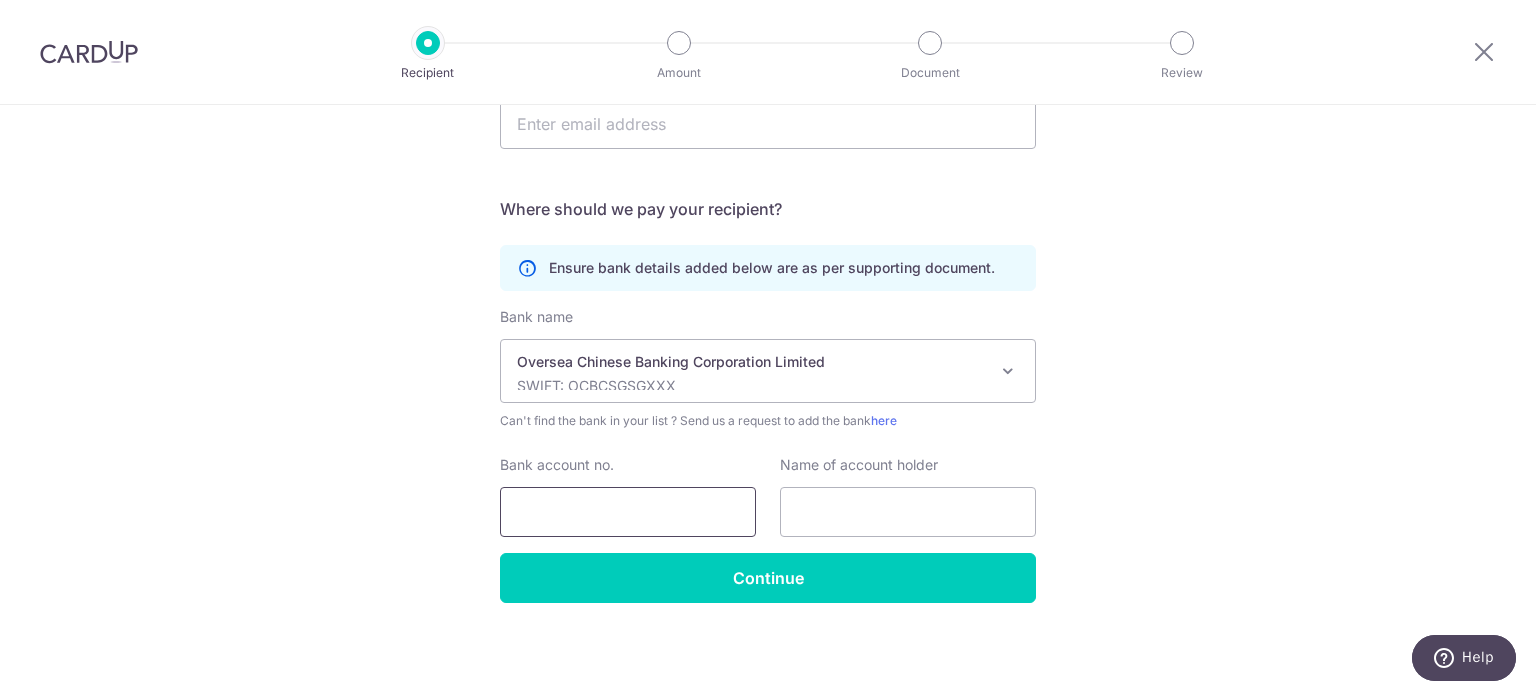 click on "Bank account no." at bounding box center (628, 512) 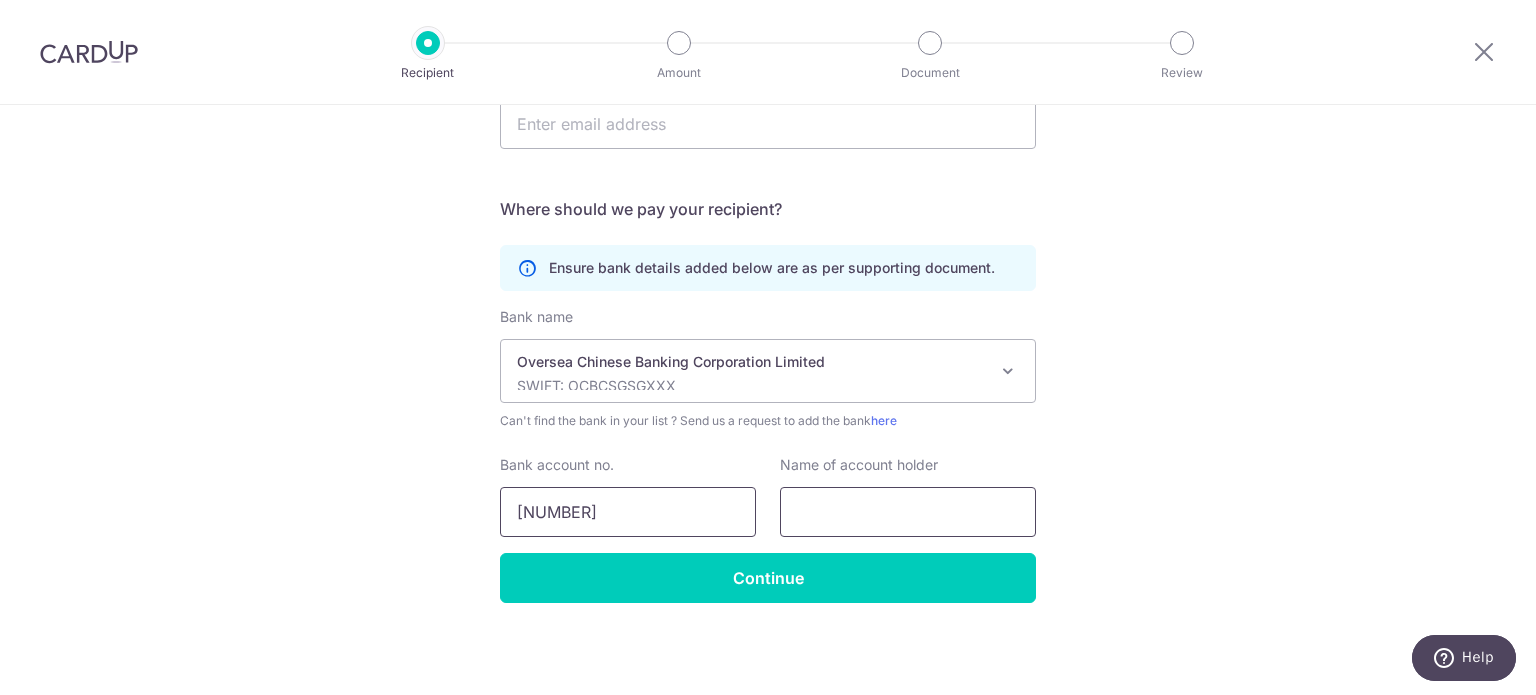 type on "595166695001" 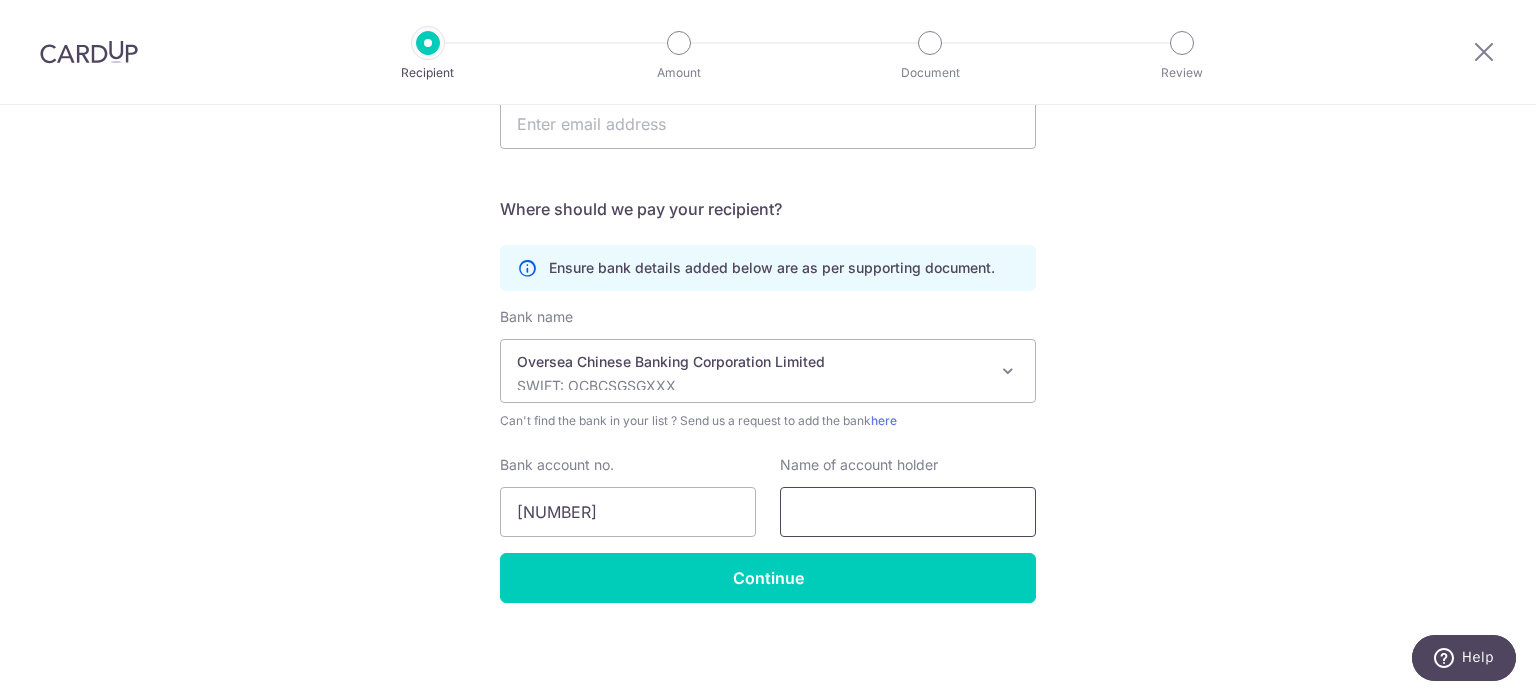 click at bounding box center [908, 512] 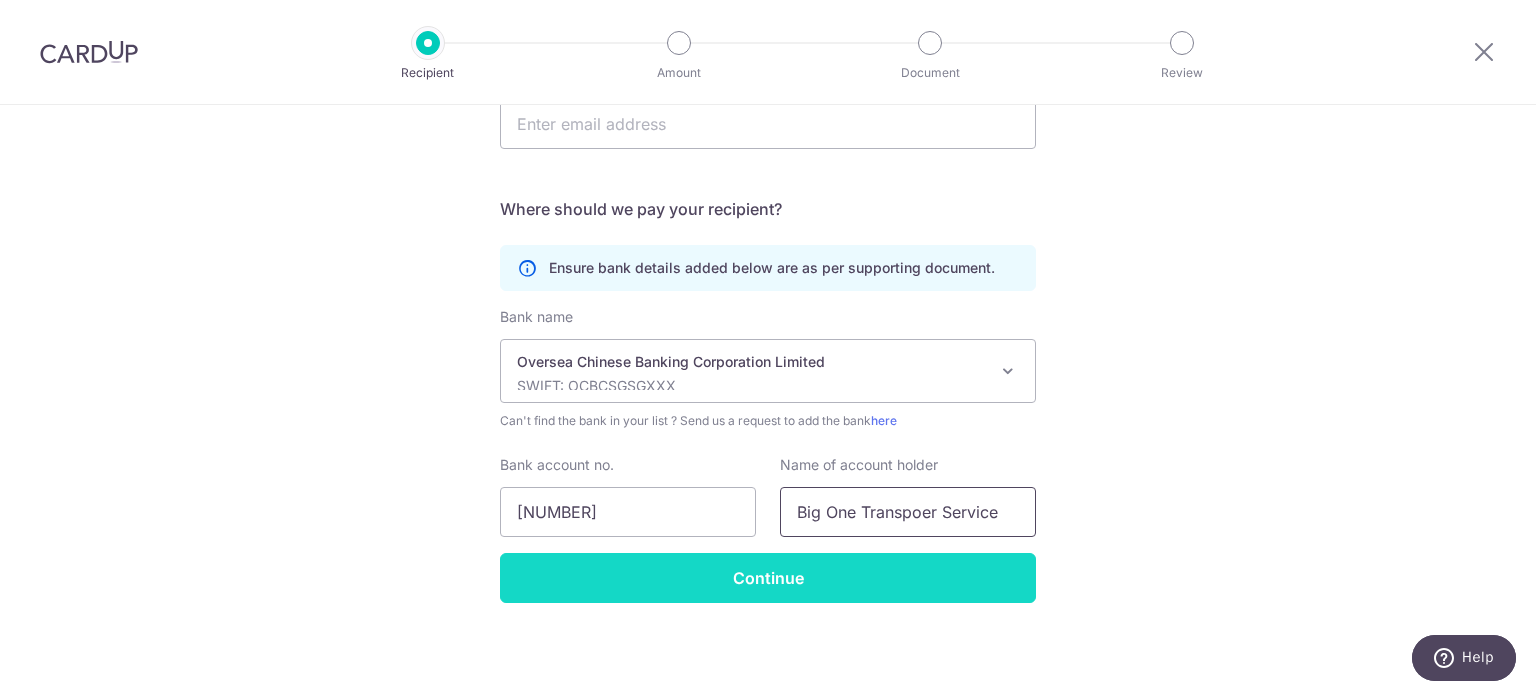 type on "Big One Transpoer Service" 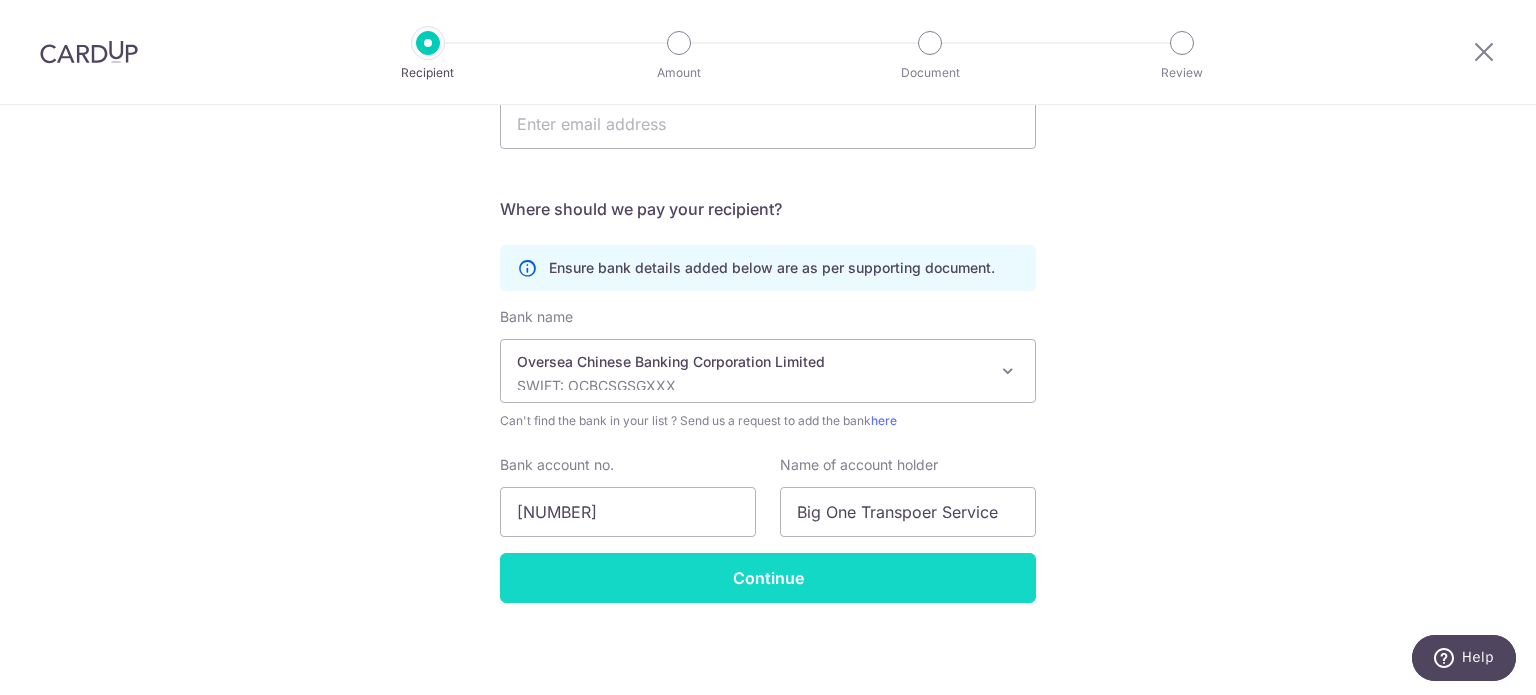 click on "Continue" at bounding box center (768, 578) 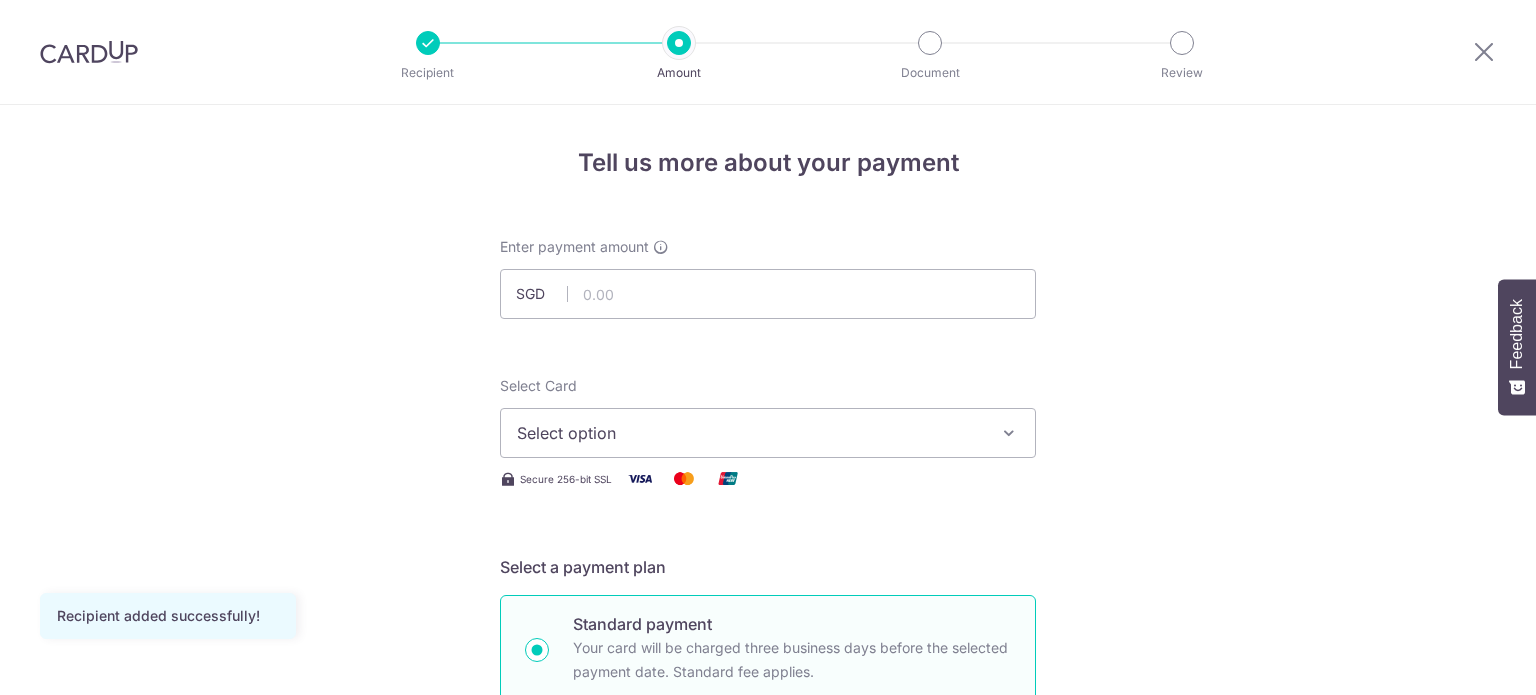 scroll, scrollTop: 0, scrollLeft: 0, axis: both 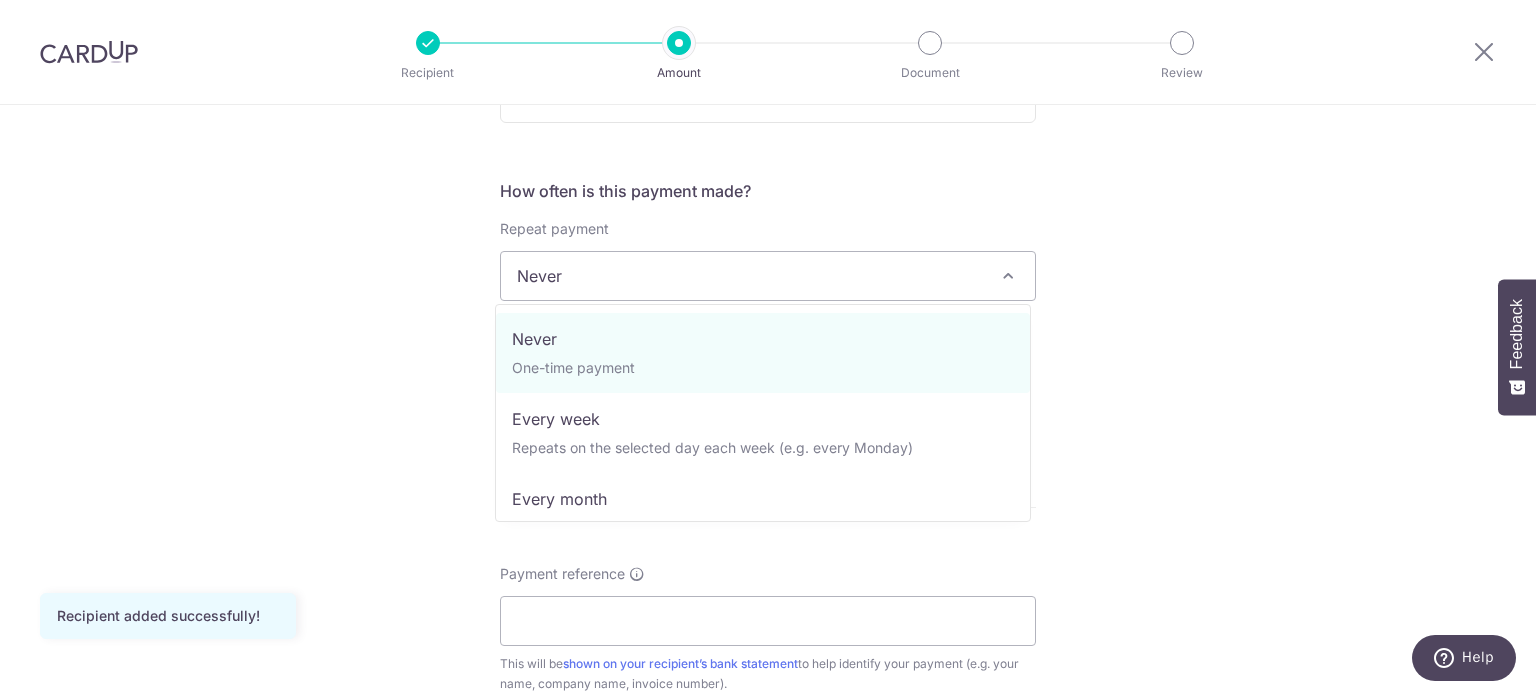 click on "Never" at bounding box center [768, 276] 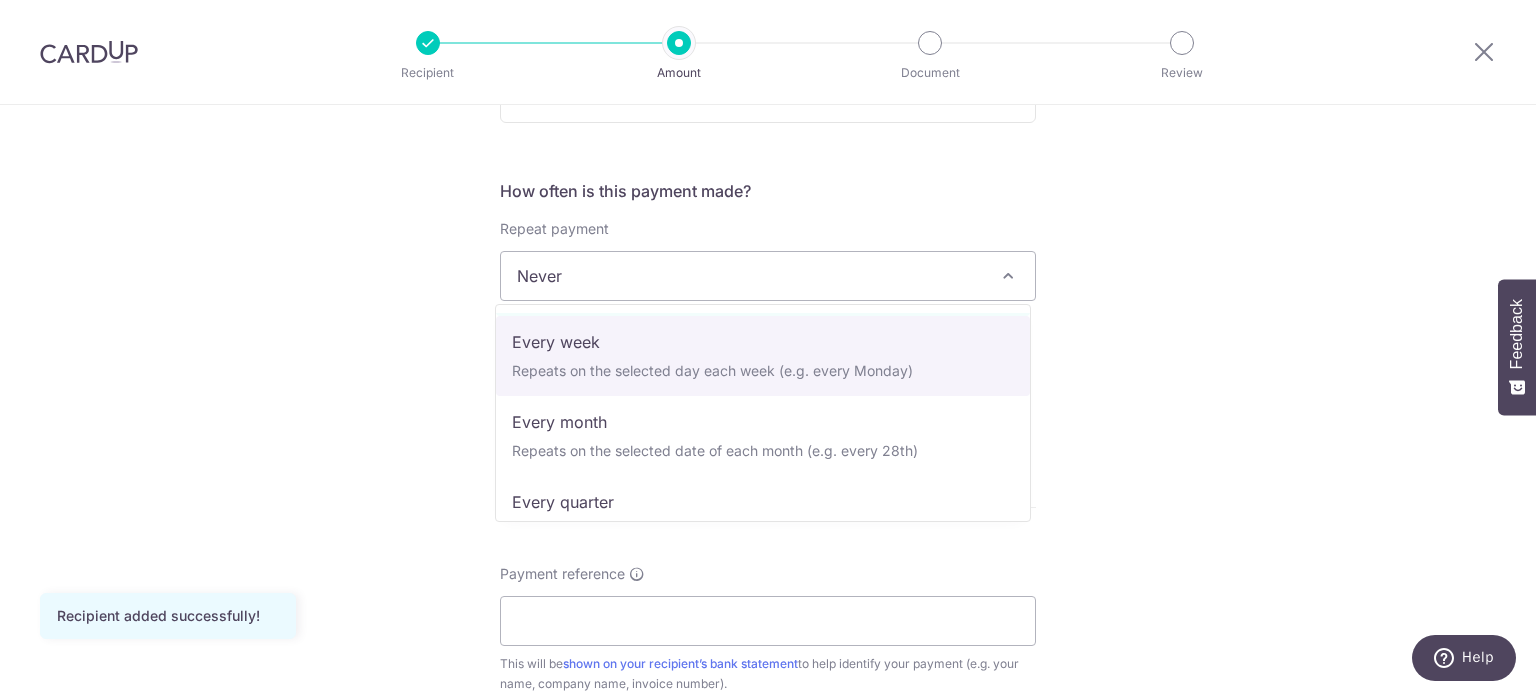 scroll, scrollTop: 100, scrollLeft: 0, axis: vertical 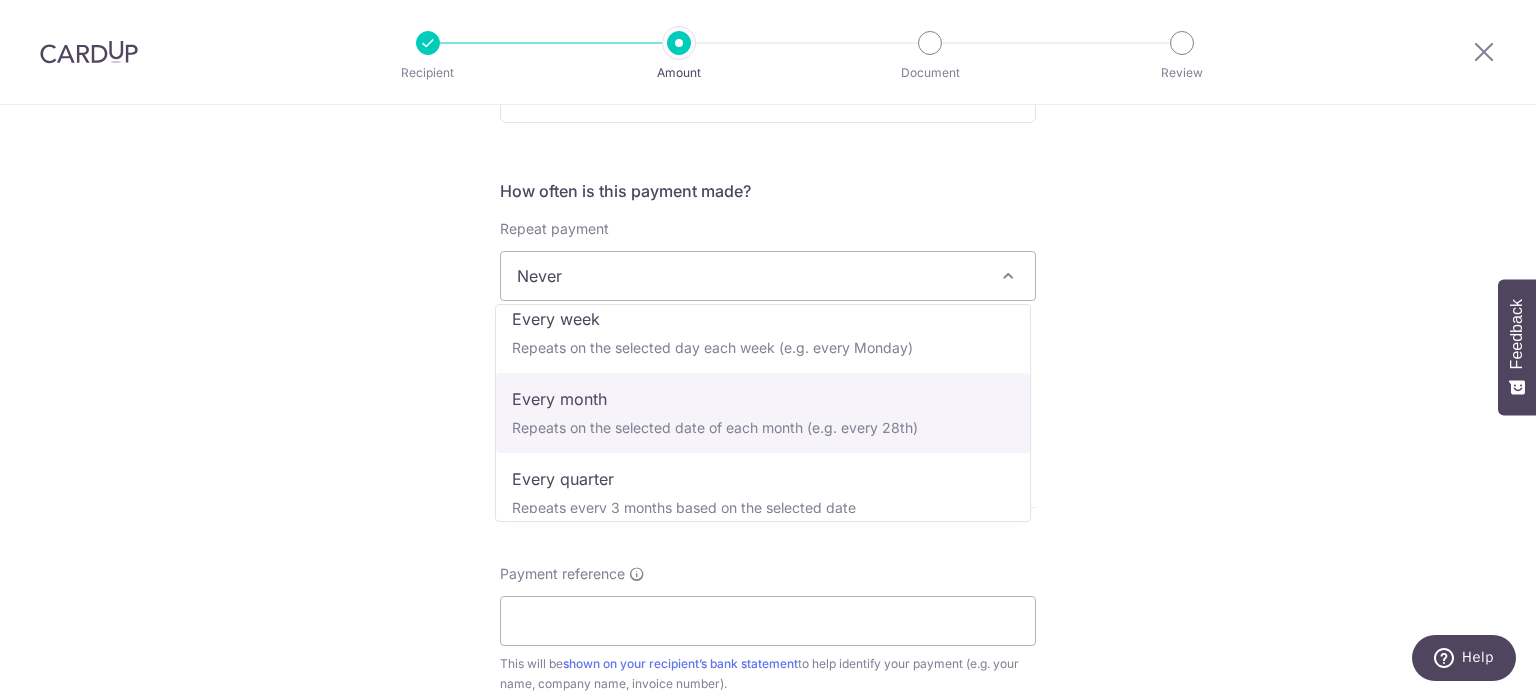 select on "3" 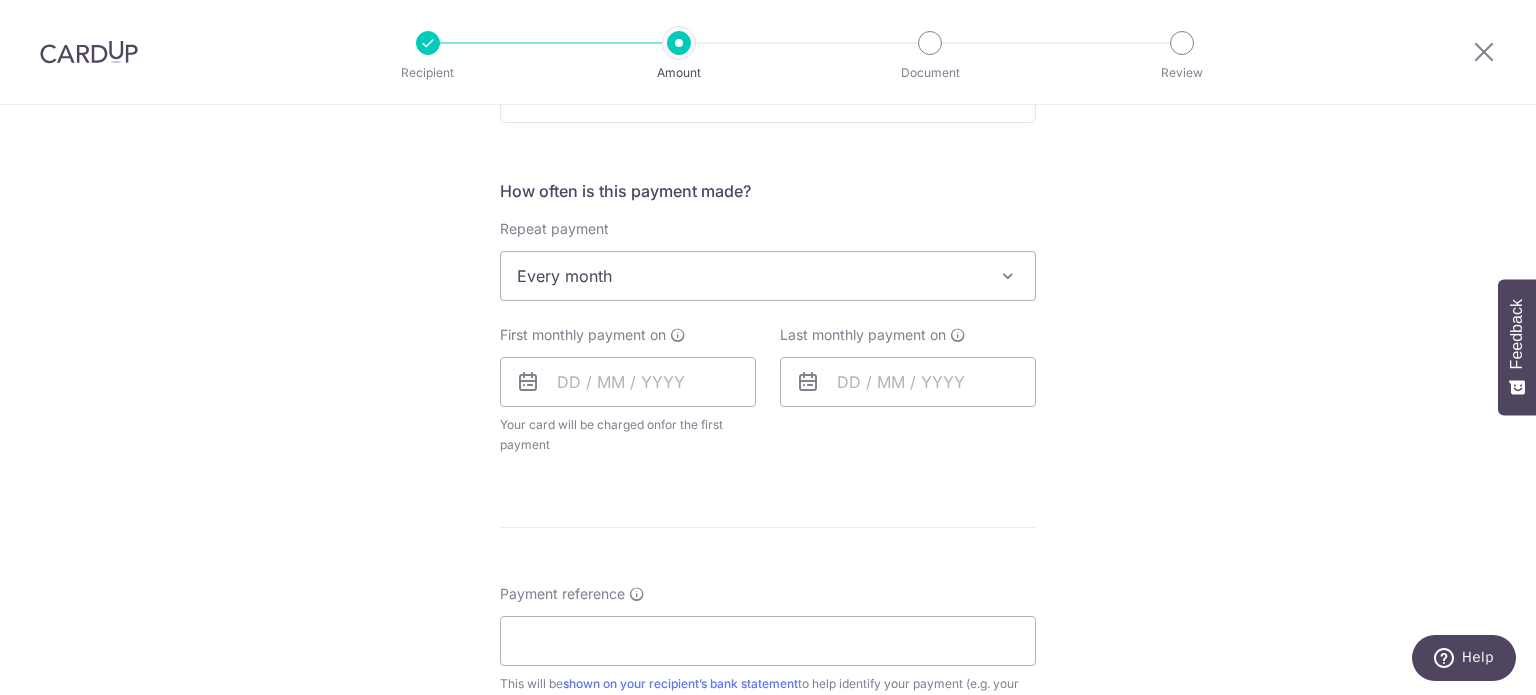 drag, startPoint x: 932, startPoint y: 486, endPoint x: 921, endPoint y: 487, distance: 11.045361 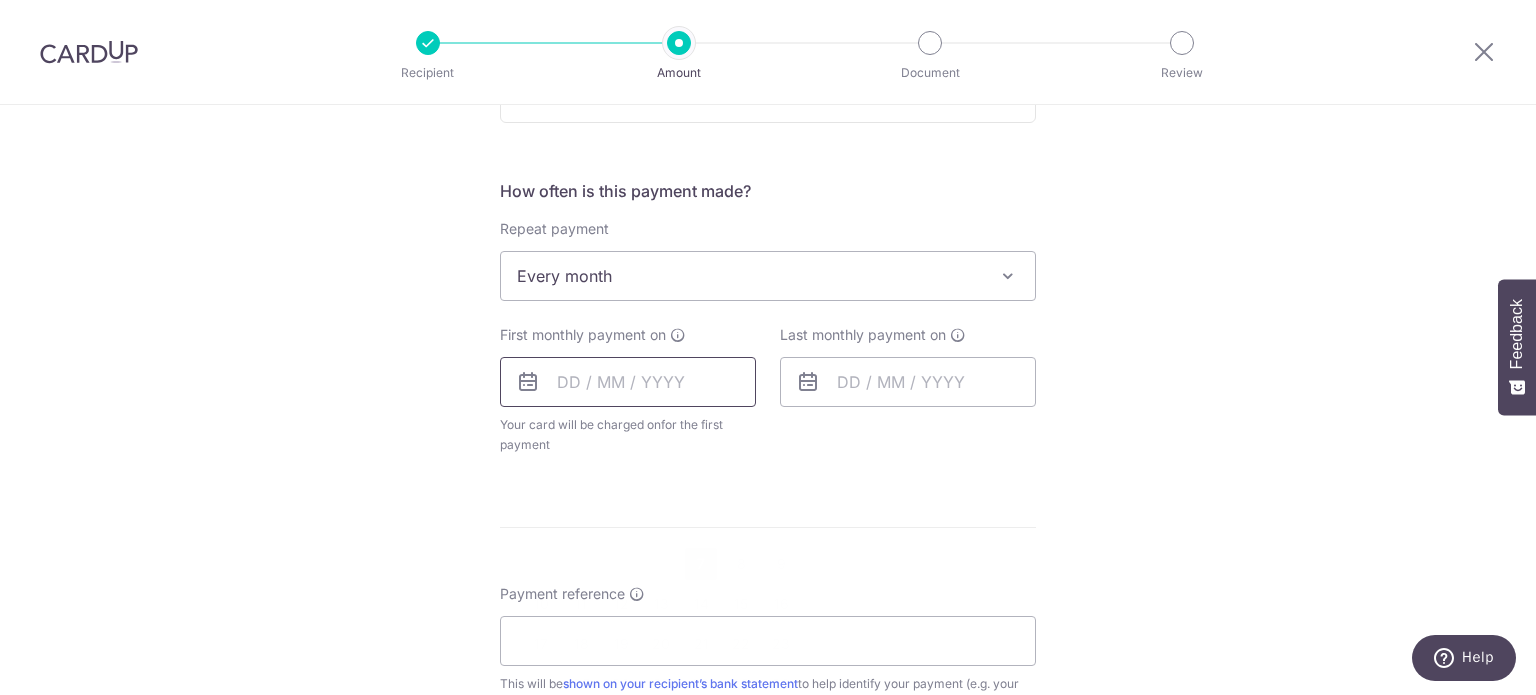 click at bounding box center [628, 382] 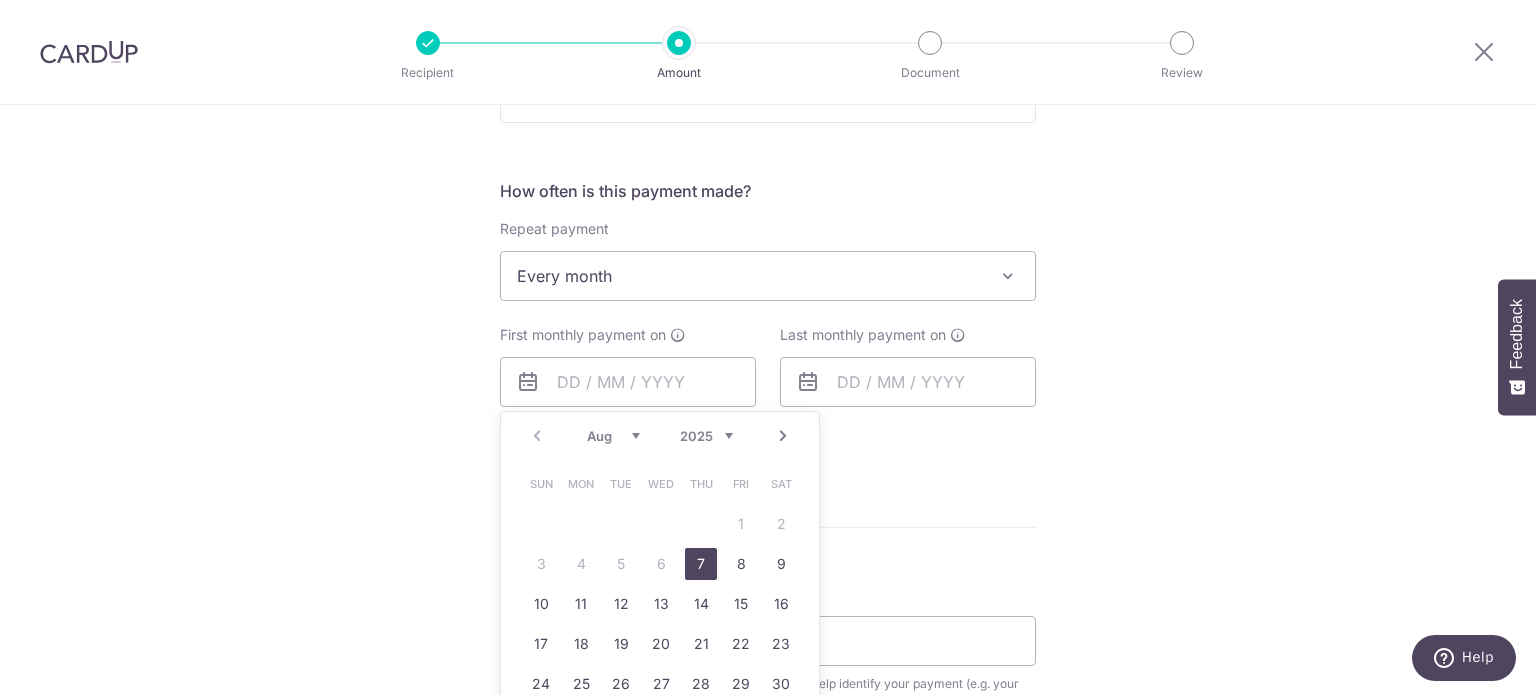 click on "Tell us more about your payment
Enter payment amount
SGD
Recipient added successfully!
Select Card
Select option
Add credit card
Your Cards
**** 0683
Secure 256-bit SSL
Text
New card details
Card
Secure 256-bit SSL" at bounding box center [768, 319] 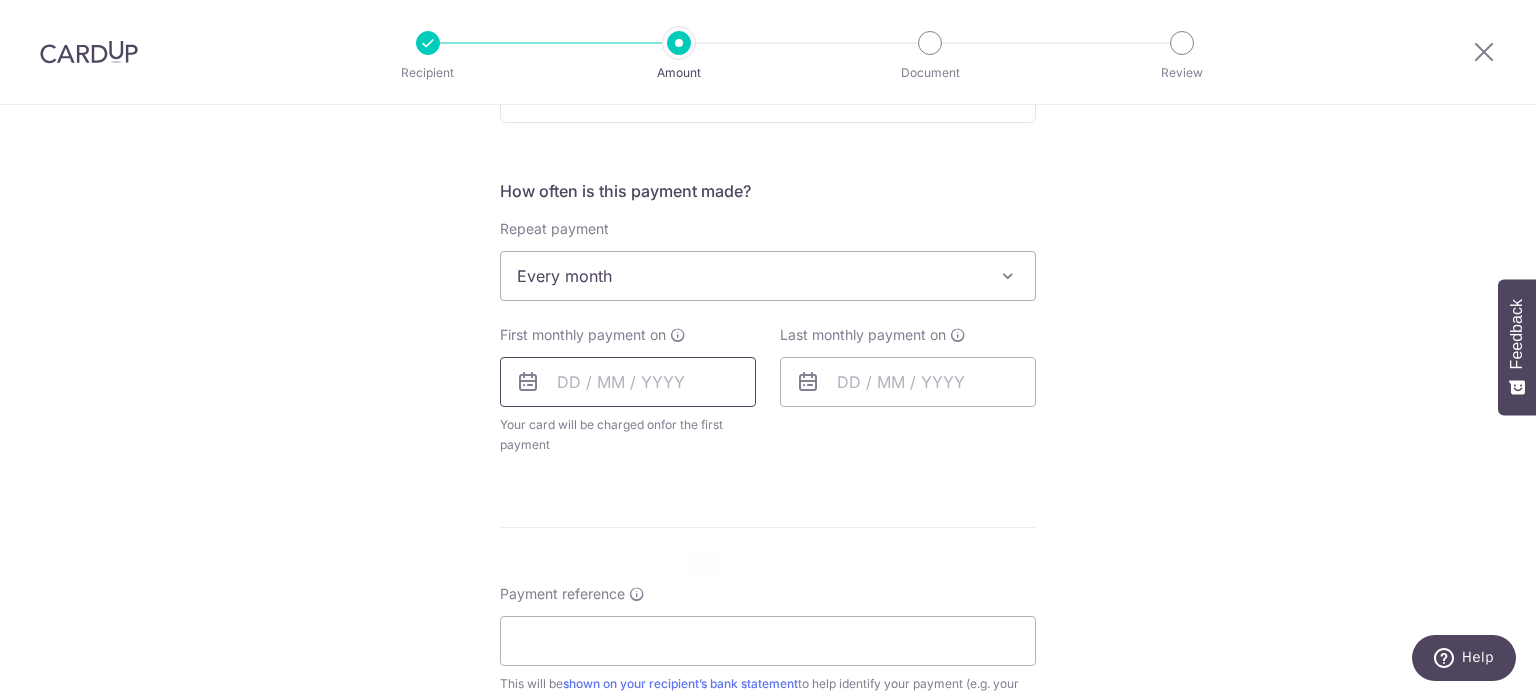 click at bounding box center (628, 382) 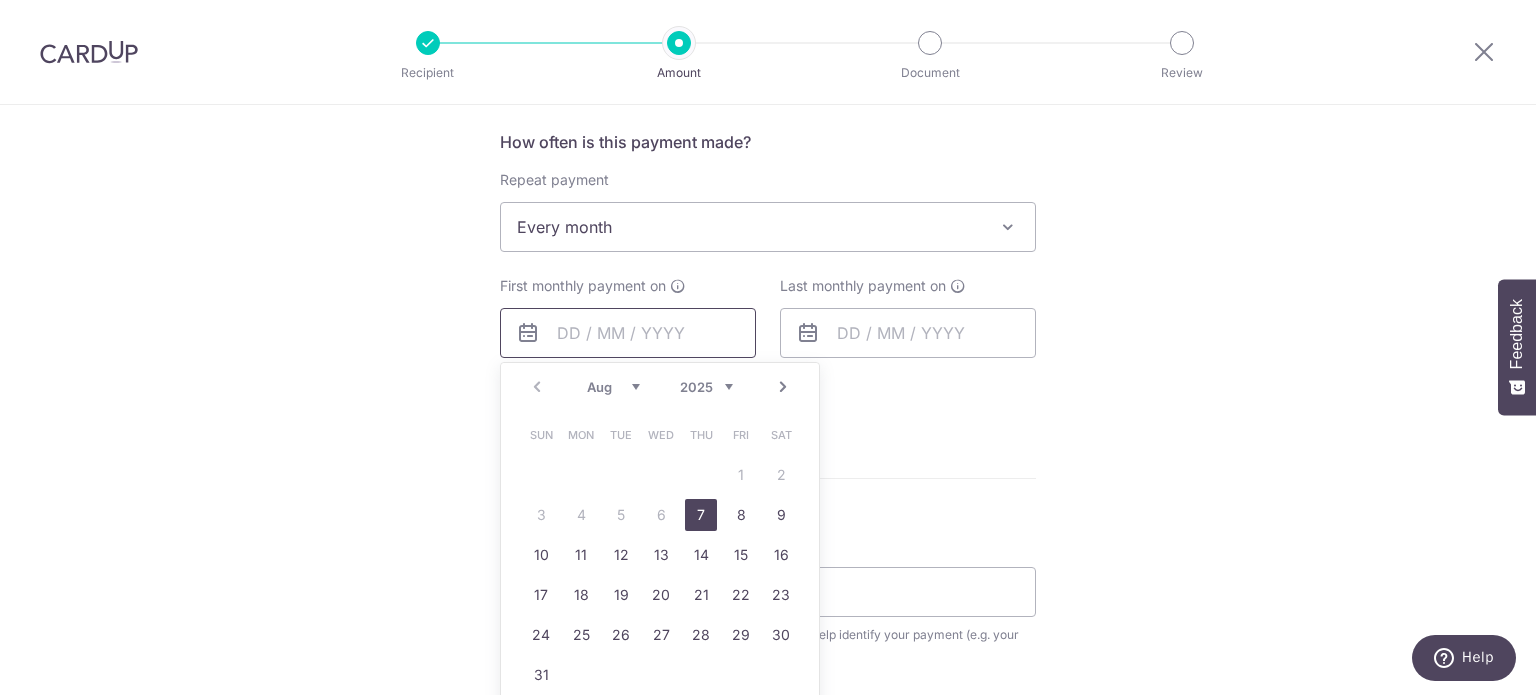 scroll, scrollTop: 1000, scrollLeft: 0, axis: vertical 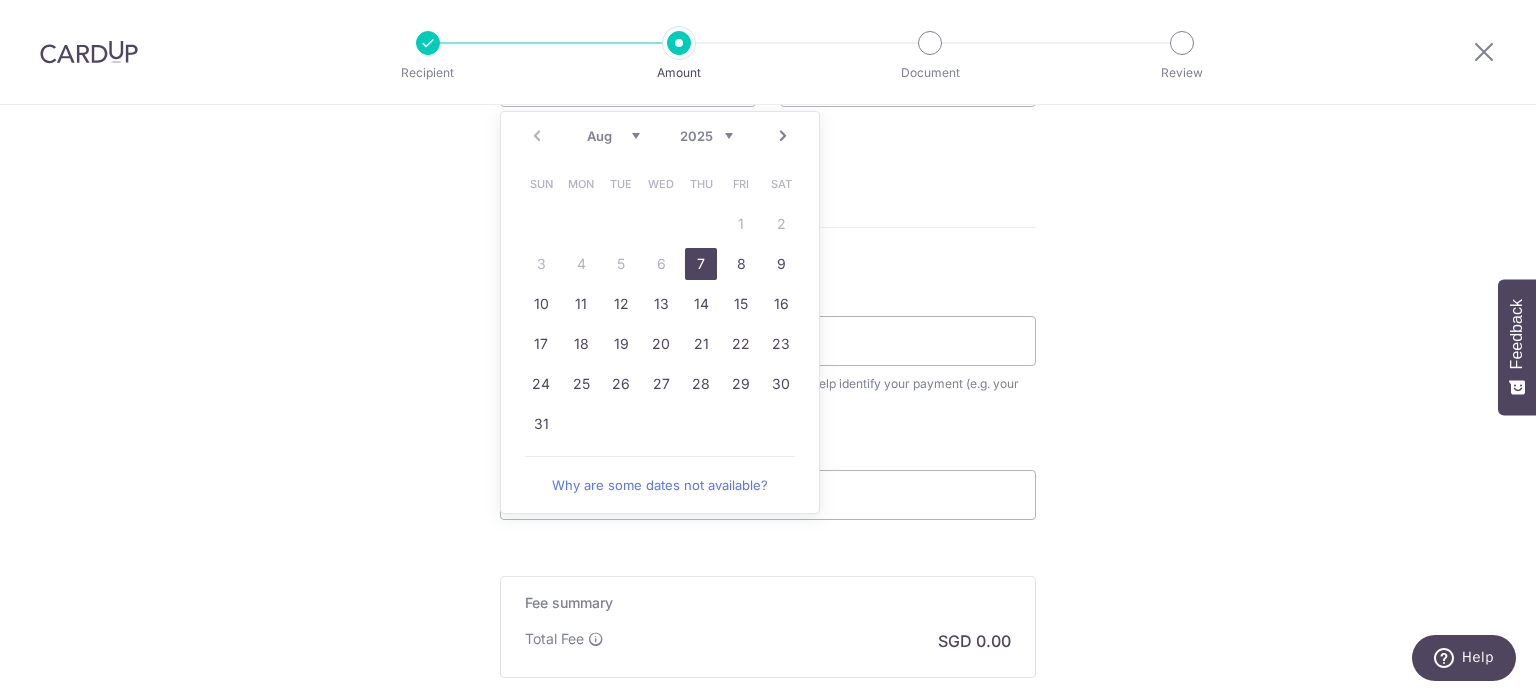 click on "7" at bounding box center (701, 264) 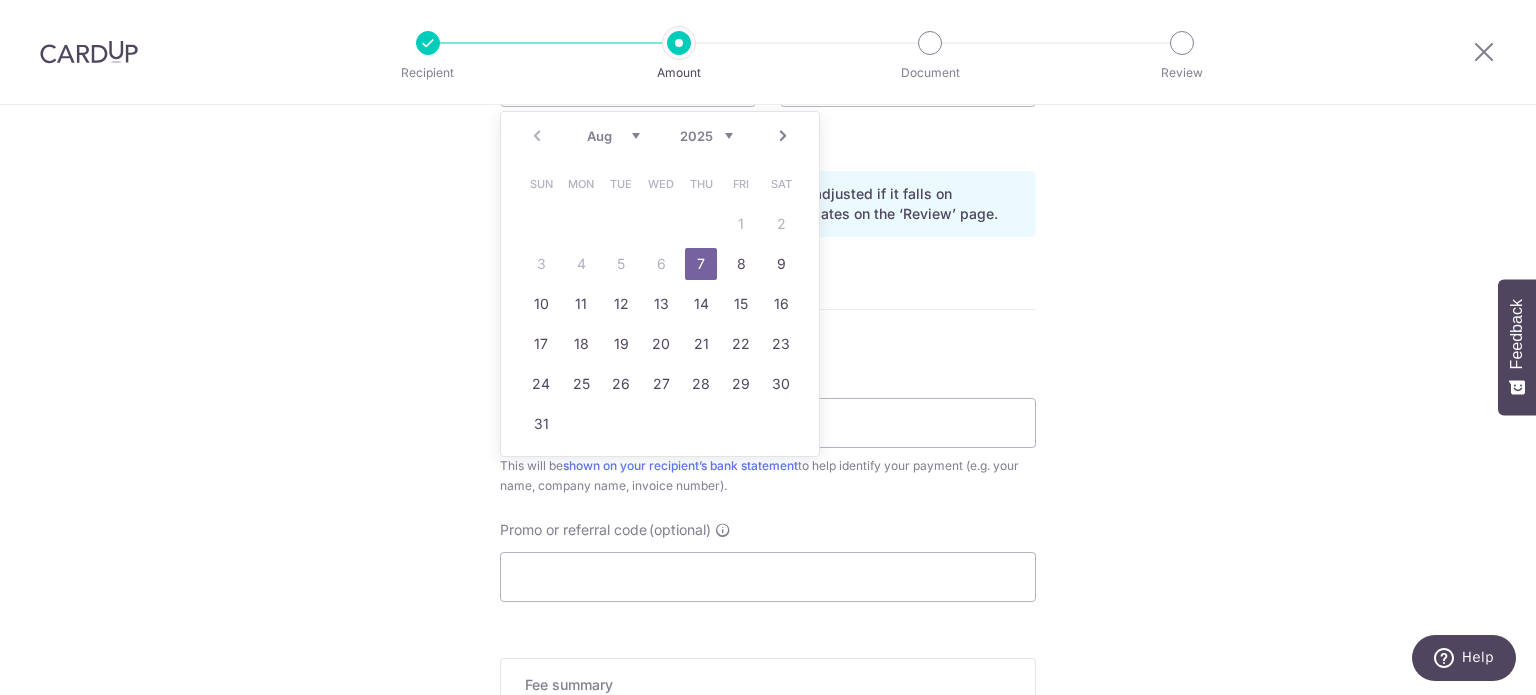 type on "07/08/2025" 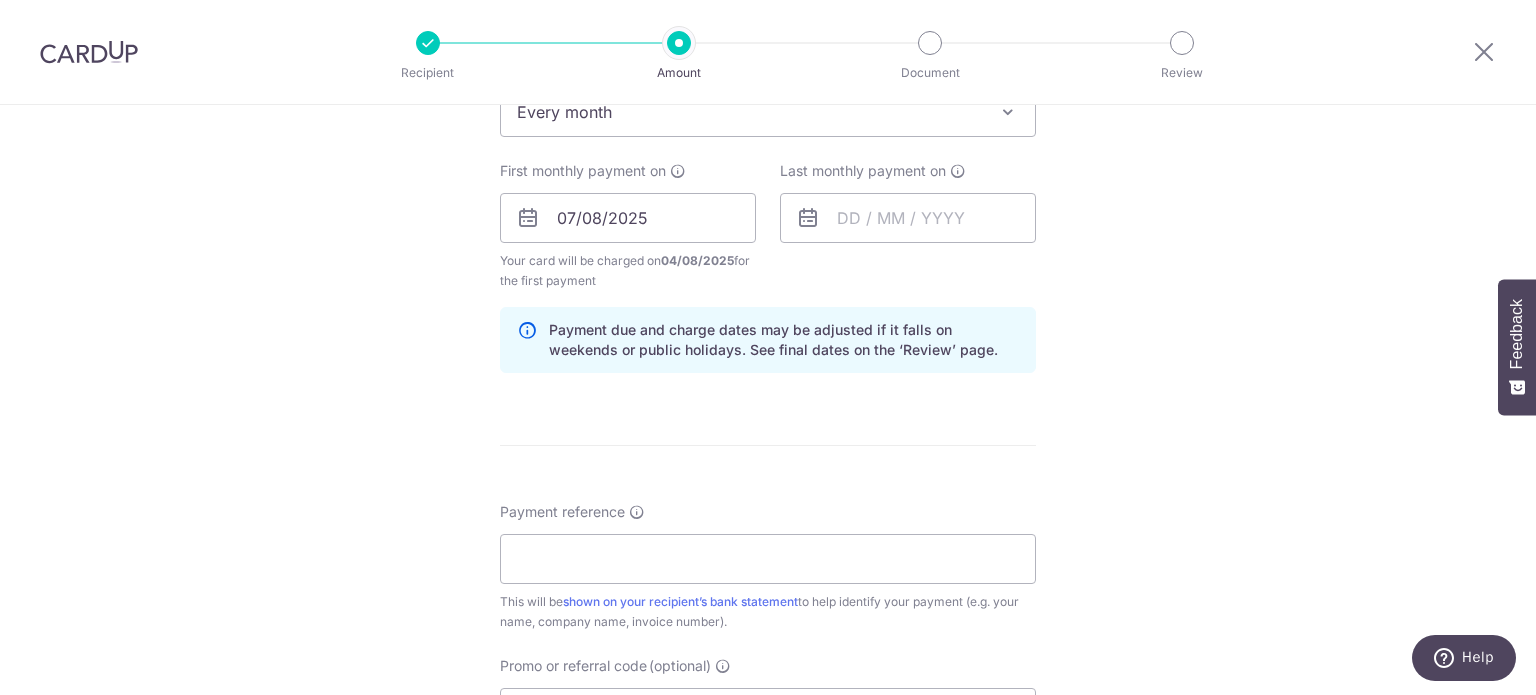 scroll, scrollTop: 800, scrollLeft: 0, axis: vertical 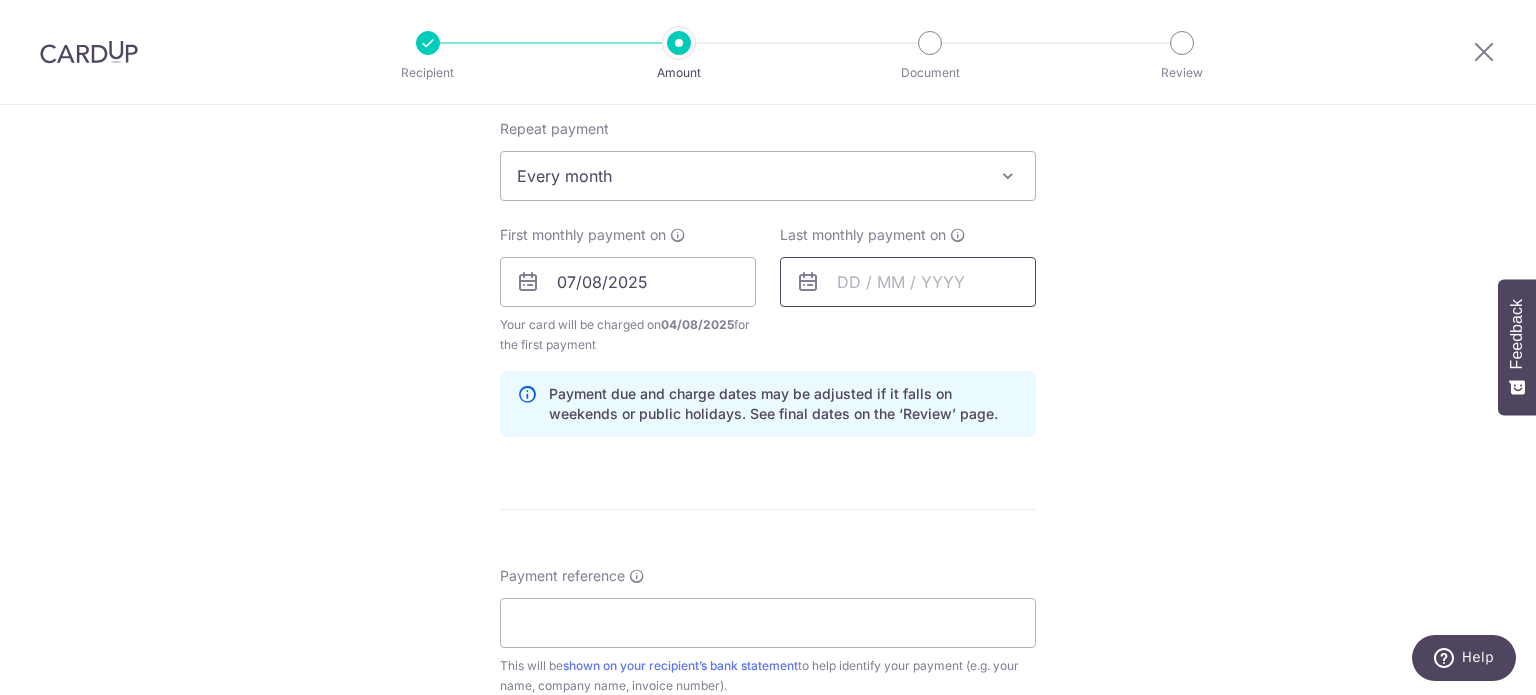 click at bounding box center (908, 282) 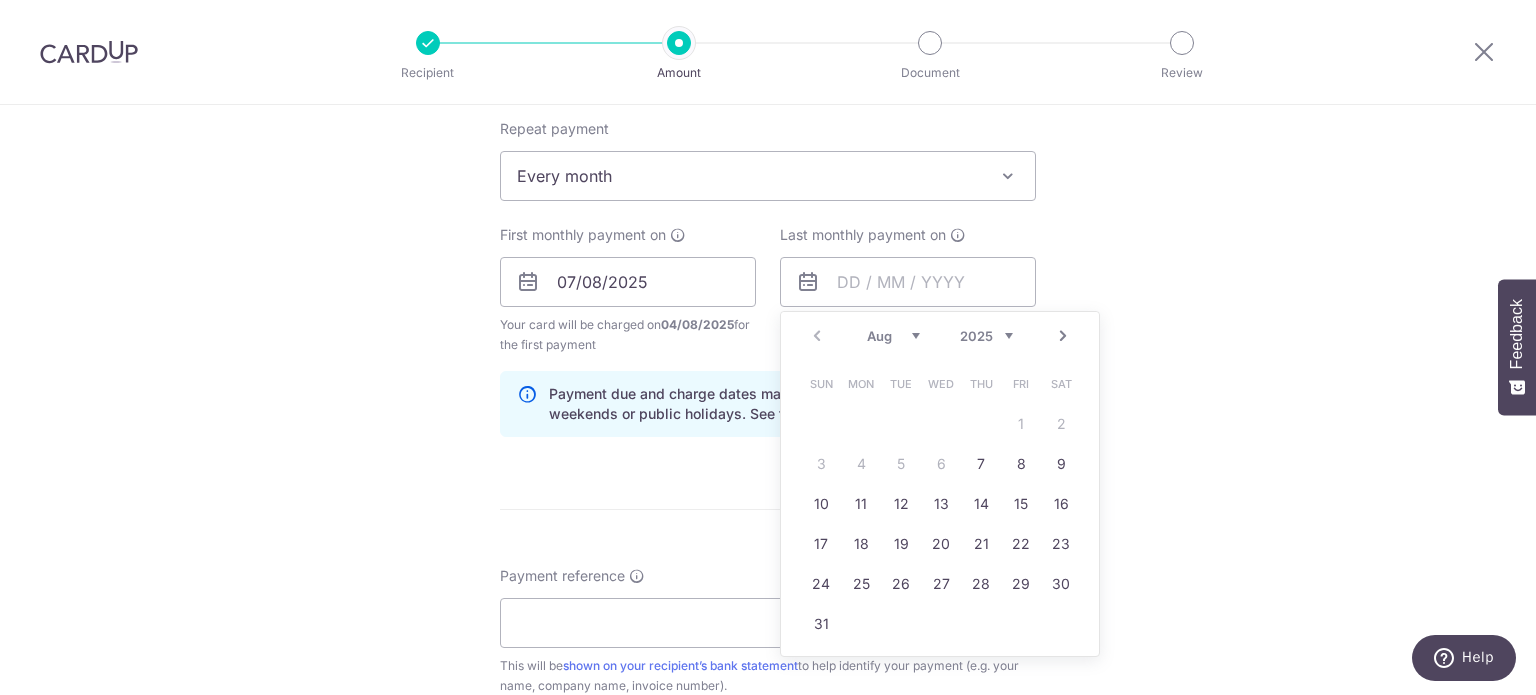 click on "Next" at bounding box center (1063, 336) 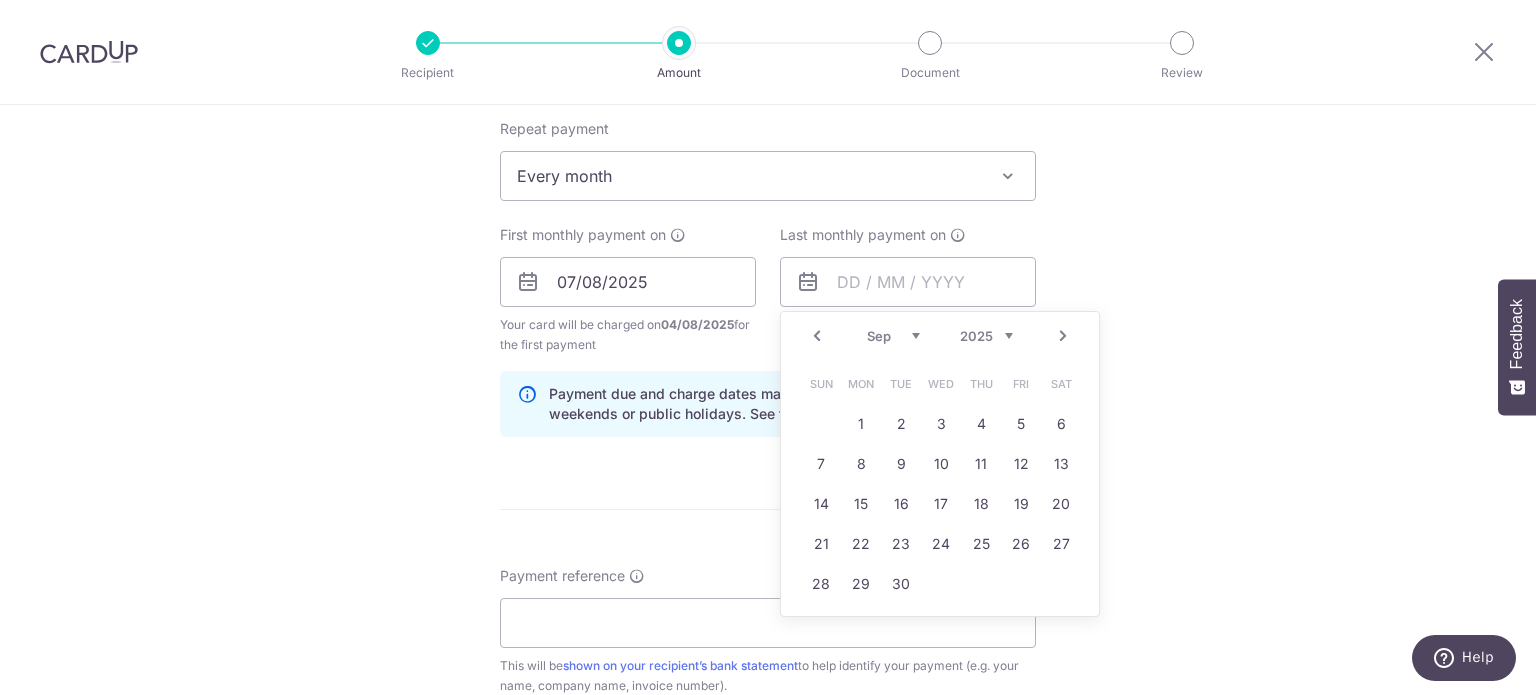 click on "Next" at bounding box center (1063, 336) 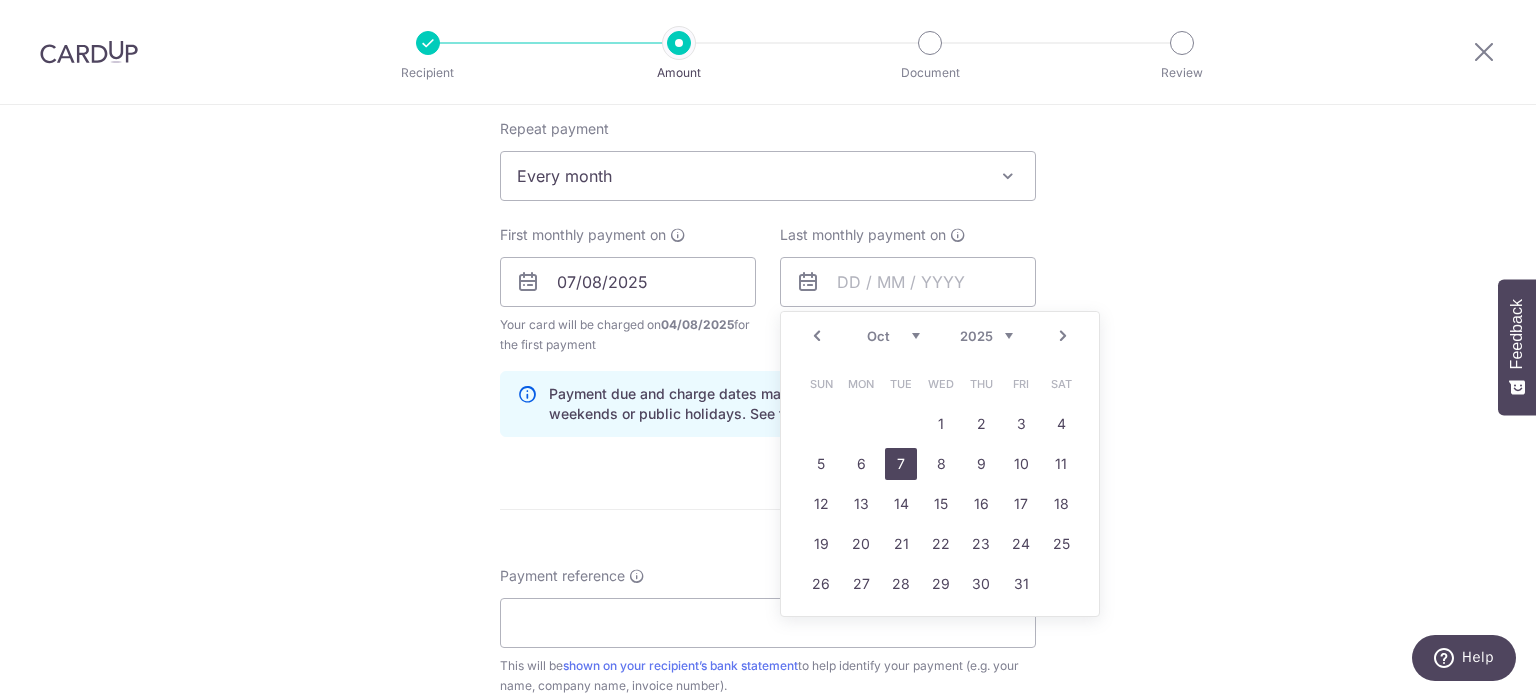 click on "7" at bounding box center [901, 464] 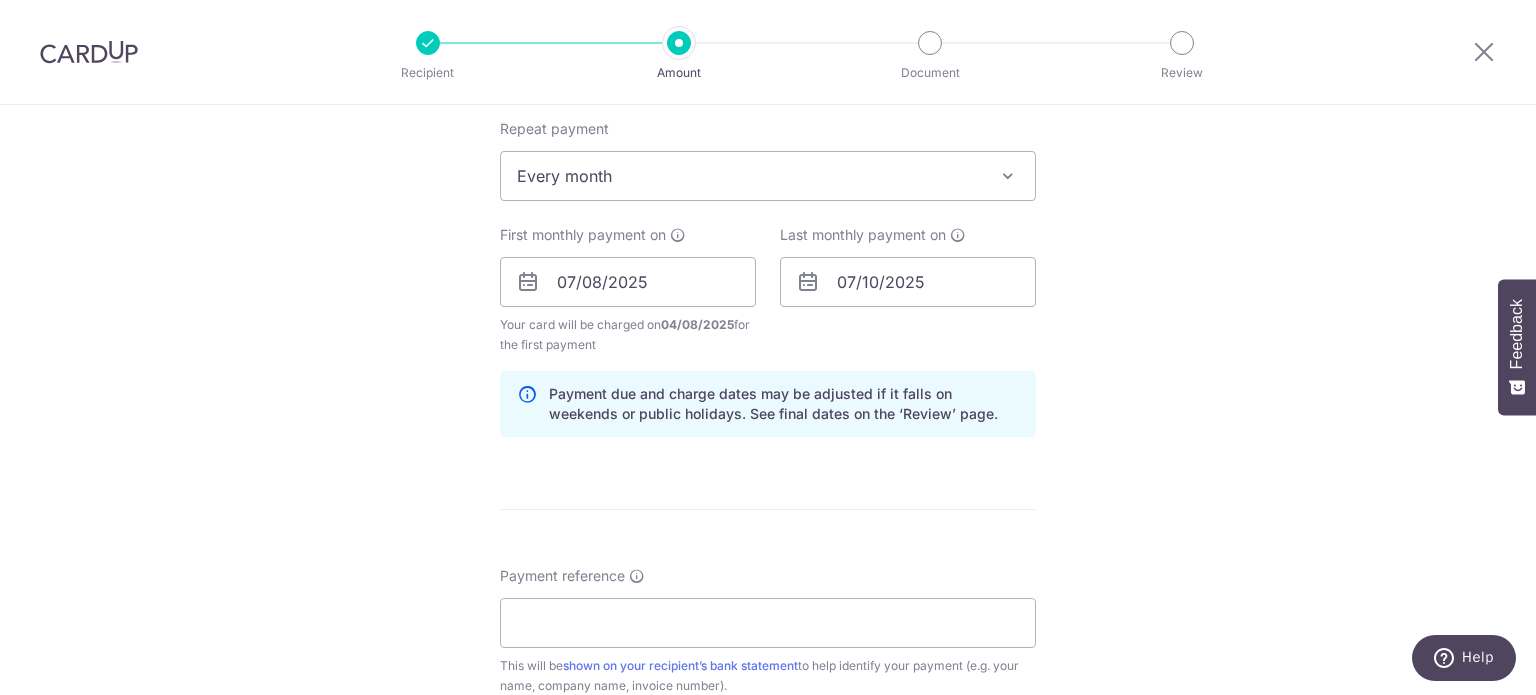 click on "Tell us more about your payment
Enter payment amount
SGD
Recipient added successfully!
Select Card
Select option
Add credit card
Your Cards
**** 0683
Secure 256-bit SSL
Text
New card details
Card
Secure 256-bit SSL" at bounding box center (768, 260) 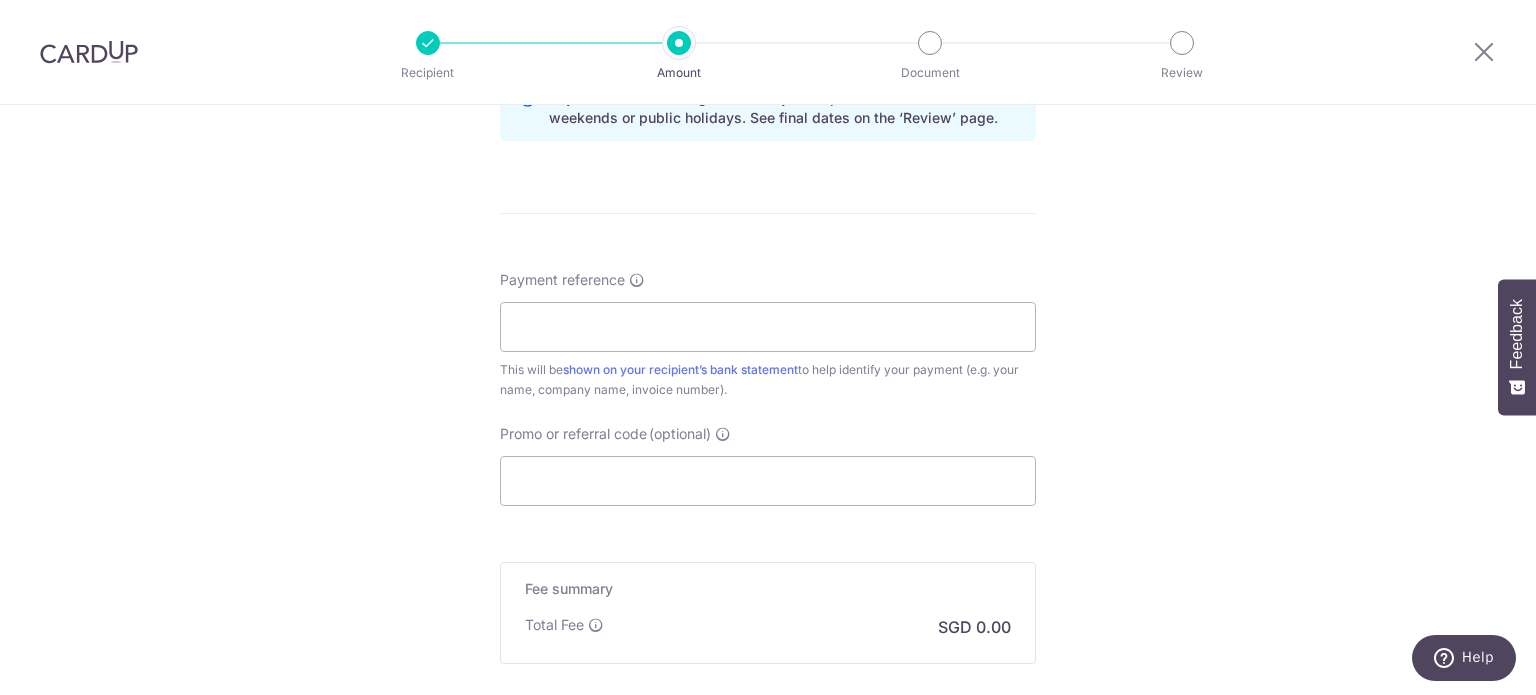 scroll, scrollTop: 1100, scrollLeft: 0, axis: vertical 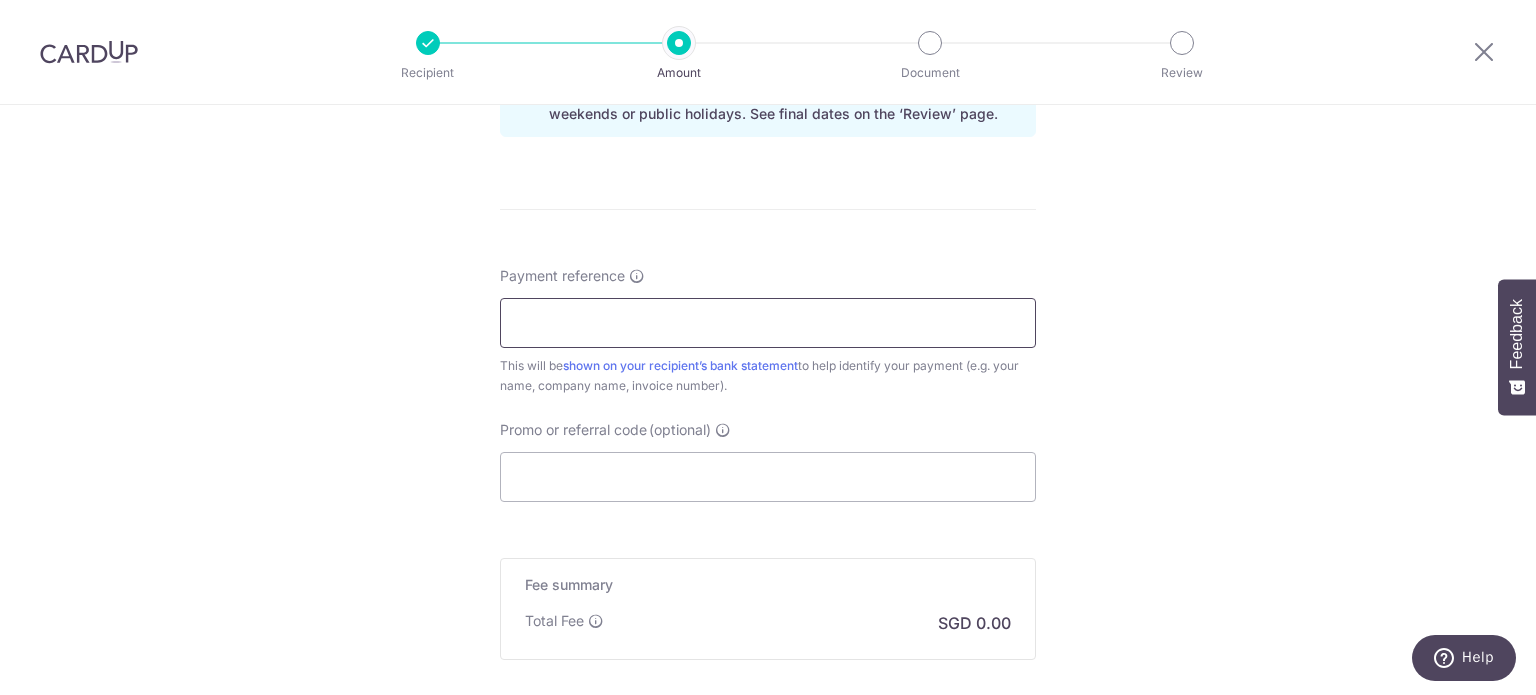 click on "Payment reference" at bounding box center [768, 323] 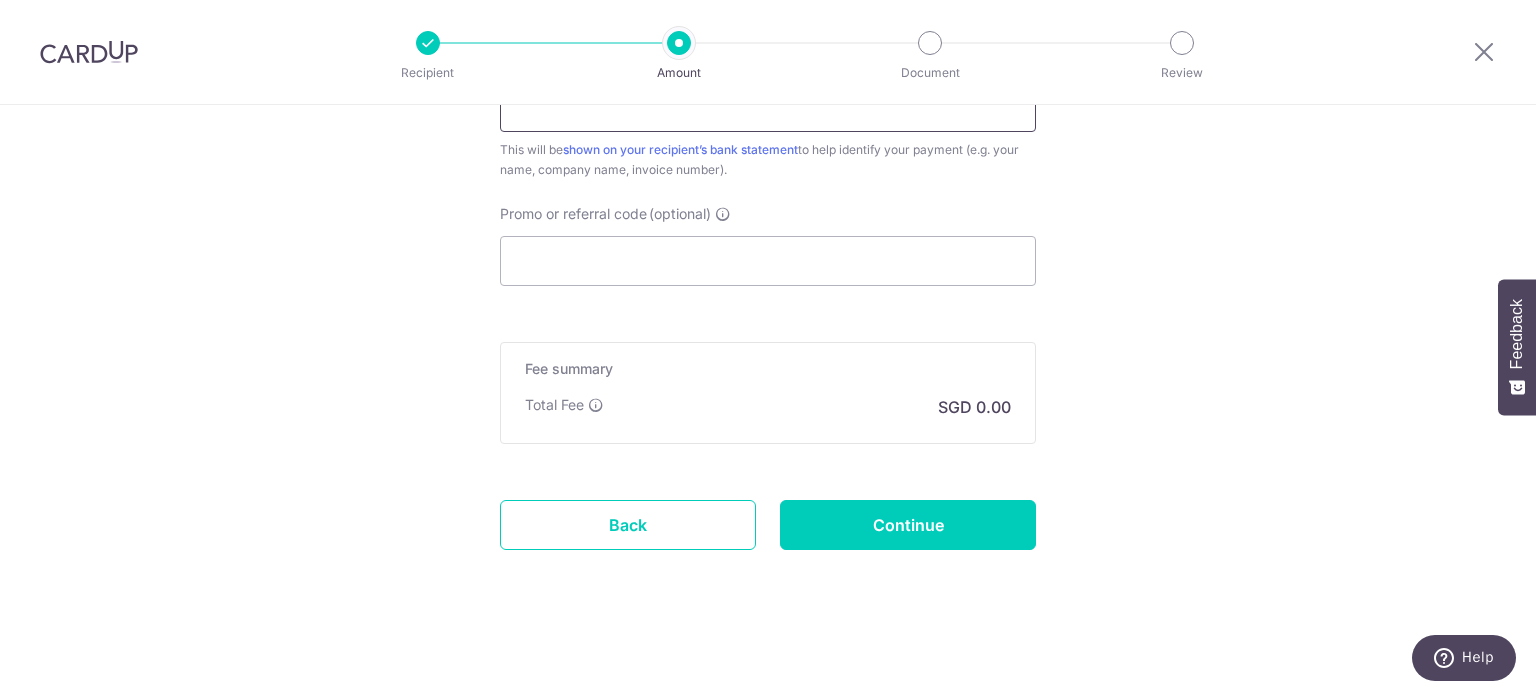 scroll, scrollTop: 1318, scrollLeft: 0, axis: vertical 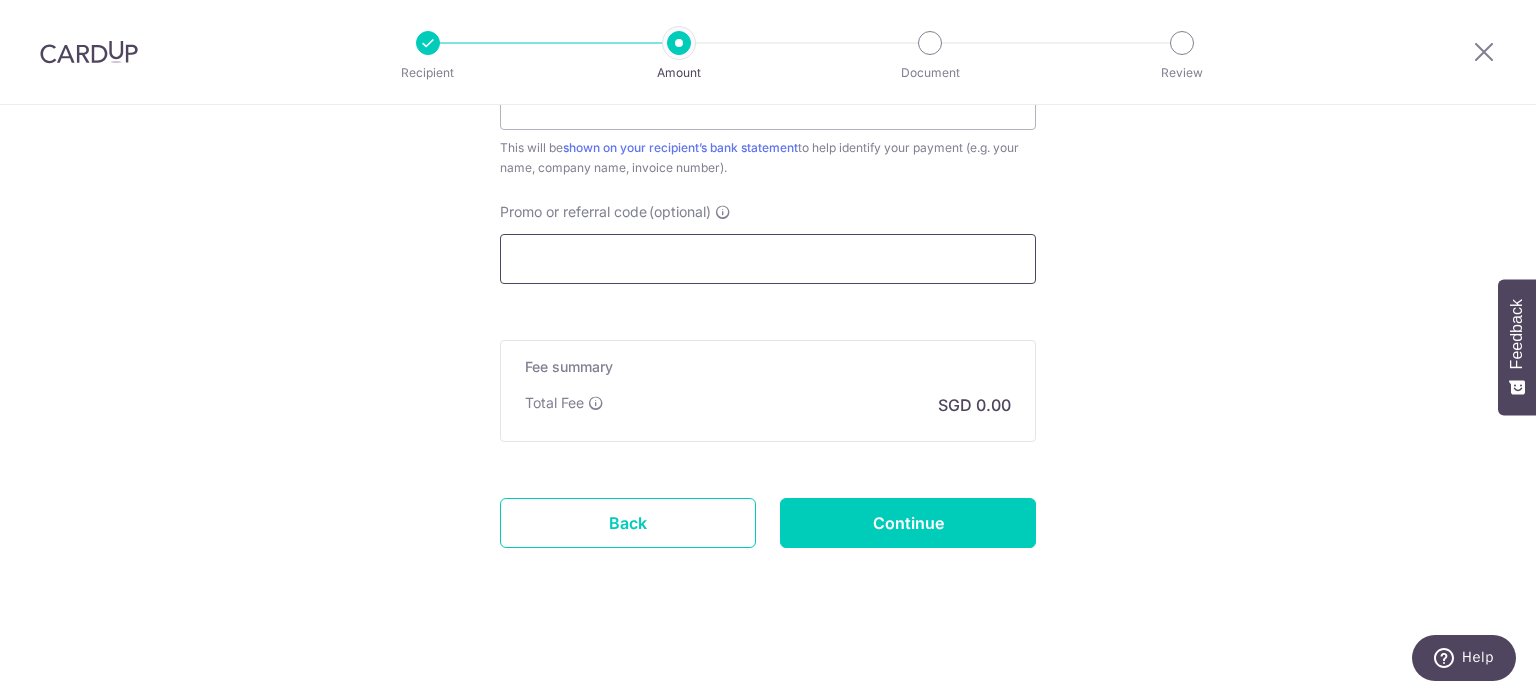 drag, startPoint x: 680, startPoint y: 284, endPoint x: 679, endPoint y: 272, distance: 12.0415945 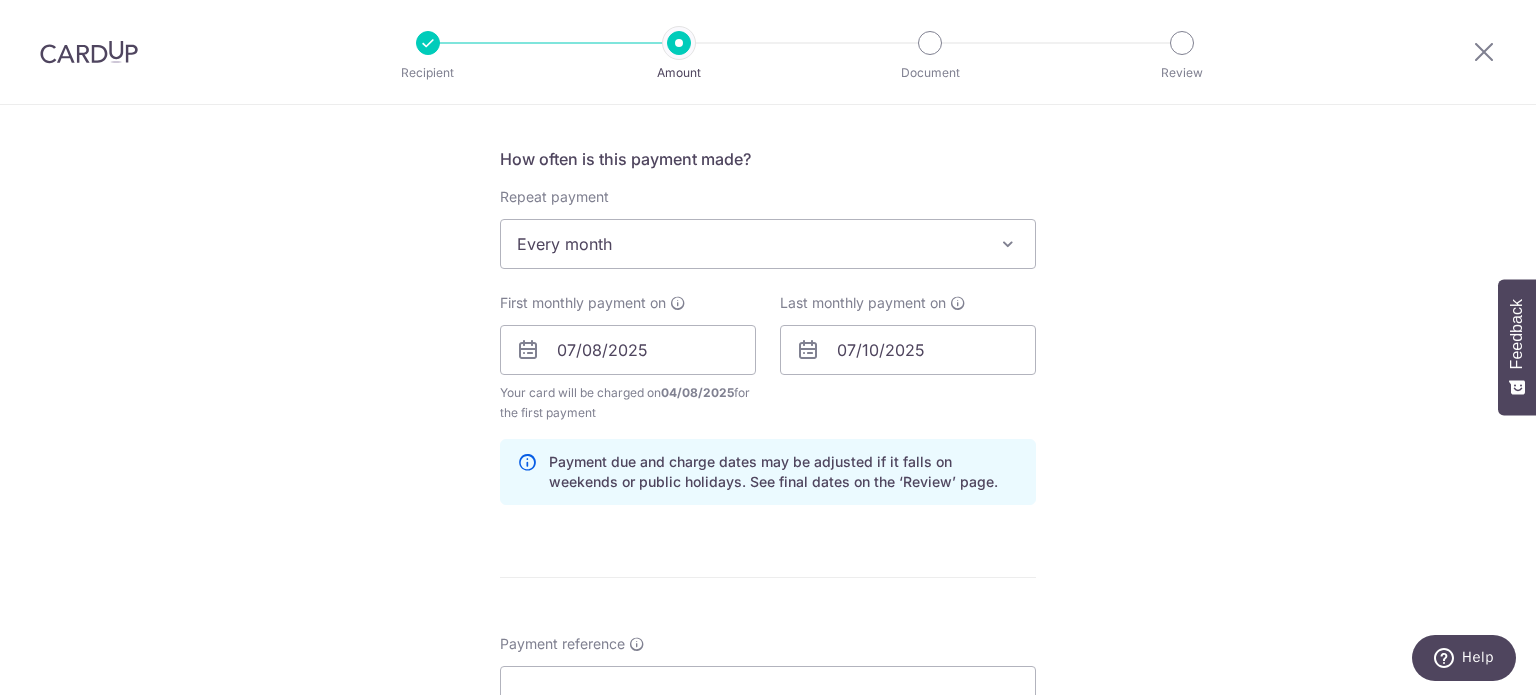 scroll, scrollTop: 1018, scrollLeft: 0, axis: vertical 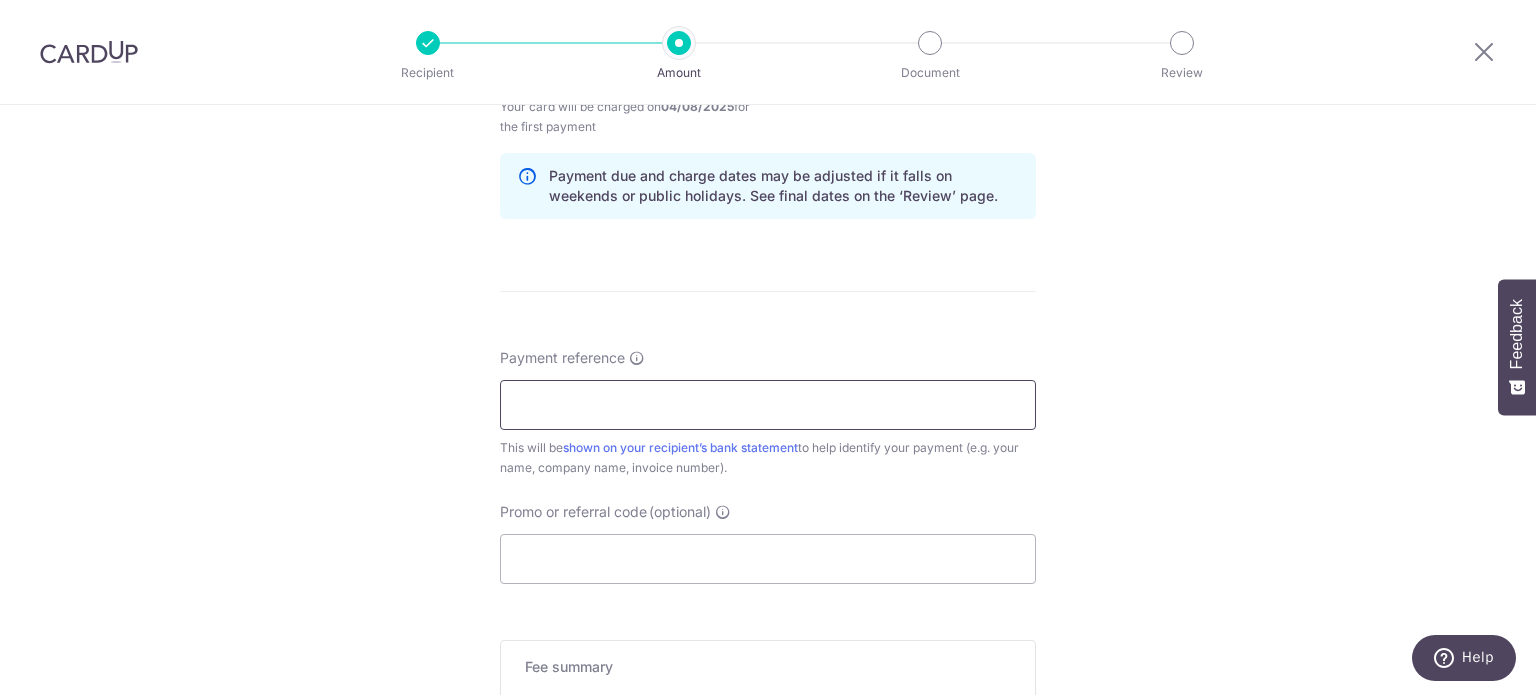 click on "Payment reference" at bounding box center (768, 405) 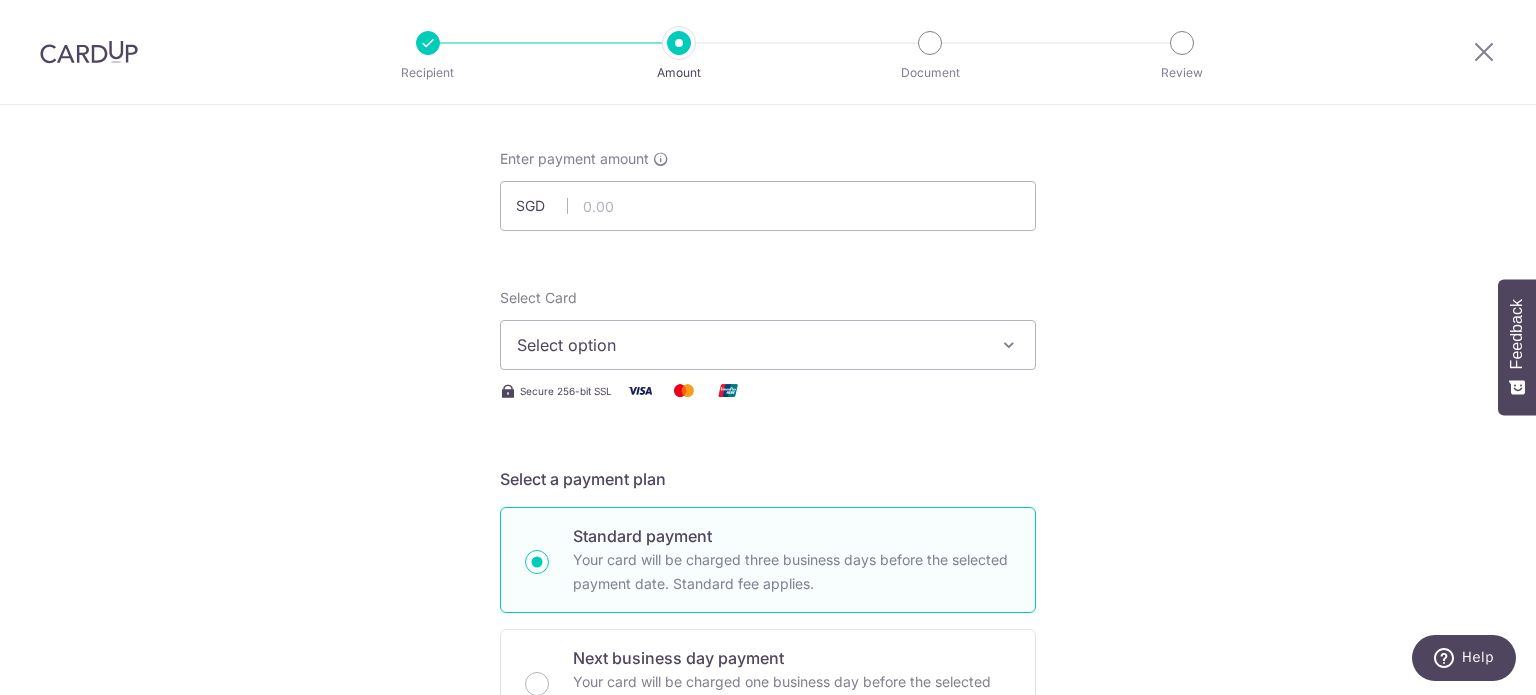 scroll, scrollTop: 0, scrollLeft: 0, axis: both 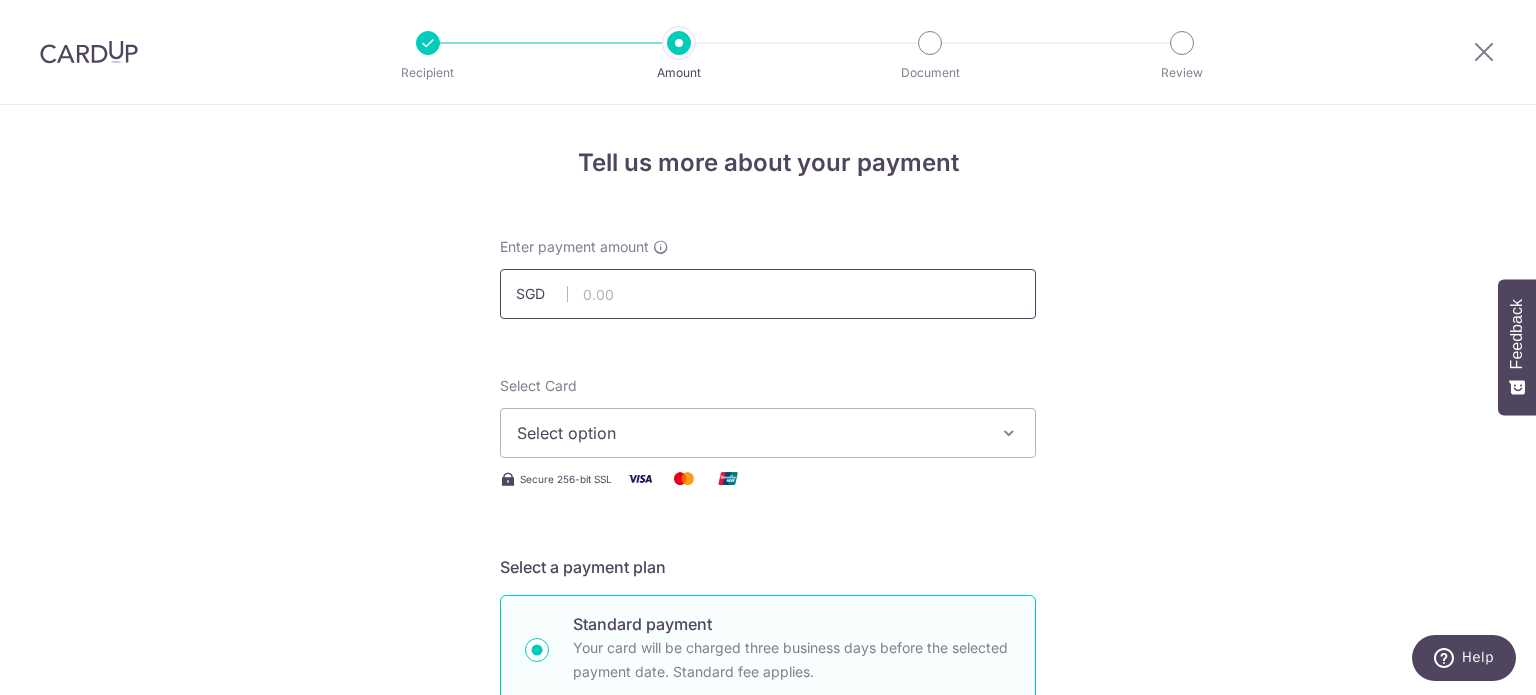 click at bounding box center (768, 294) 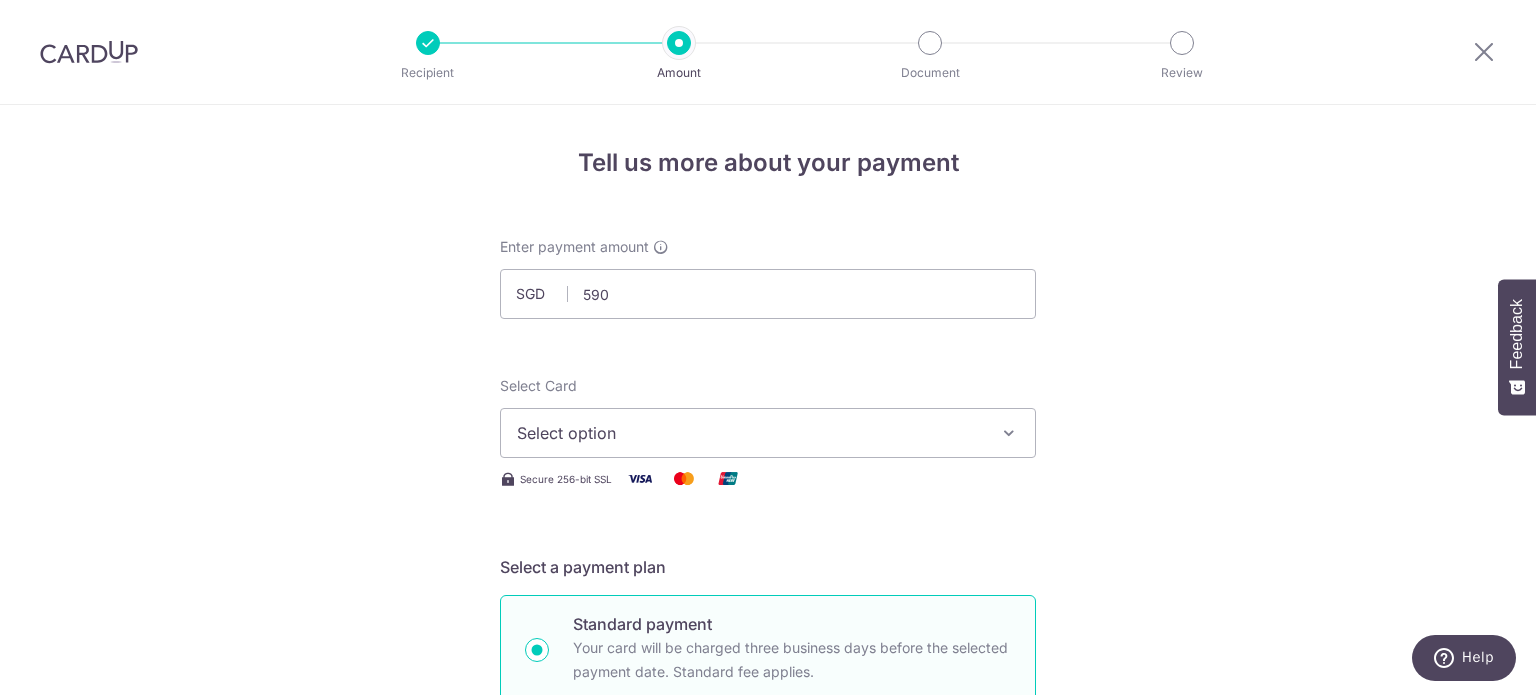 type on "590.00" 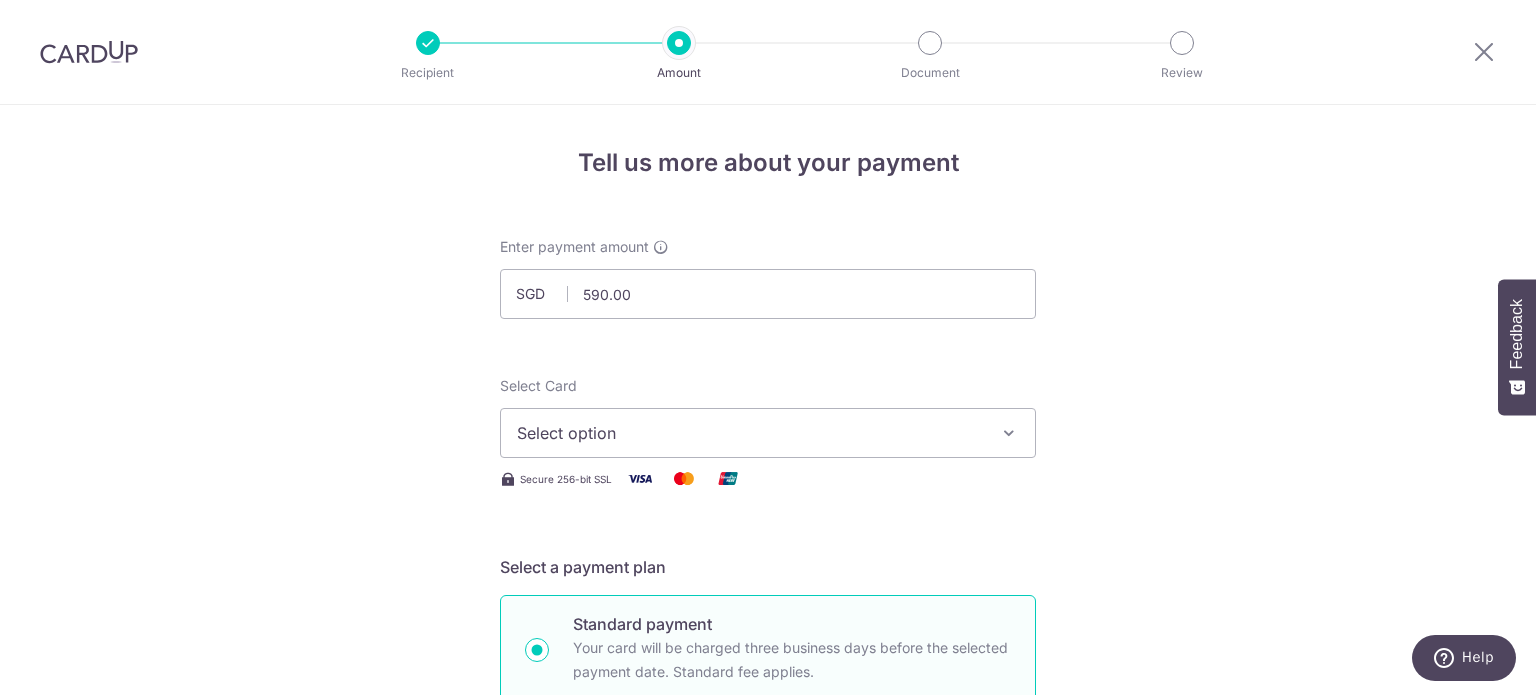 click on "Select option" at bounding box center (768, 433) 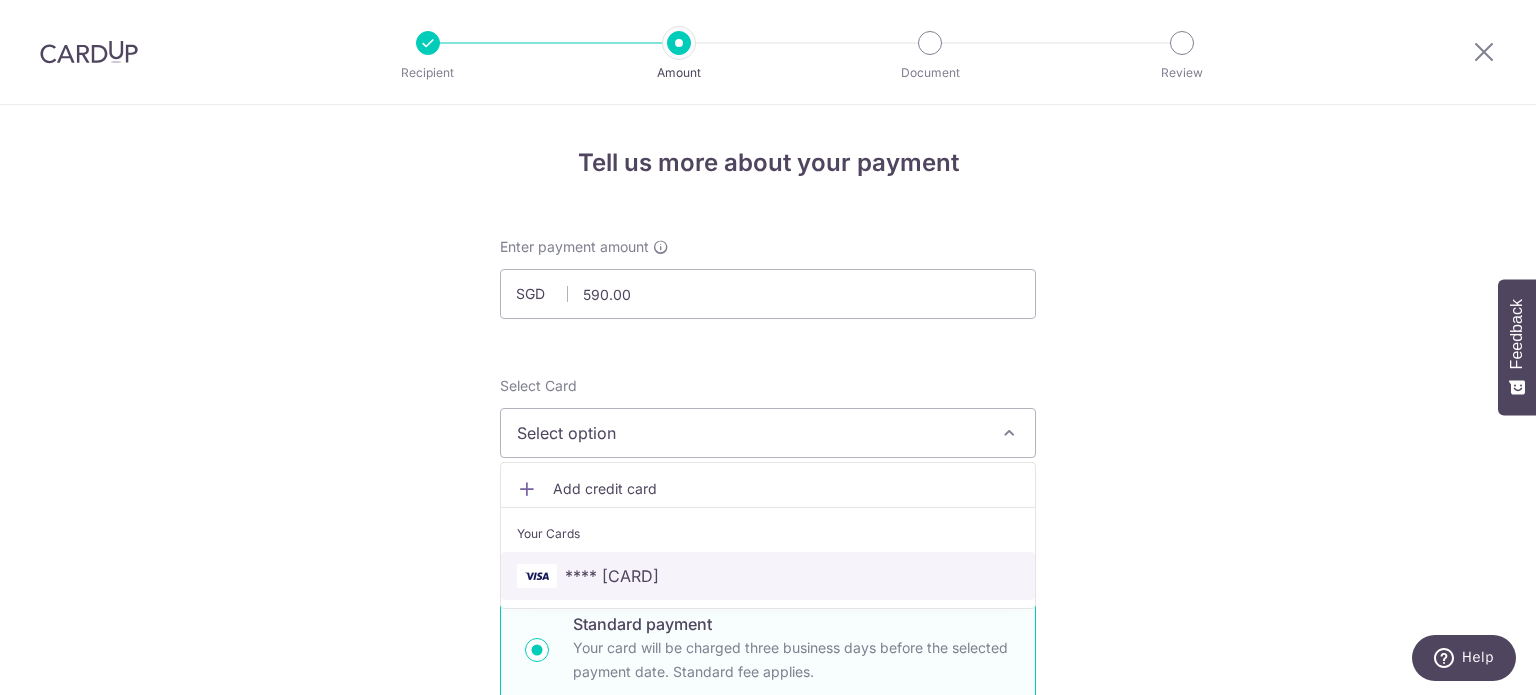 click on "[LAST_FOUR_DIGITS]" at bounding box center [612, 576] 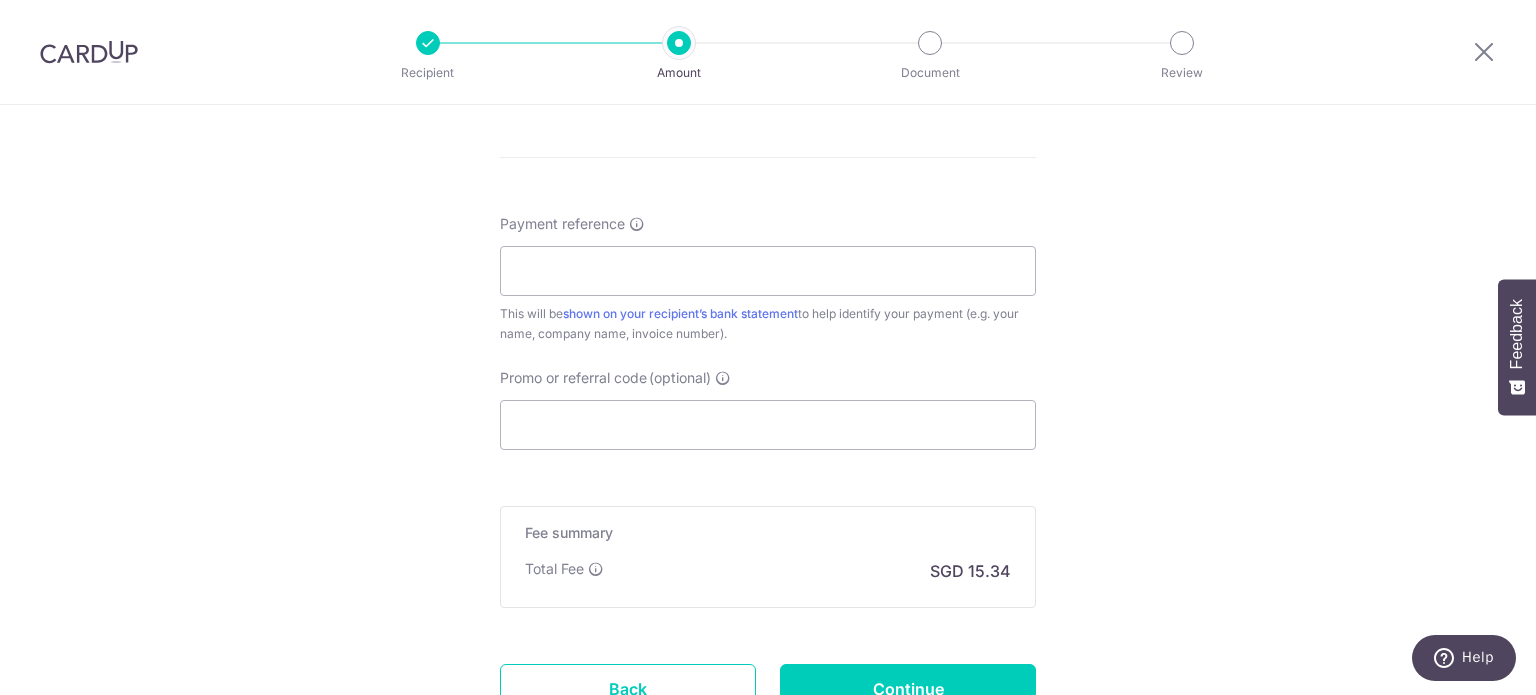 scroll, scrollTop: 1200, scrollLeft: 0, axis: vertical 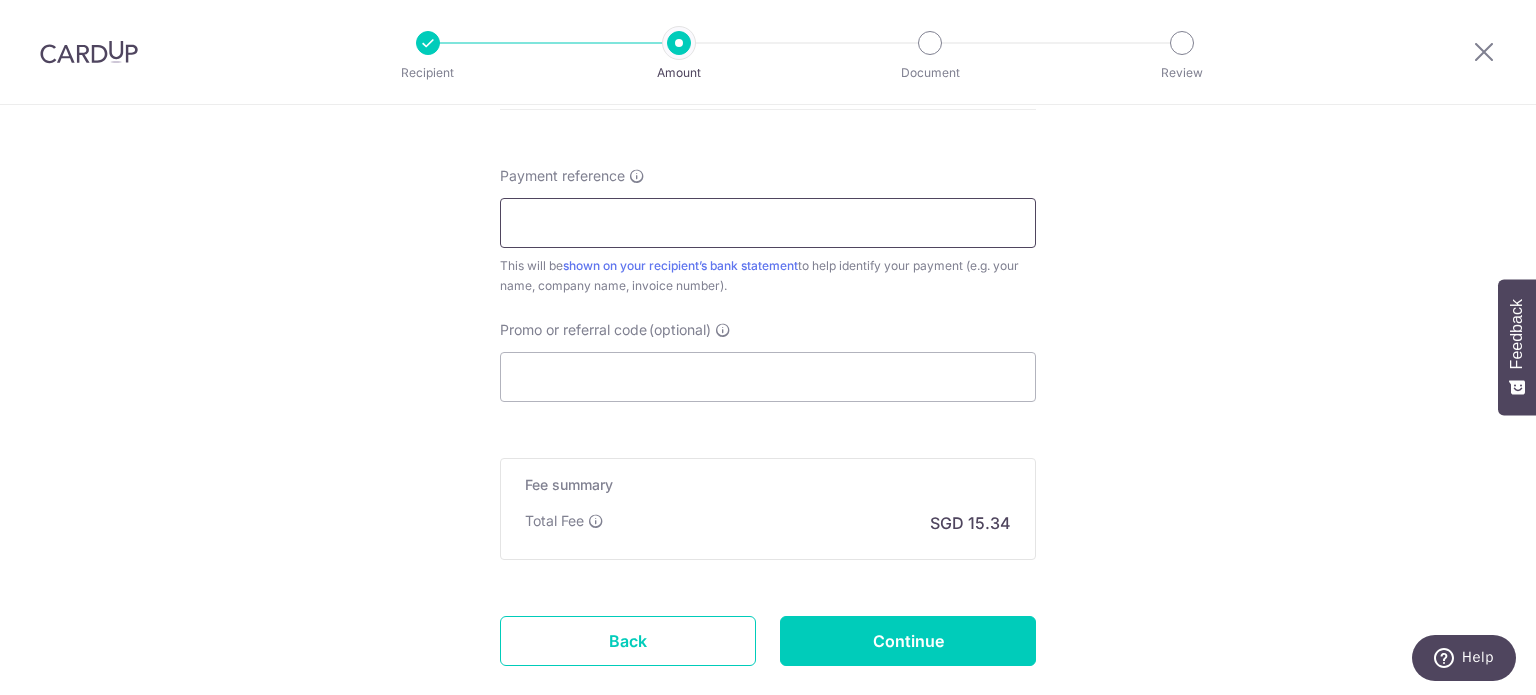 click on "Payment reference" at bounding box center (768, 223) 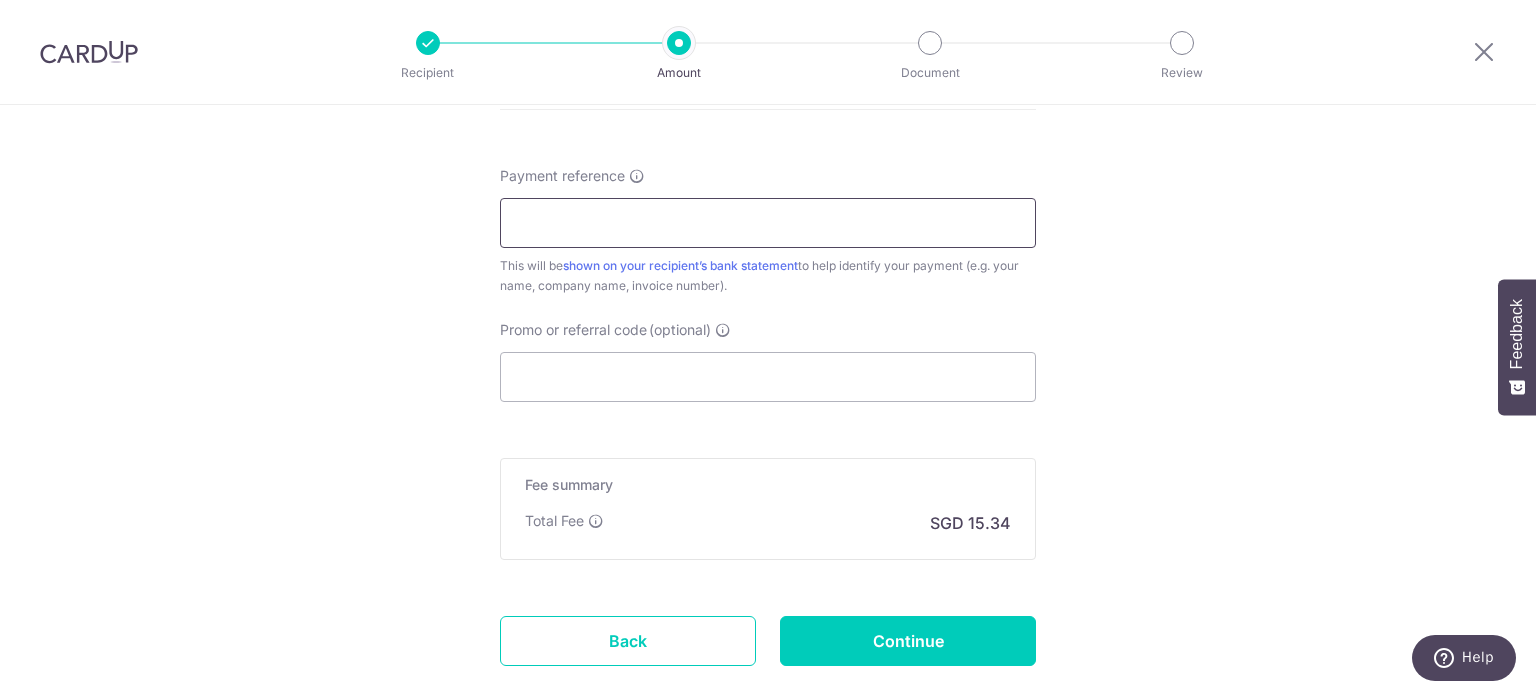 type on "A" 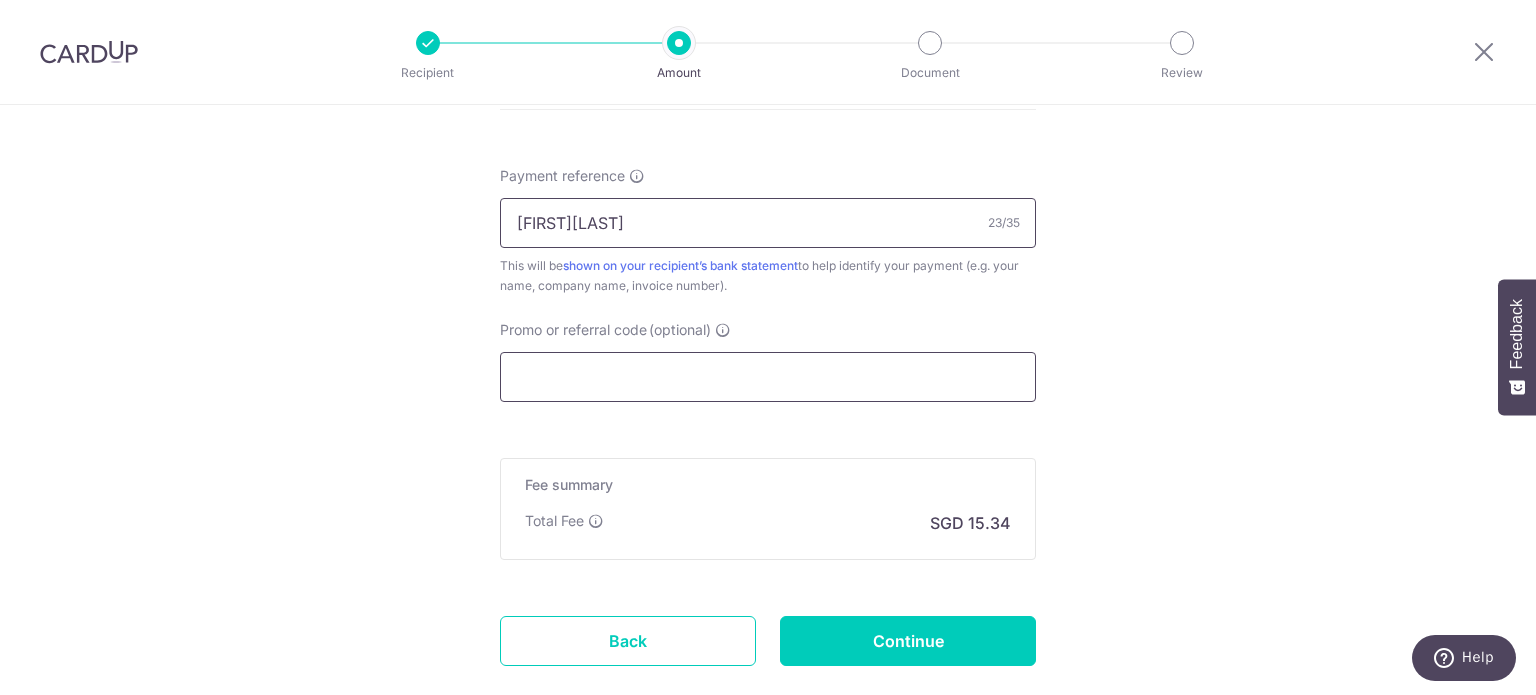 type on "ANNACHAN5P RACHELCHAN2C" 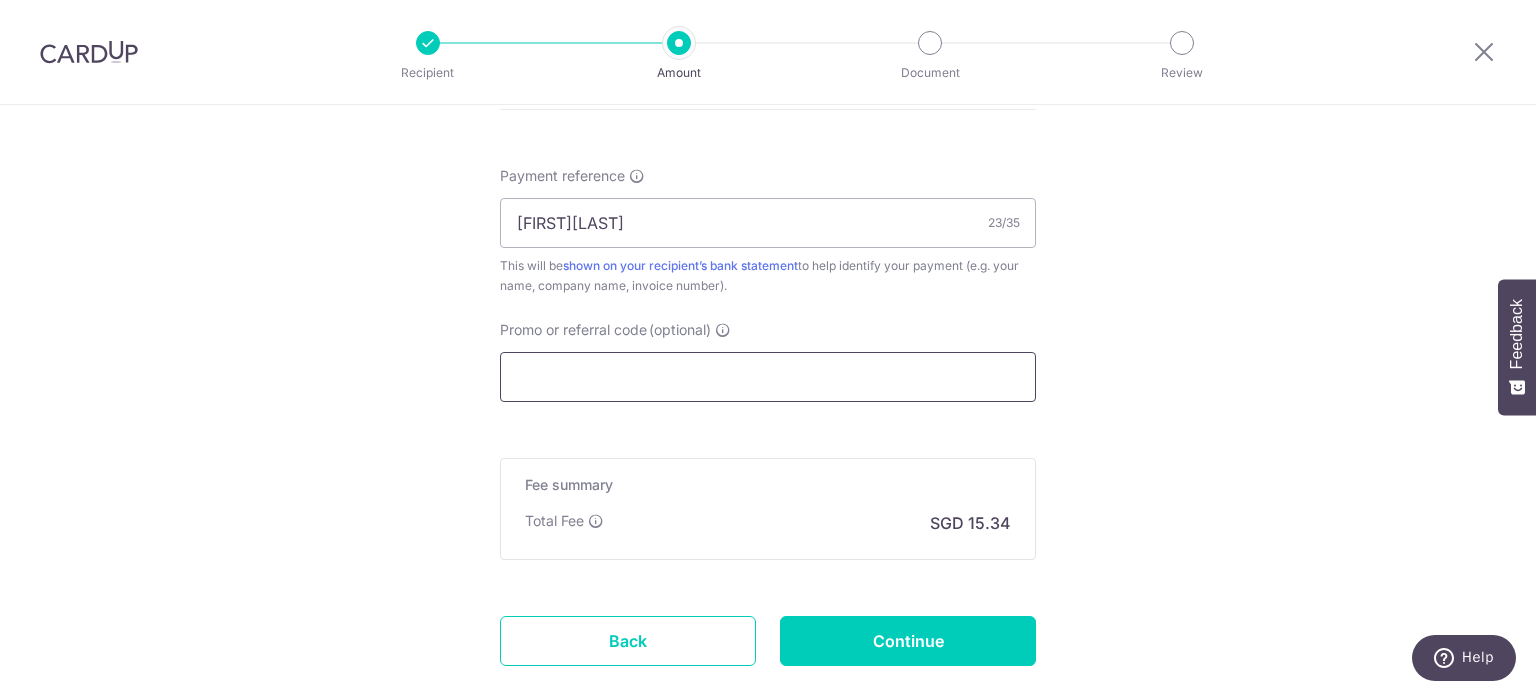 click on "Promo or referral code
(optional)" at bounding box center (768, 377) 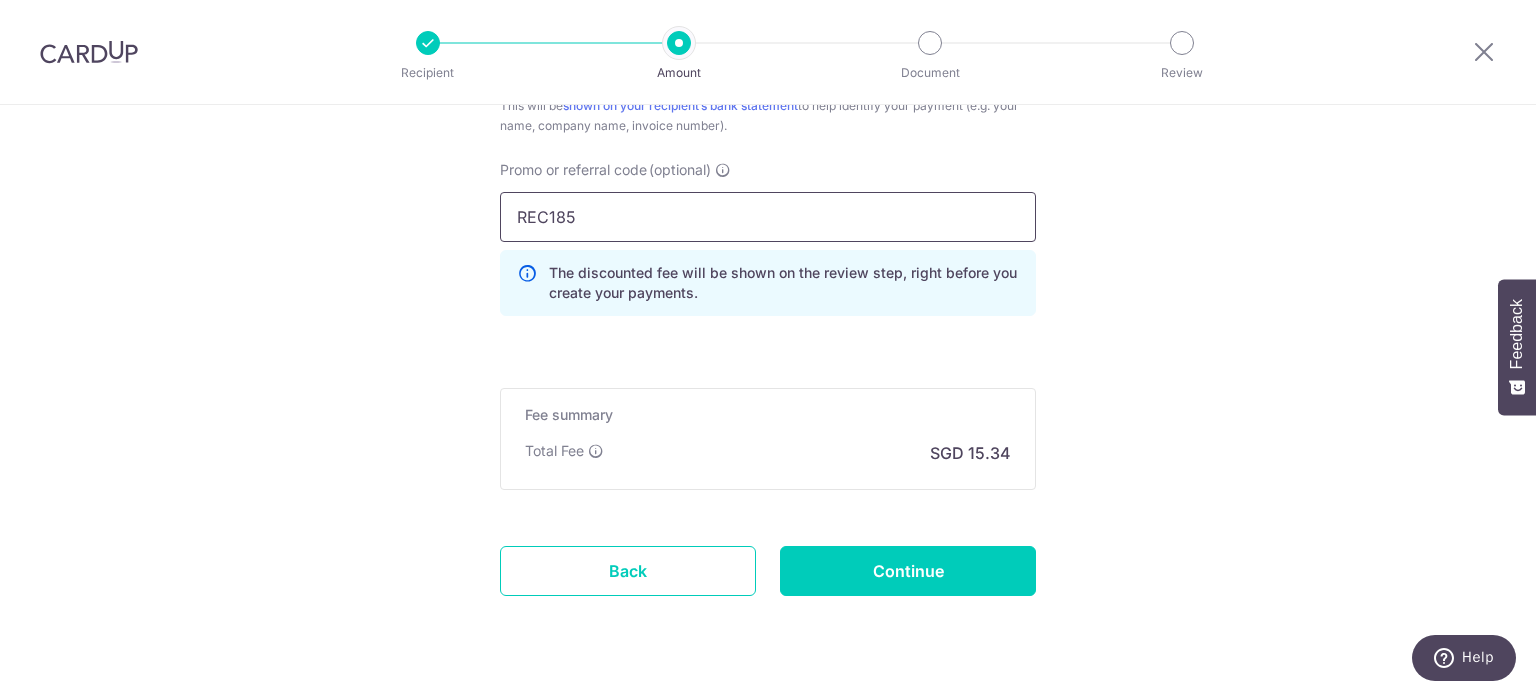 scroll, scrollTop: 1400, scrollLeft: 0, axis: vertical 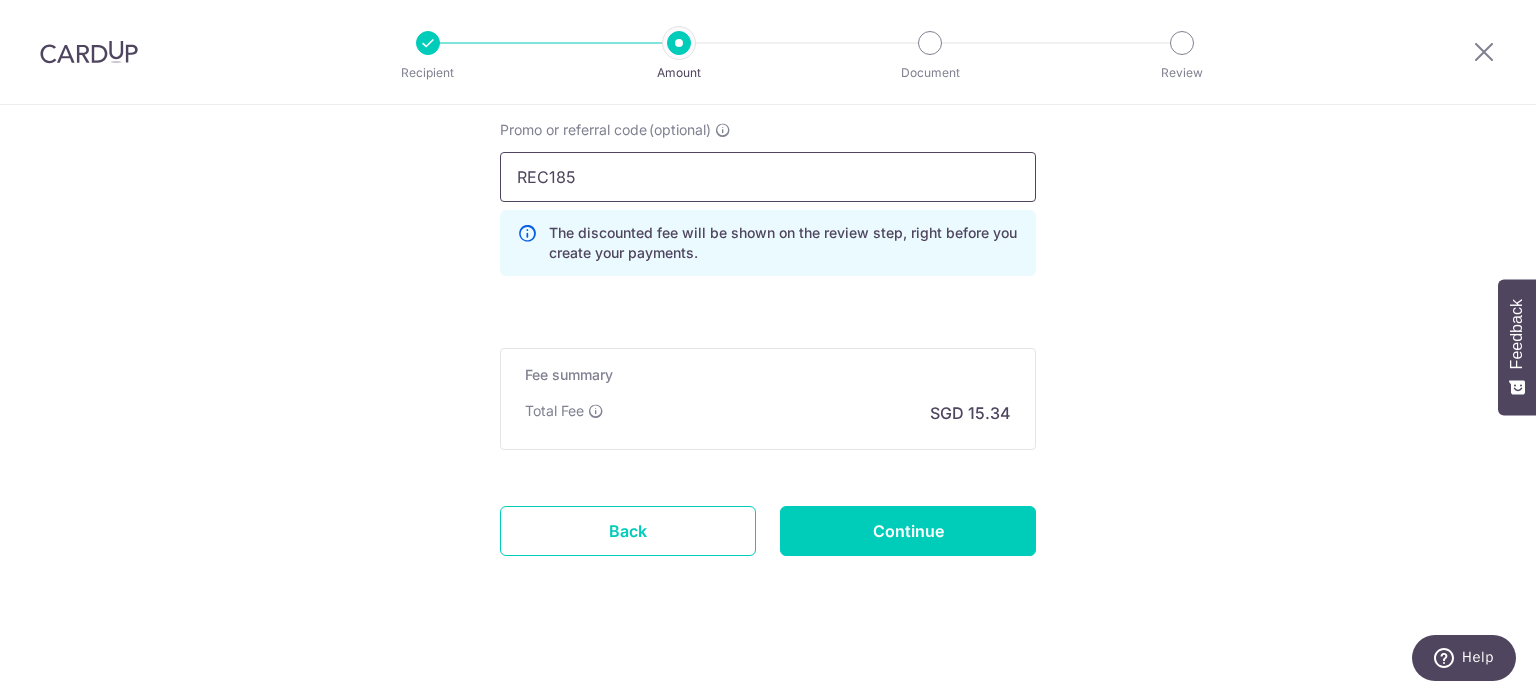 type on "REC185" 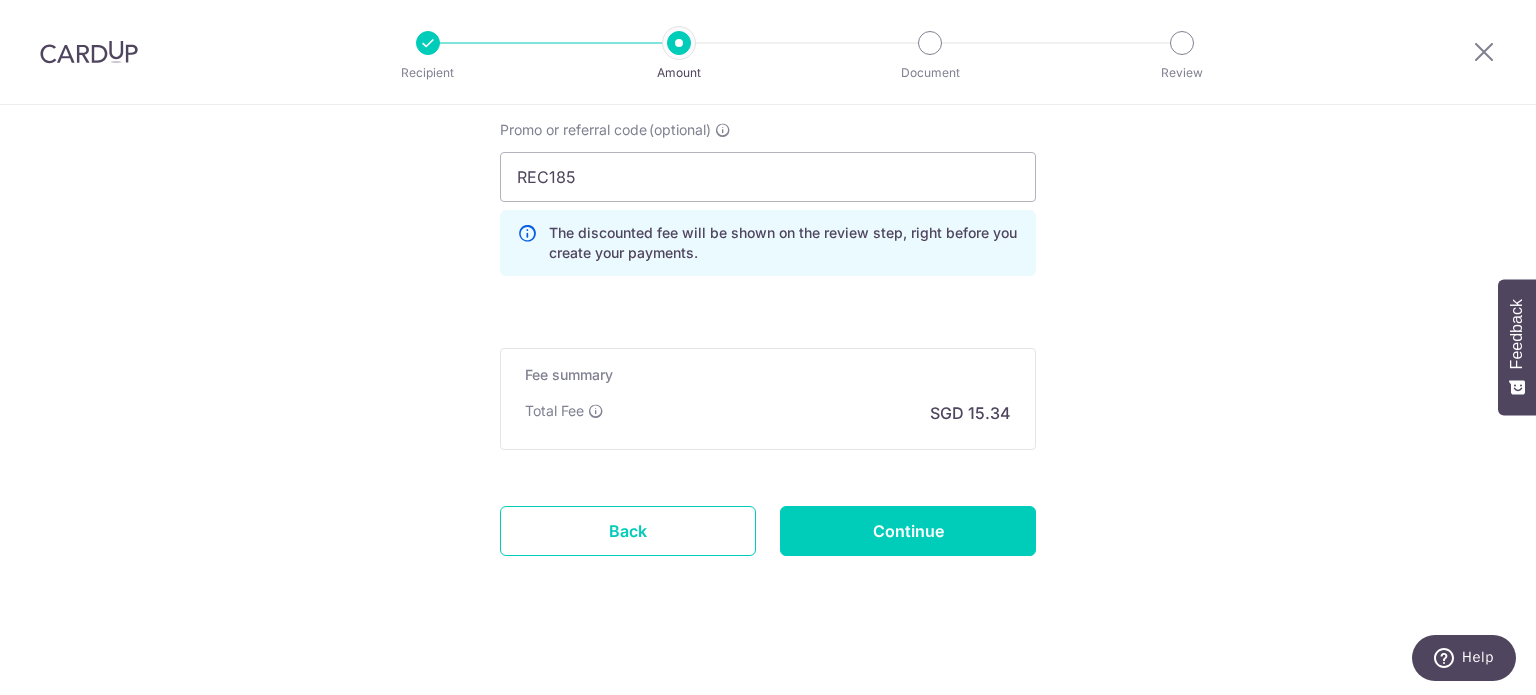 click on "Tell us more about your payment
Enter payment amount
SGD
590.00
590.00
Recipient added successfully!
Select Card
**** 0683
Add credit card
Your Cards
**** 0683
Secure 256-bit SSL
Text
New card details
Card
Secure 256-bit SSL" at bounding box center (768, -295) 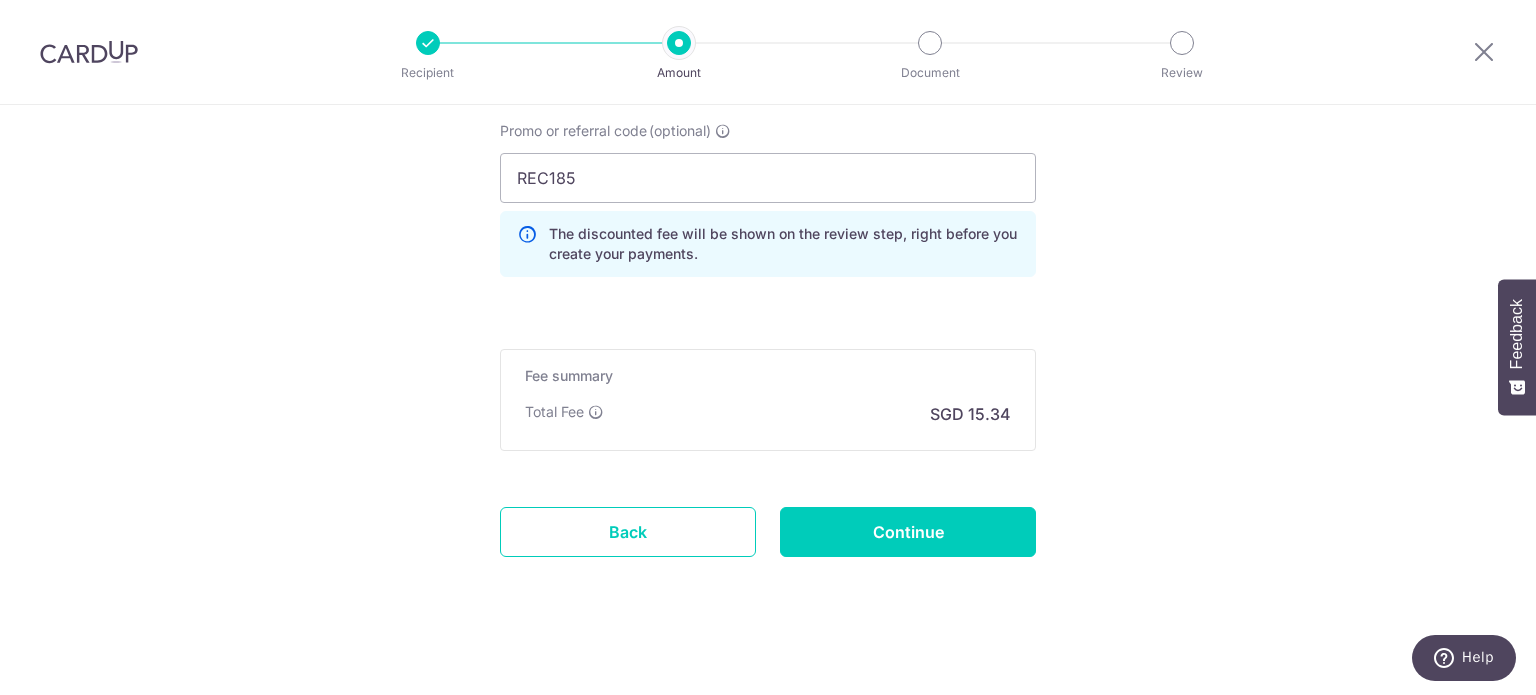 scroll, scrollTop: 1408, scrollLeft: 0, axis: vertical 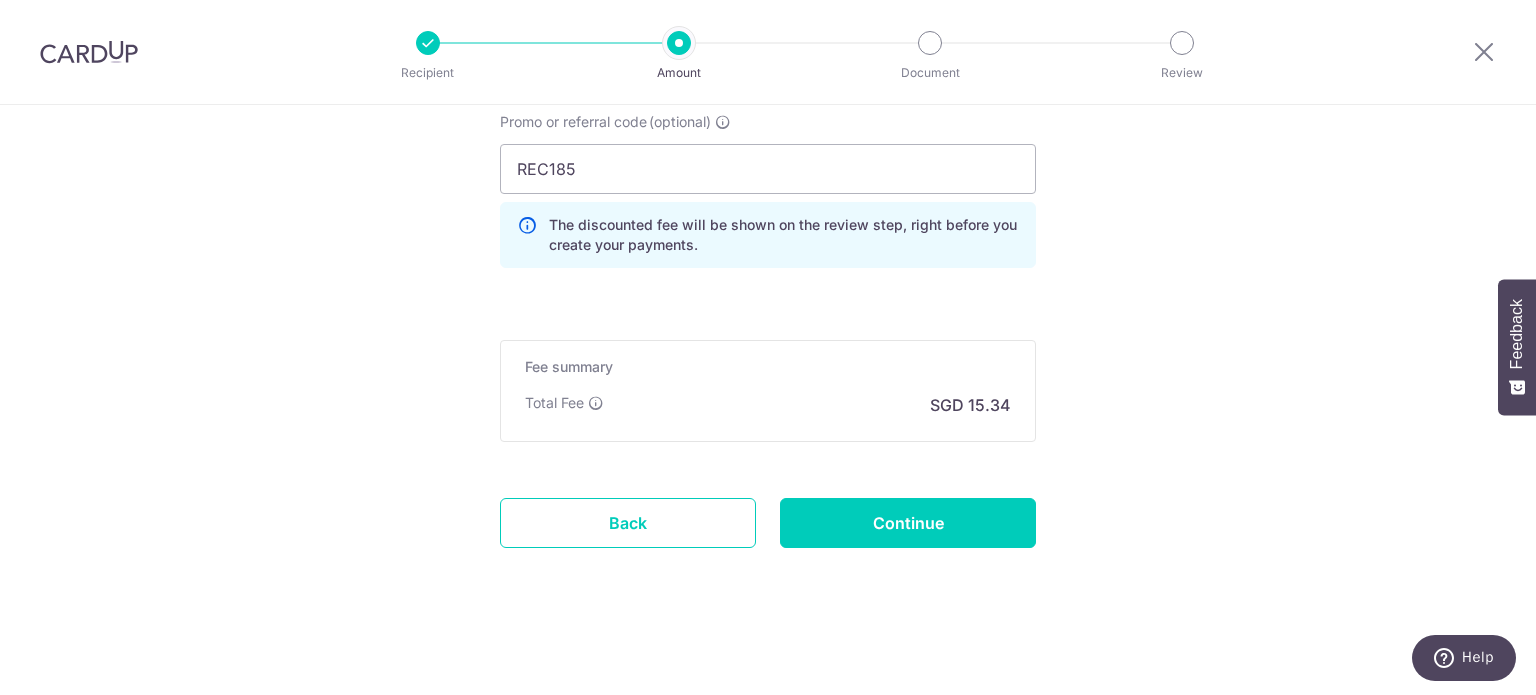 click on "Fee summary
Base fee
Extend fee
Next-day fee
Total Fee
SGD 15.34" at bounding box center (768, 391) 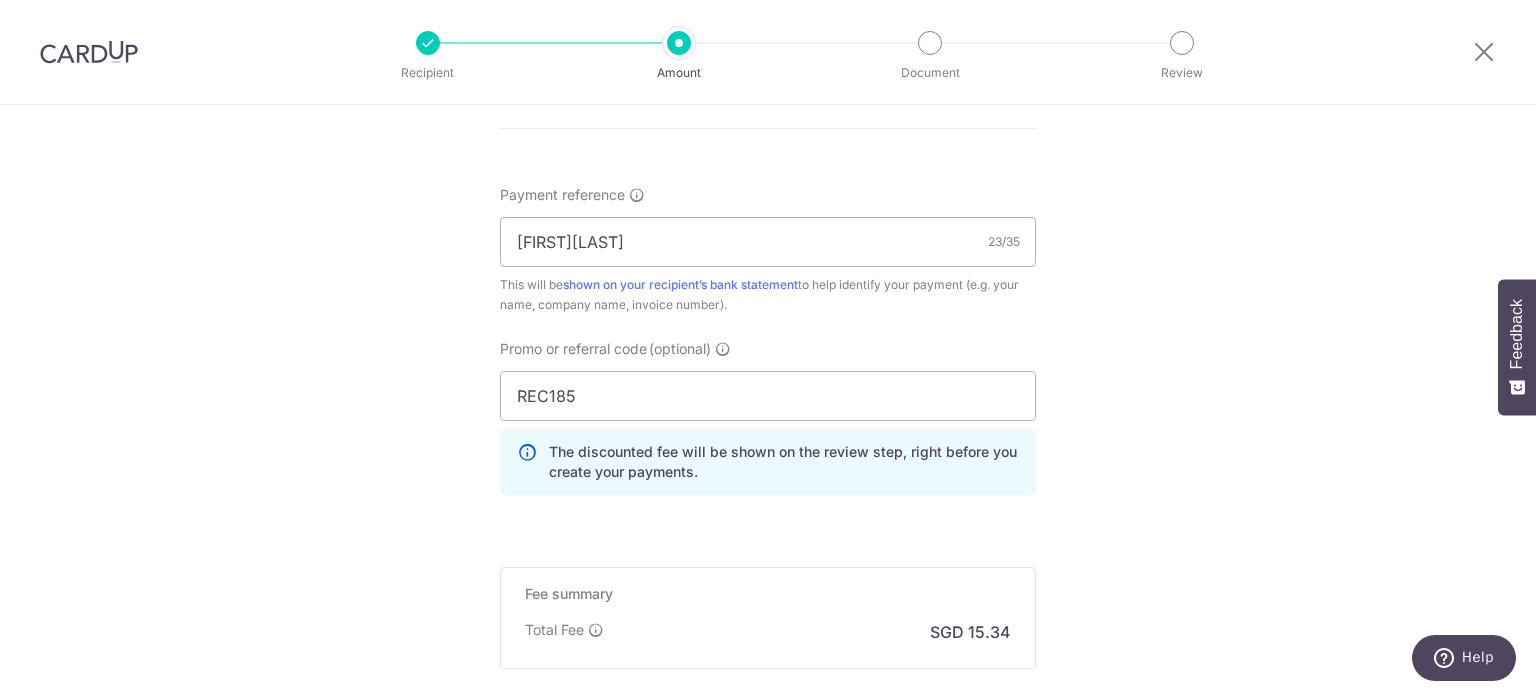 scroll, scrollTop: 1408, scrollLeft: 0, axis: vertical 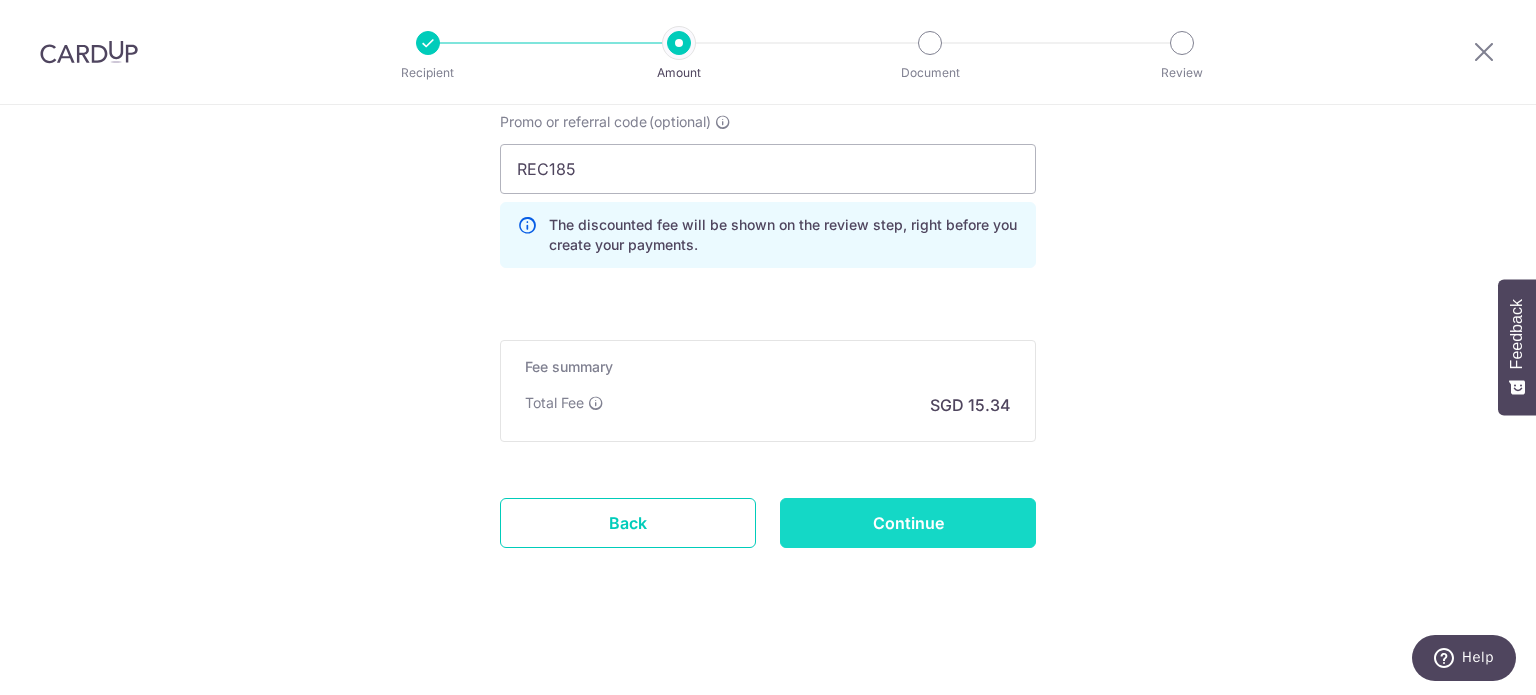click on "Continue" at bounding box center [908, 523] 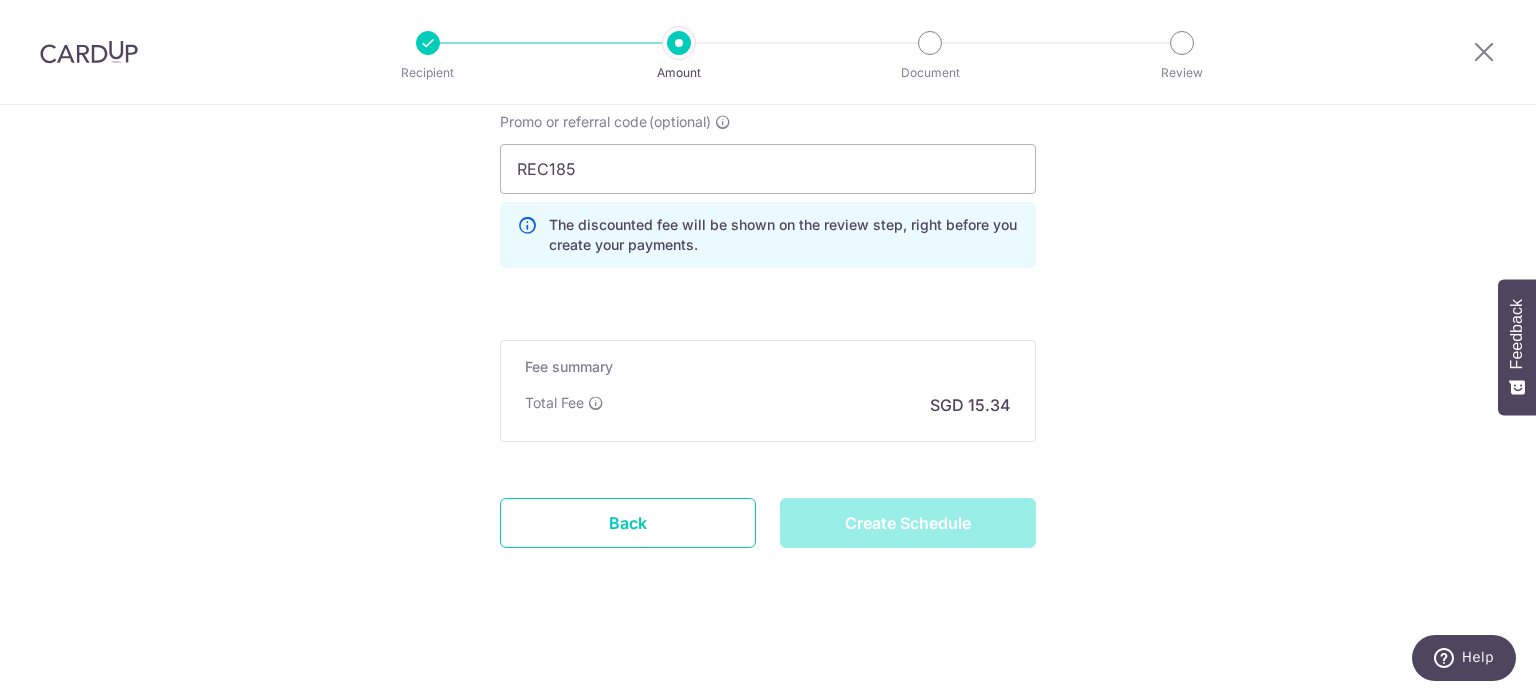 type on "Create Schedule" 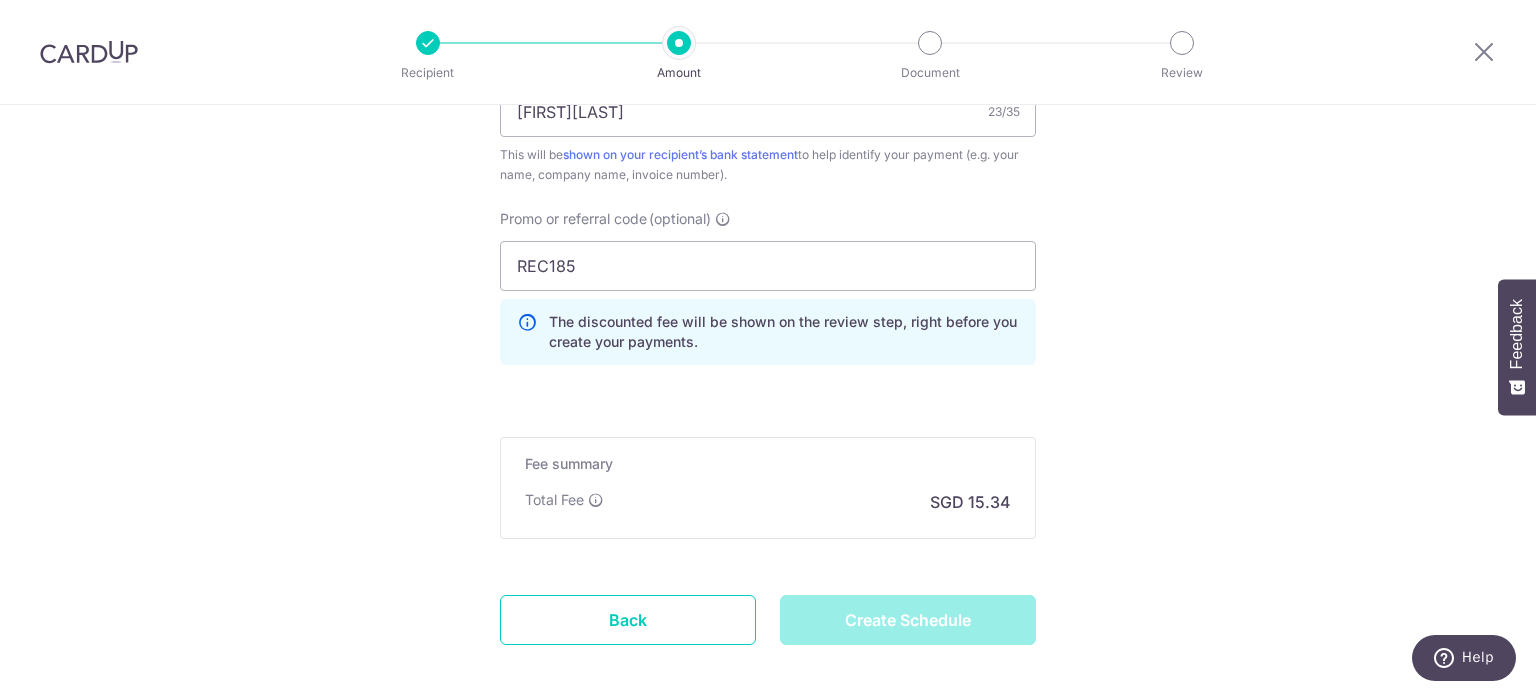scroll, scrollTop: 1008, scrollLeft: 0, axis: vertical 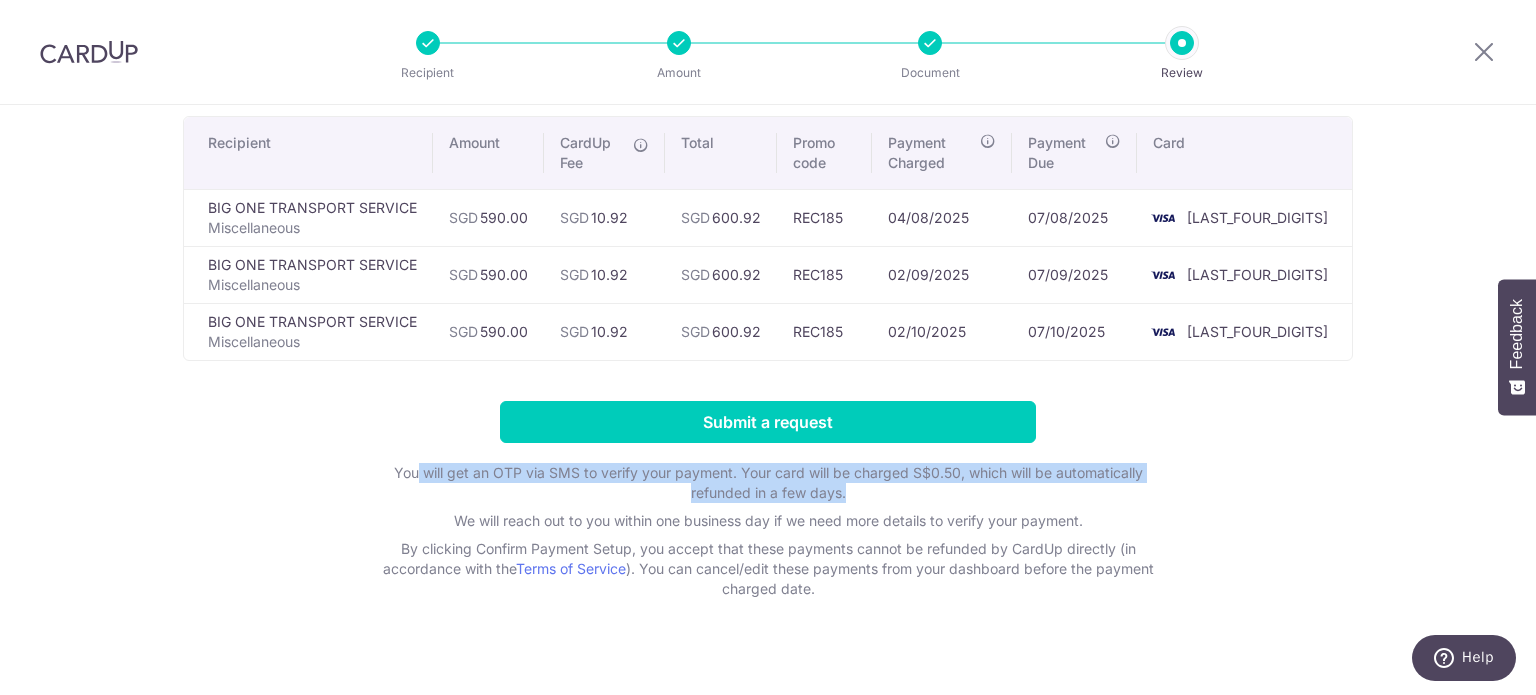 drag, startPoint x: 413, startPoint y: 455, endPoint x: 840, endPoint y: 470, distance: 427.2634 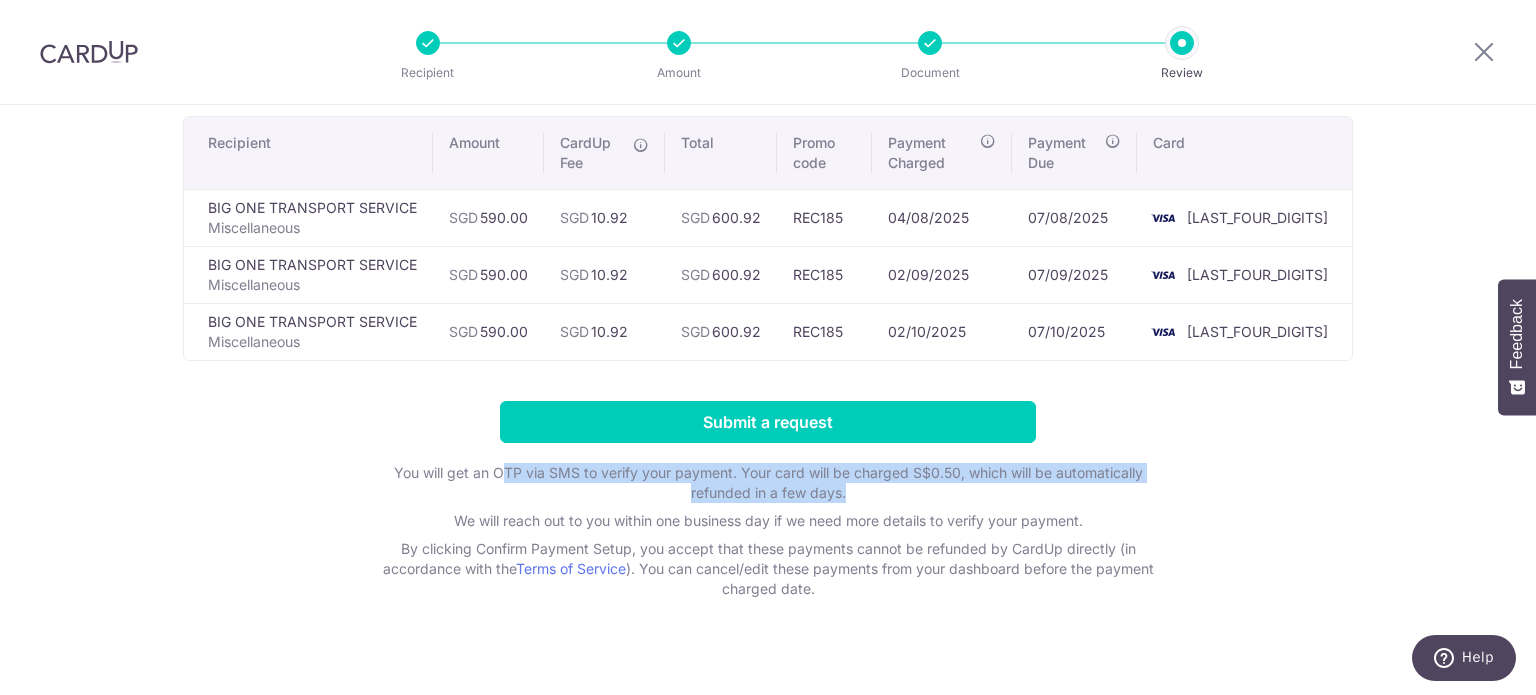 drag, startPoint x: 916, startPoint y: 471, endPoint x: 495, endPoint y: 461, distance: 421.11874 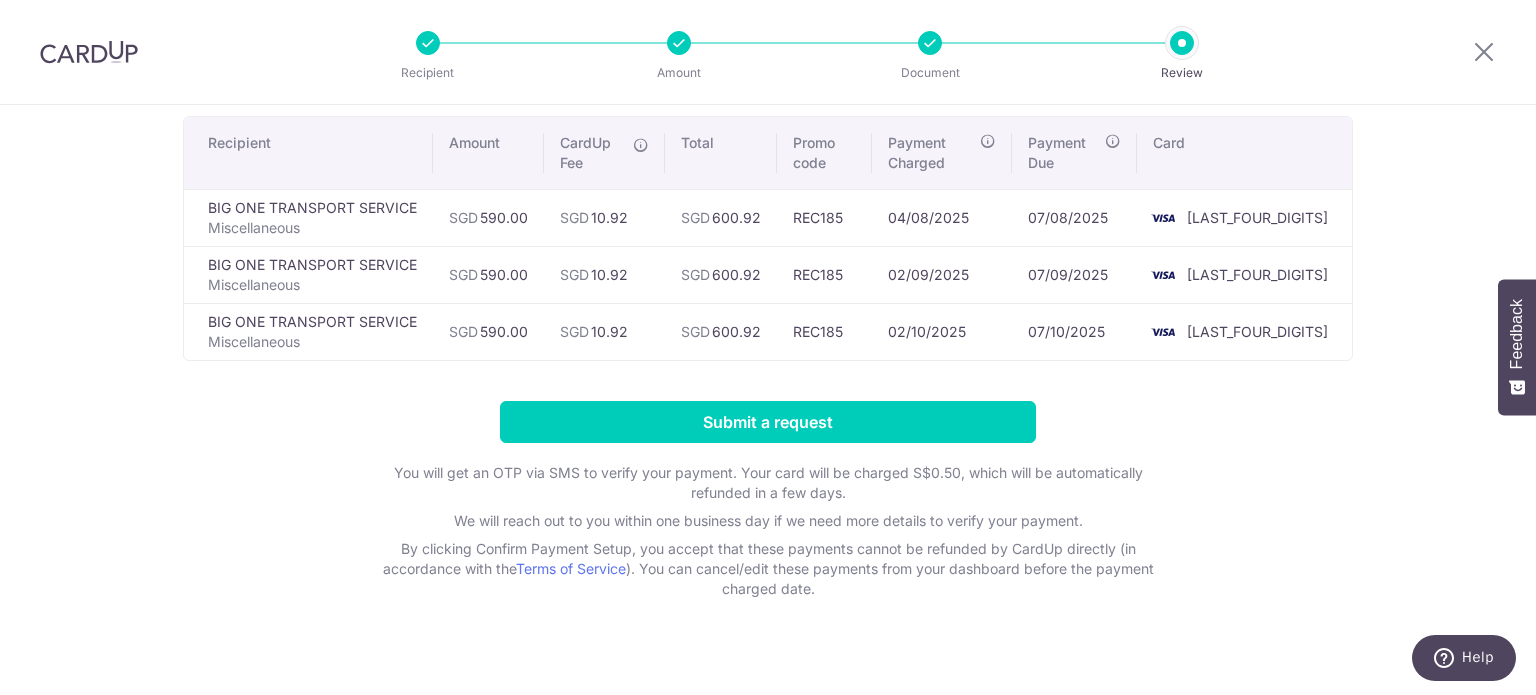 click on "We will reach out to you within one business day if we need more details to verify your payment." at bounding box center (768, 521) 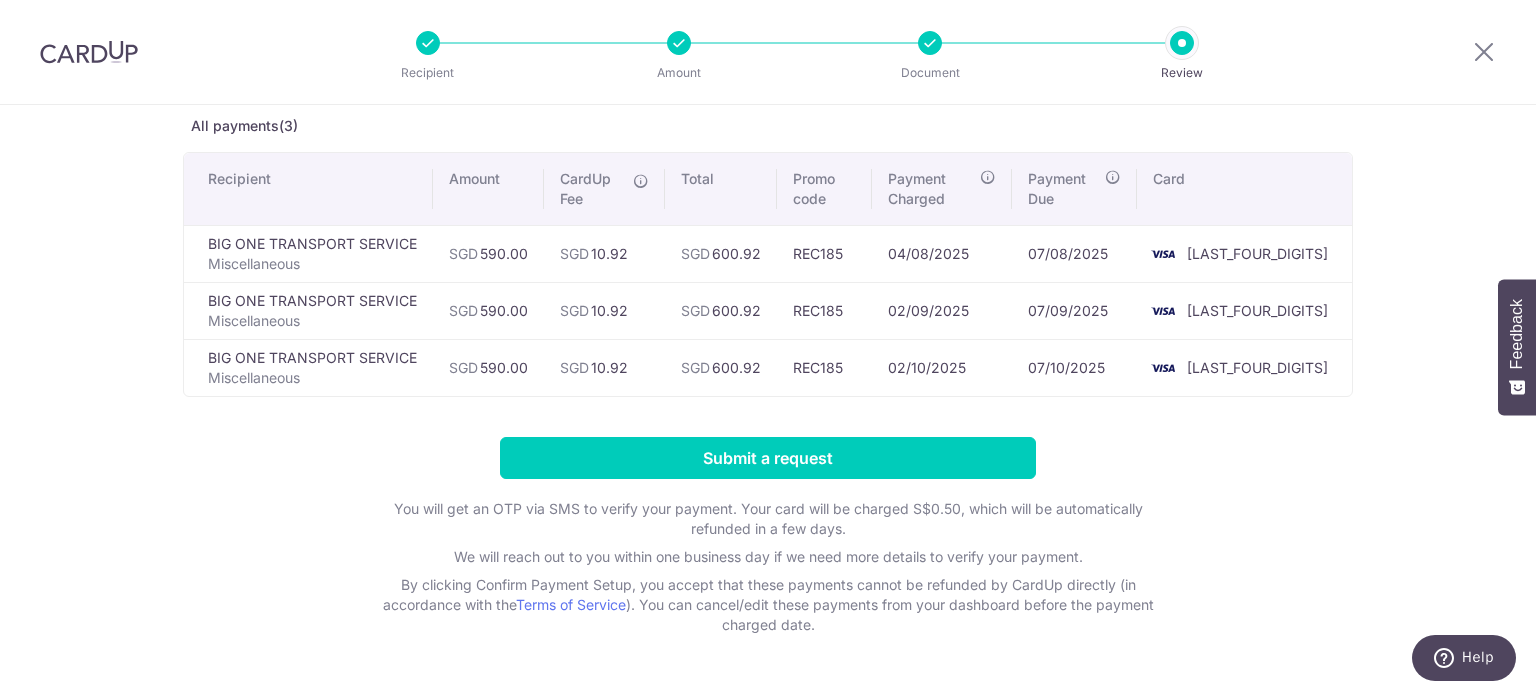 scroll, scrollTop: 0, scrollLeft: 0, axis: both 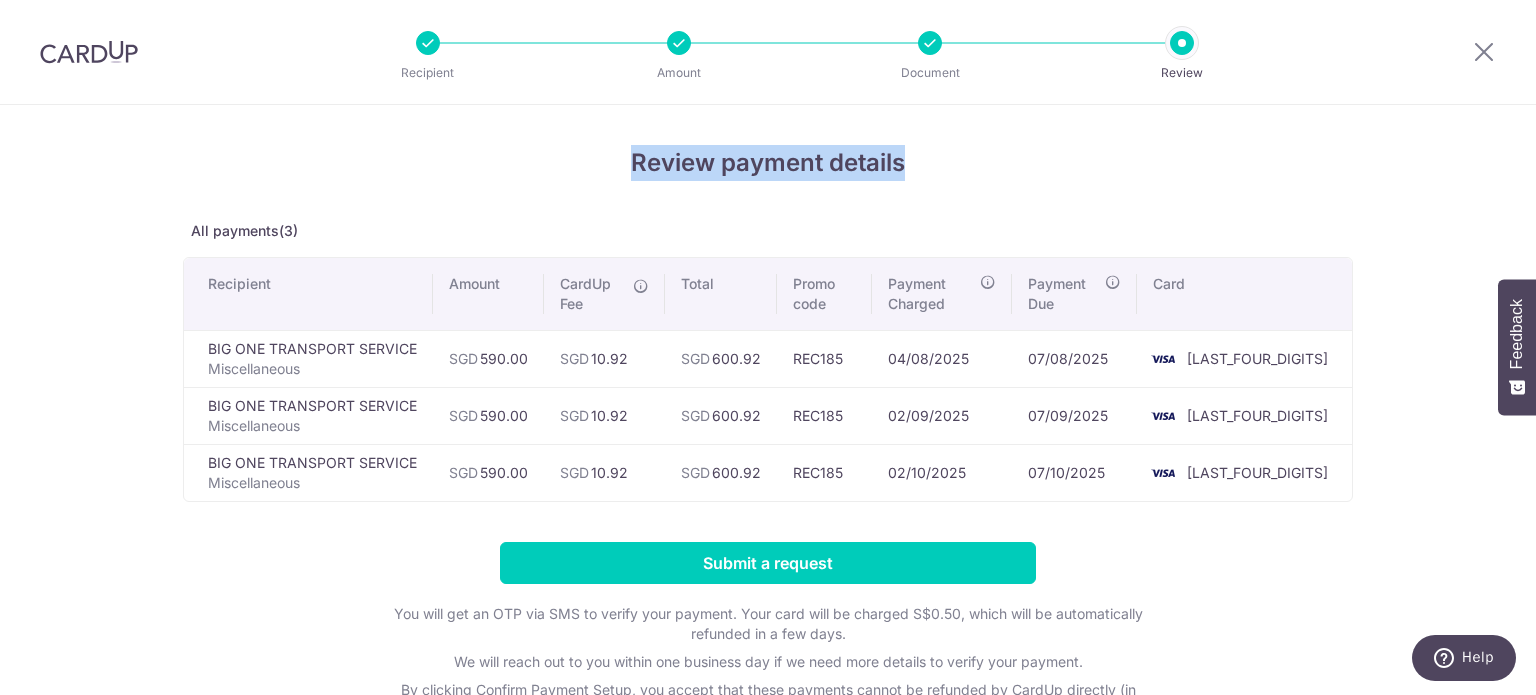 drag, startPoint x: 622, startPoint y: 163, endPoint x: 1073, endPoint y: 203, distance: 452.77036 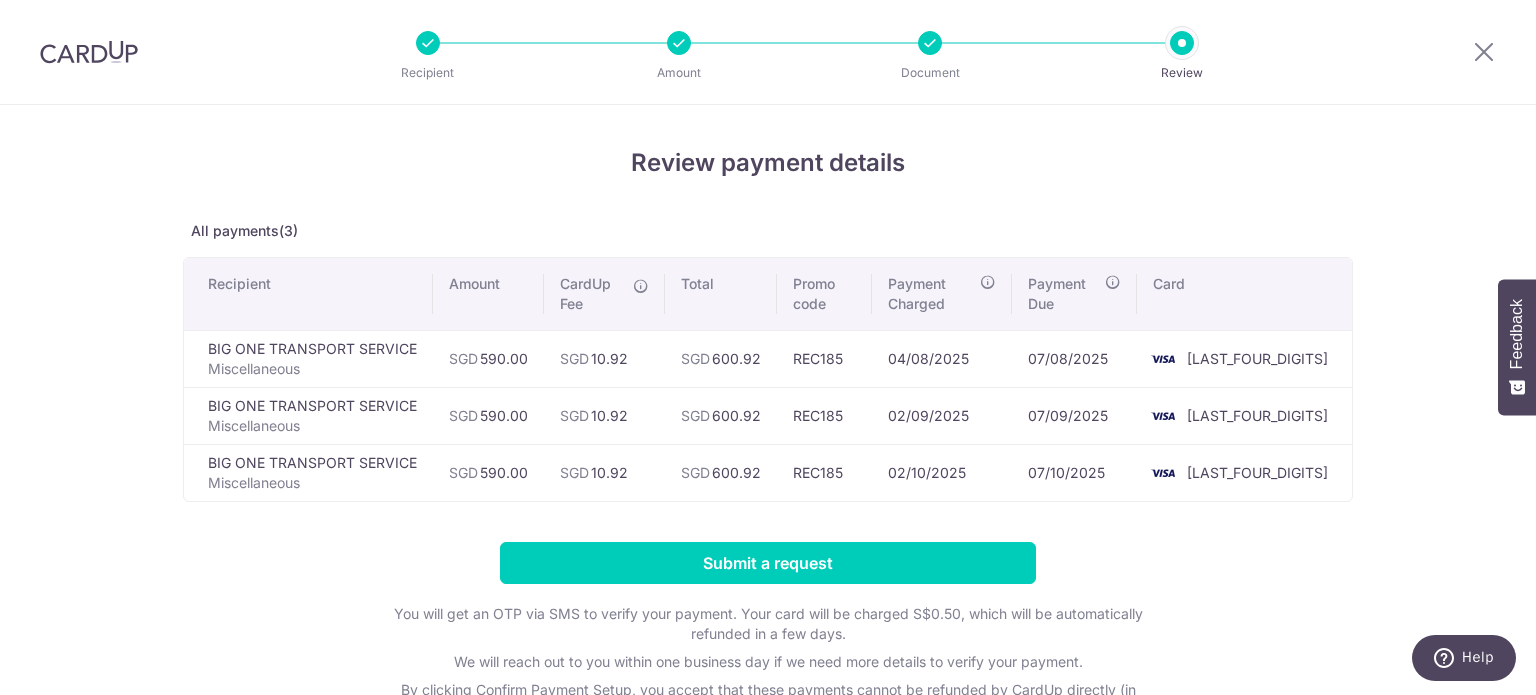 drag, startPoint x: 1136, startPoint y: 207, endPoint x: 1154, endPoint y: 194, distance: 22.203604 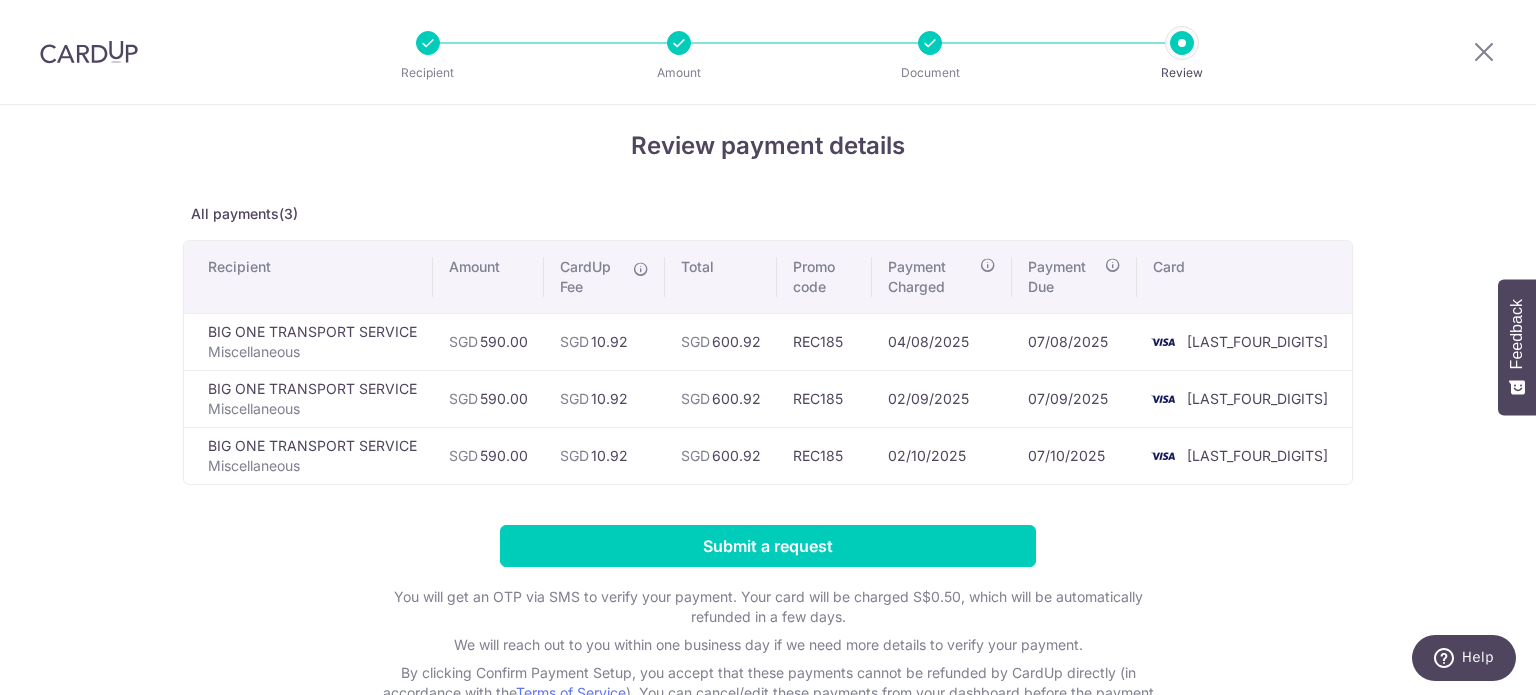 scroll, scrollTop: 0, scrollLeft: 0, axis: both 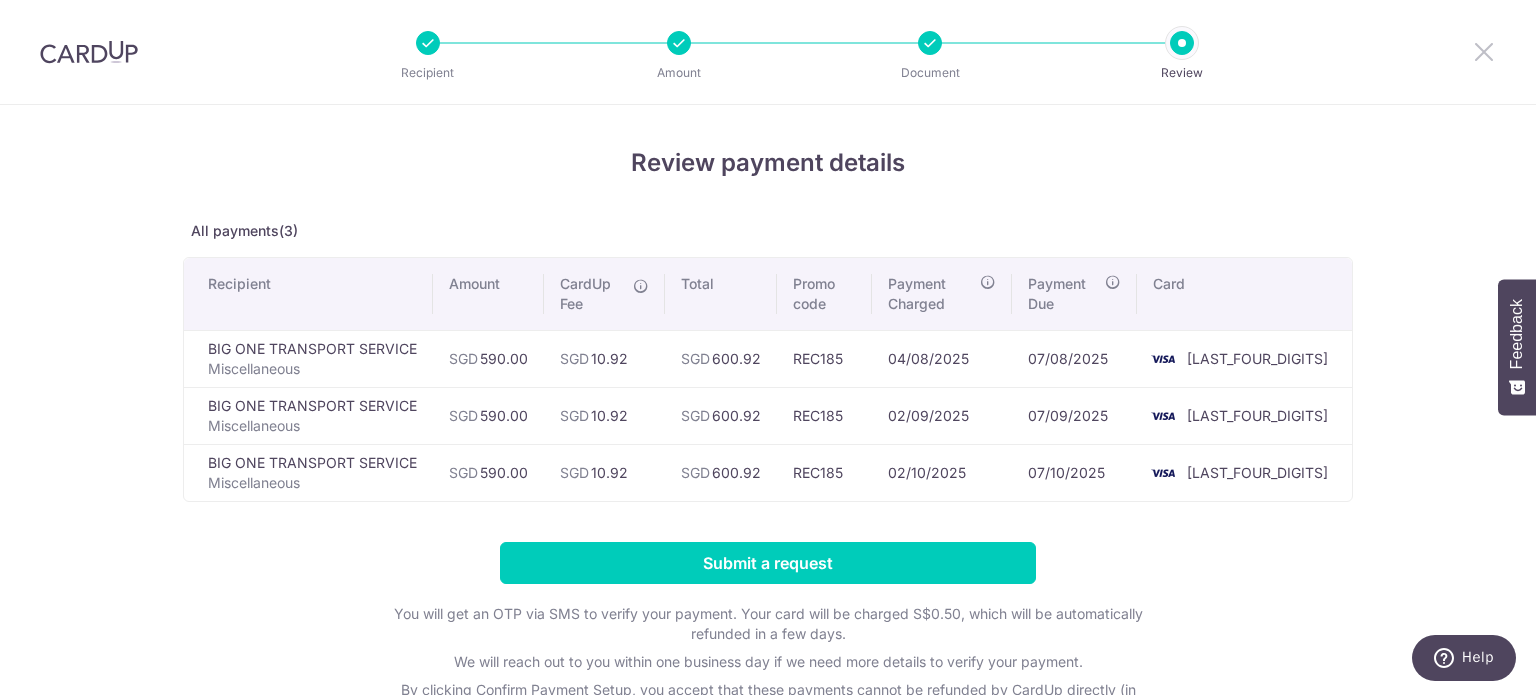 click at bounding box center (1484, 51) 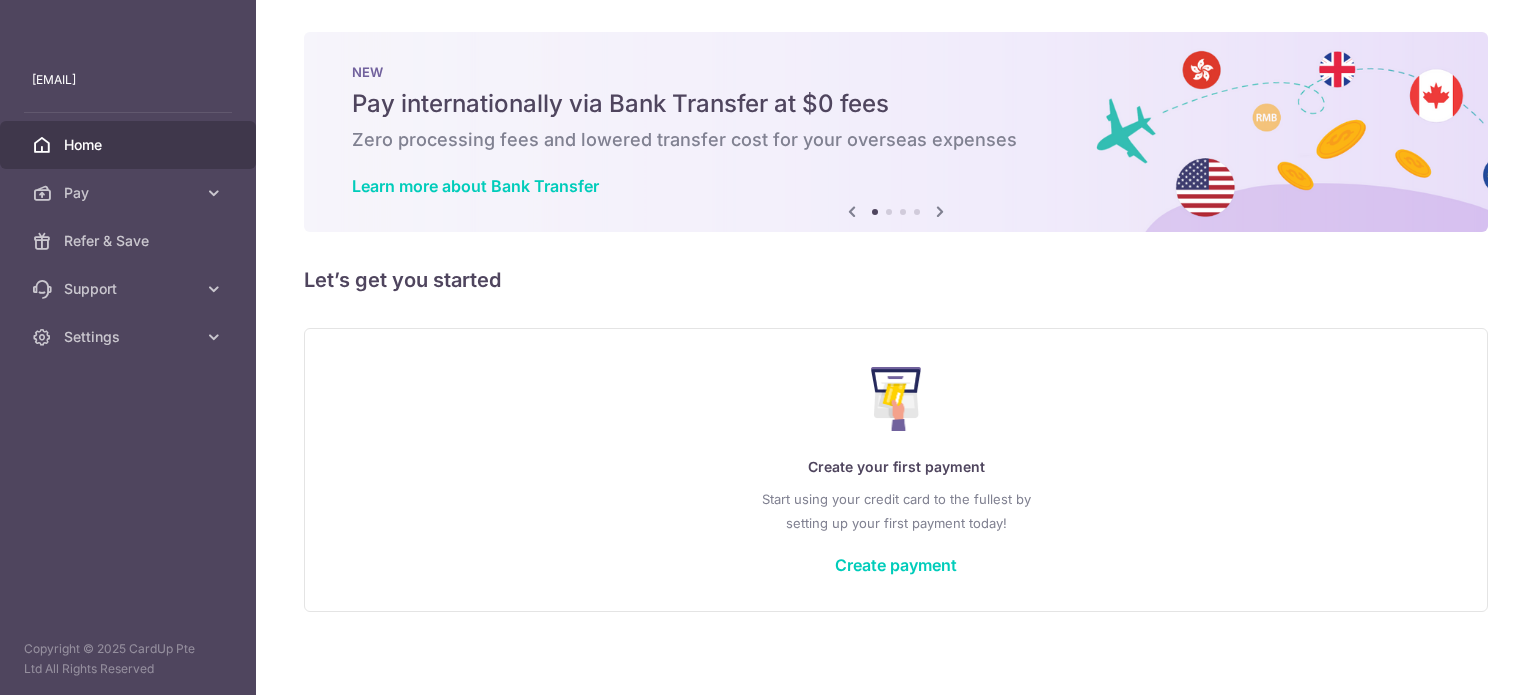 scroll, scrollTop: 0, scrollLeft: 0, axis: both 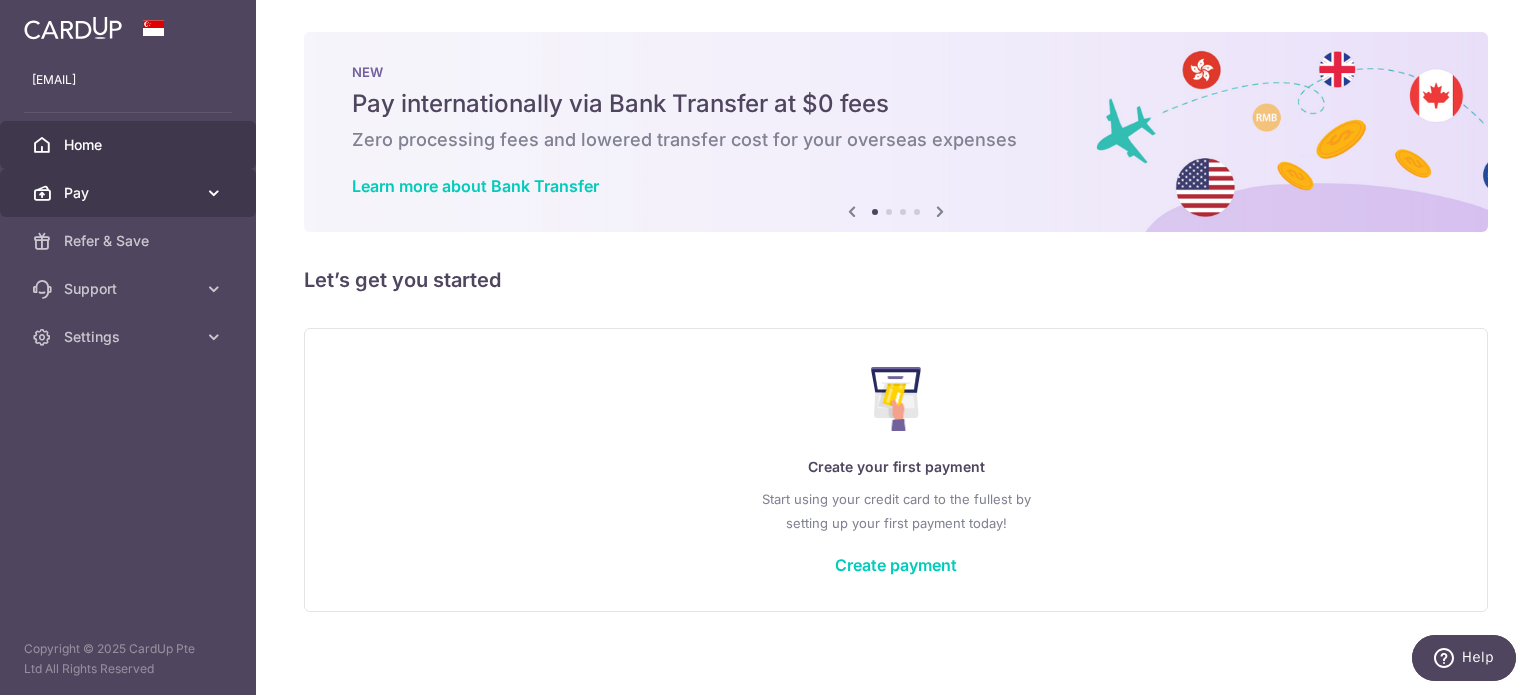 click on "Pay" at bounding box center [128, 193] 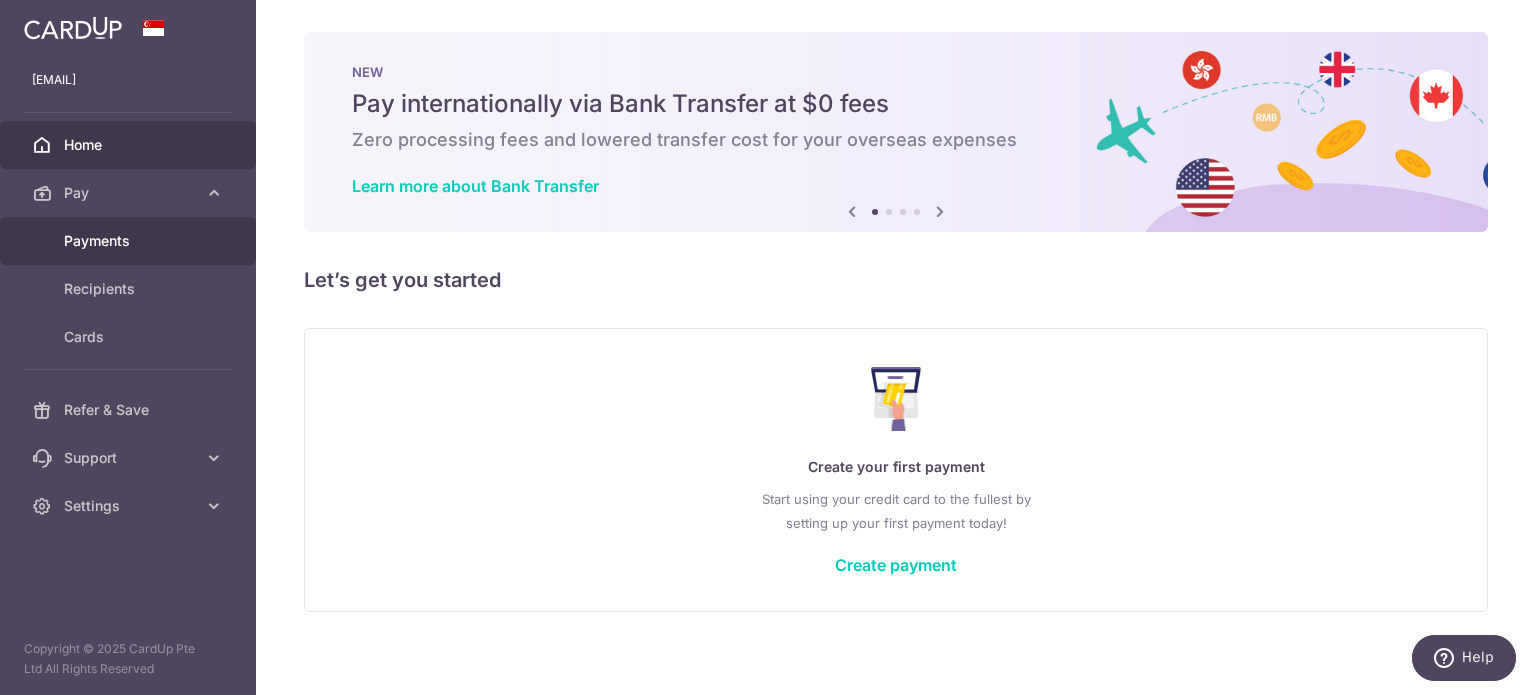 click on "Payments" at bounding box center (130, 241) 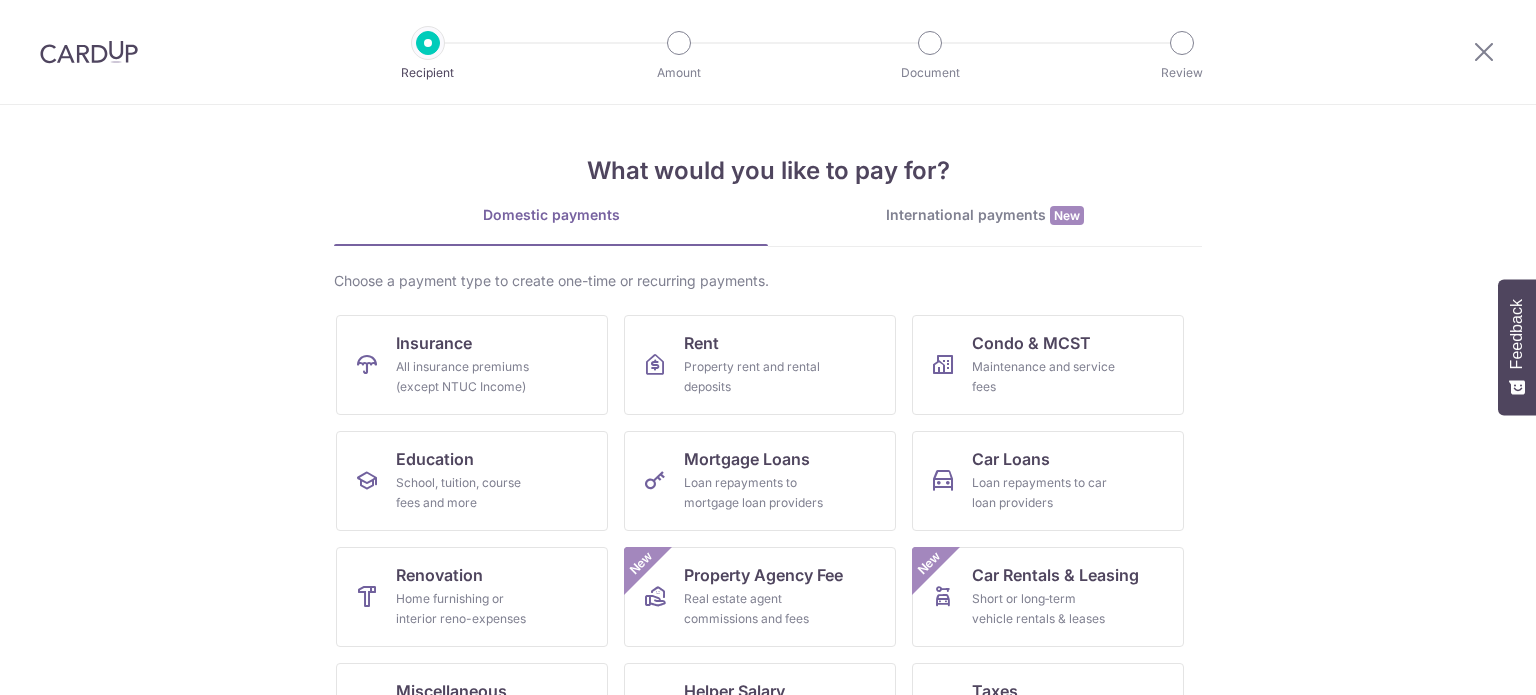 scroll, scrollTop: 0, scrollLeft: 0, axis: both 